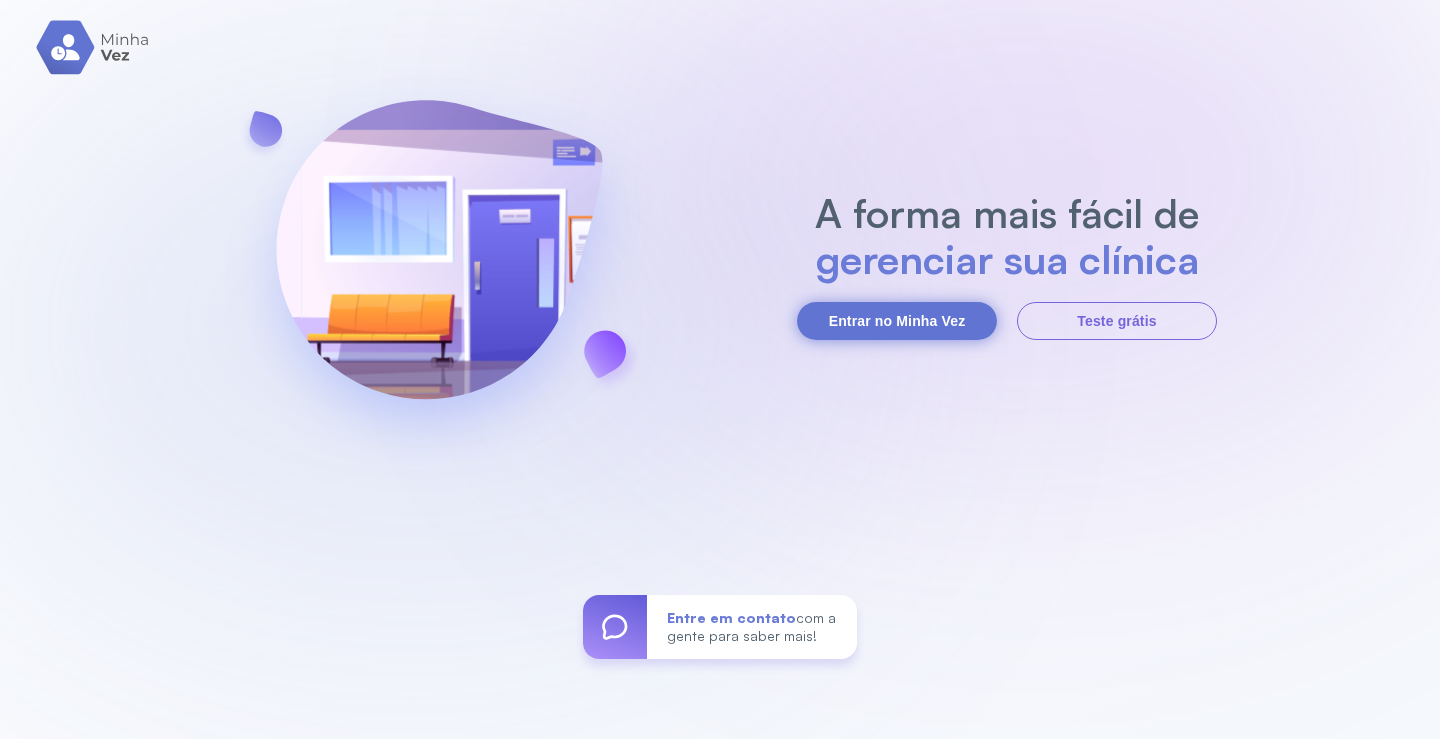 scroll, scrollTop: 0, scrollLeft: 0, axis: both 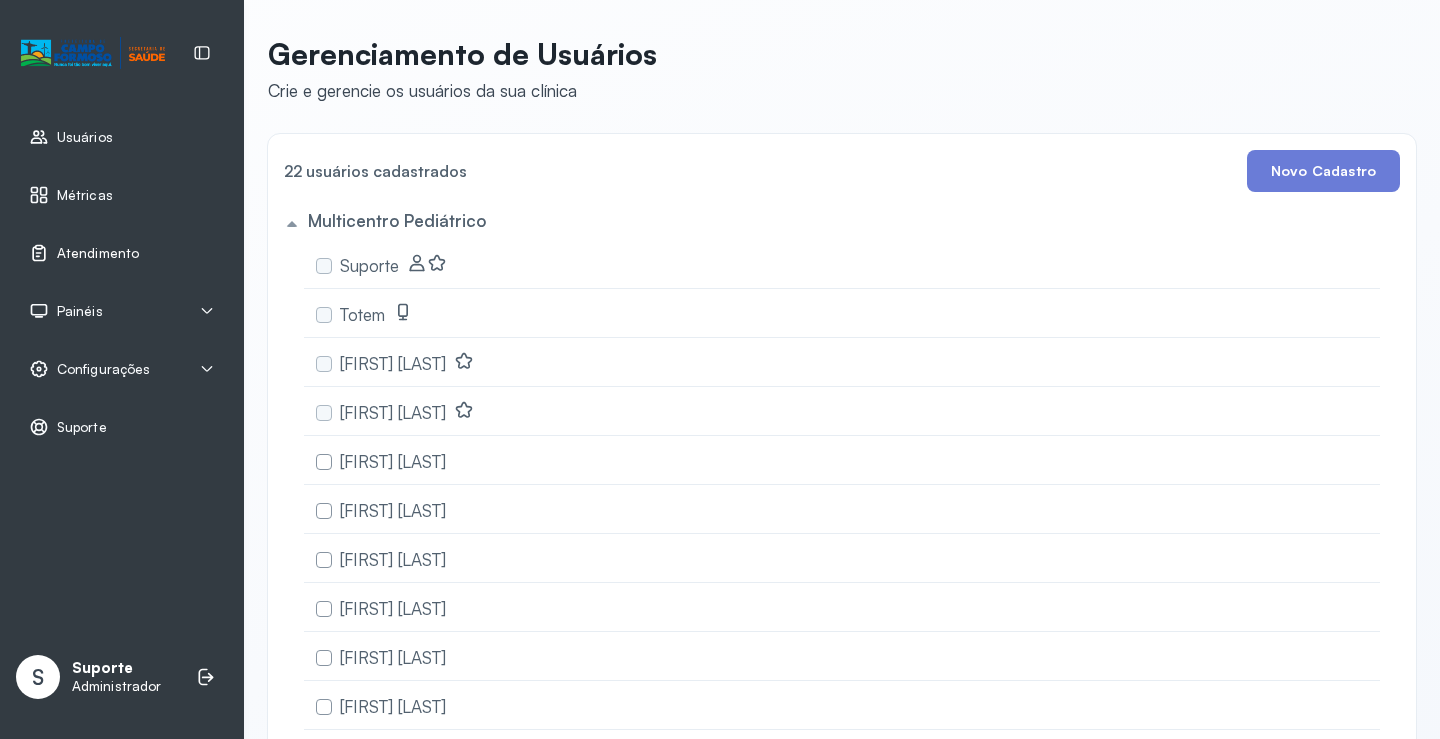 click on "Atendimento" at bounding box center (122, 253) 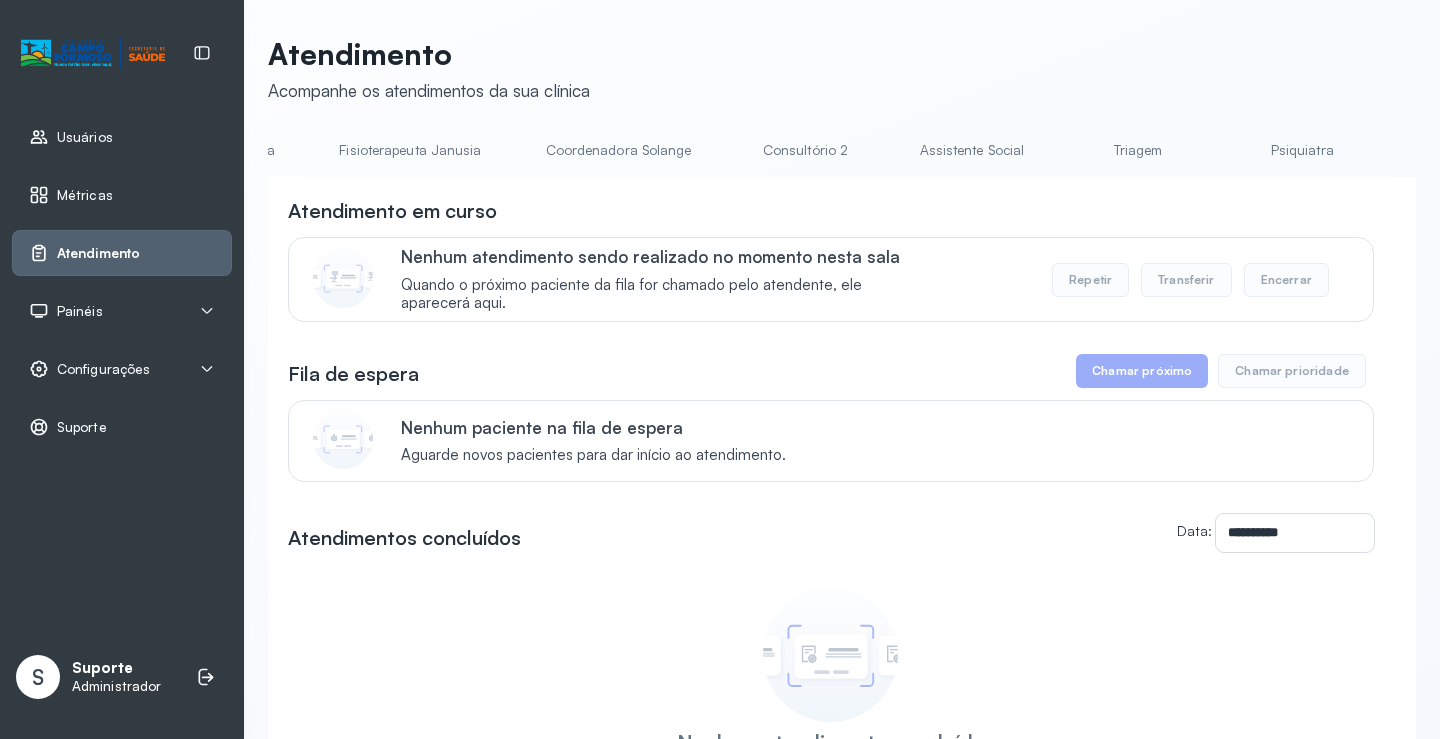 scroll, scrollTop: 0, scrollLeft: 1060, axis: horizontal 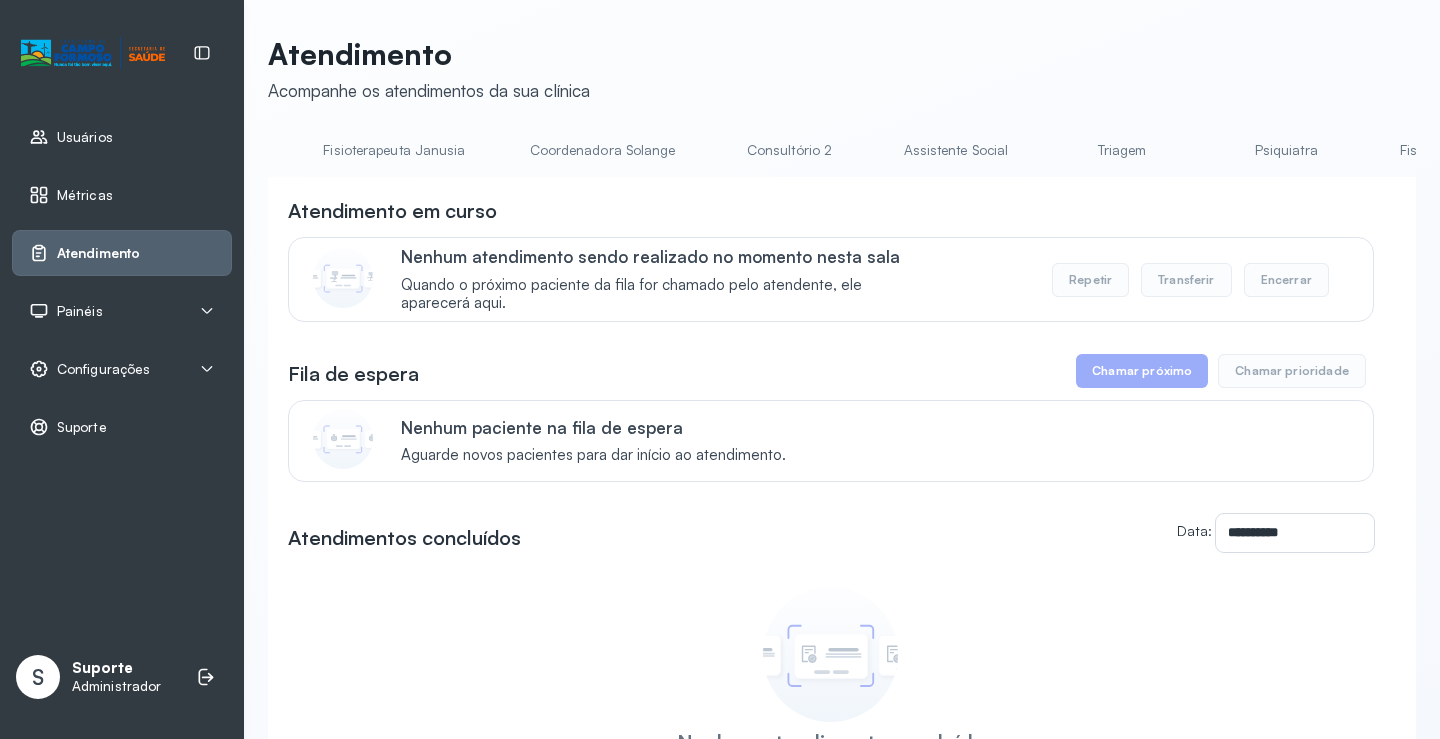 click on "Triagem" at bounding box center (1122, 150) 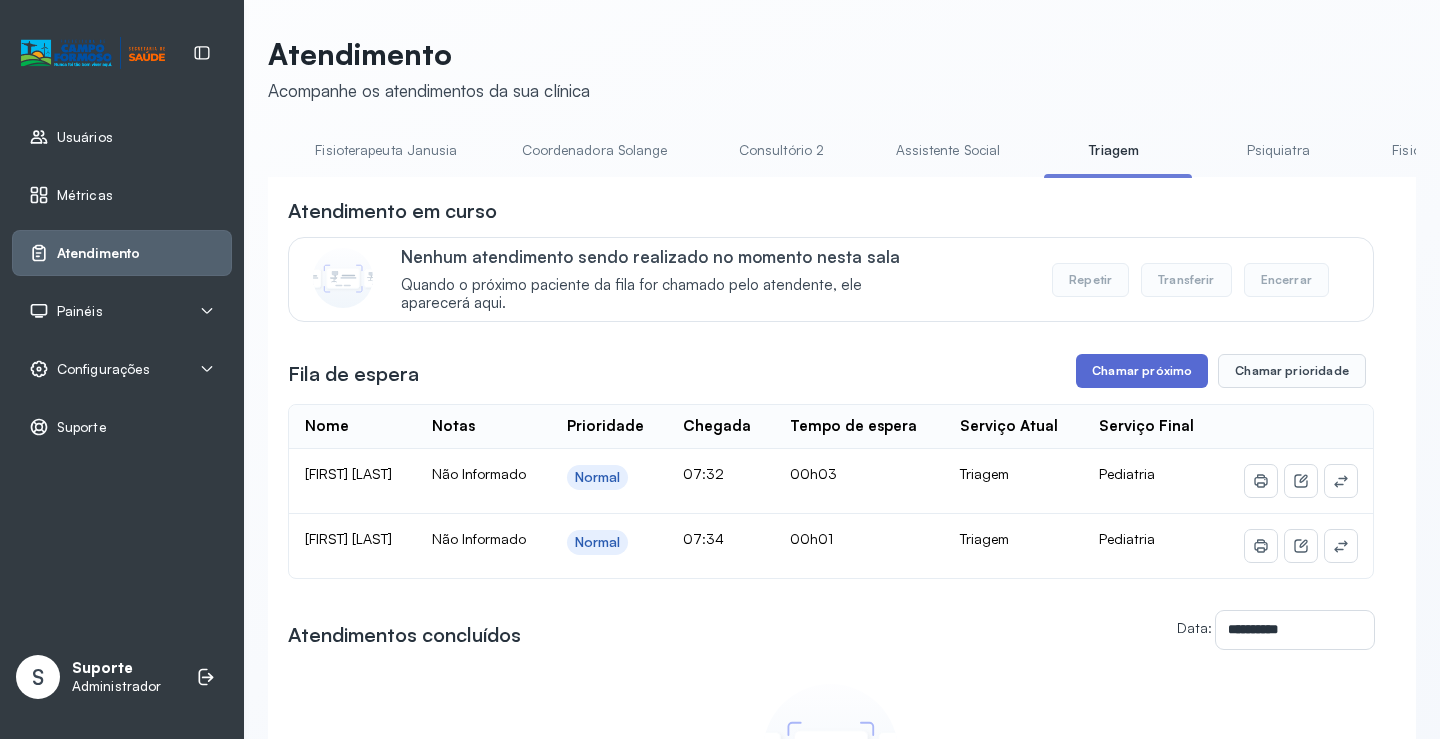 click on "Chamar próximo" at bounding box center [1142, 371] 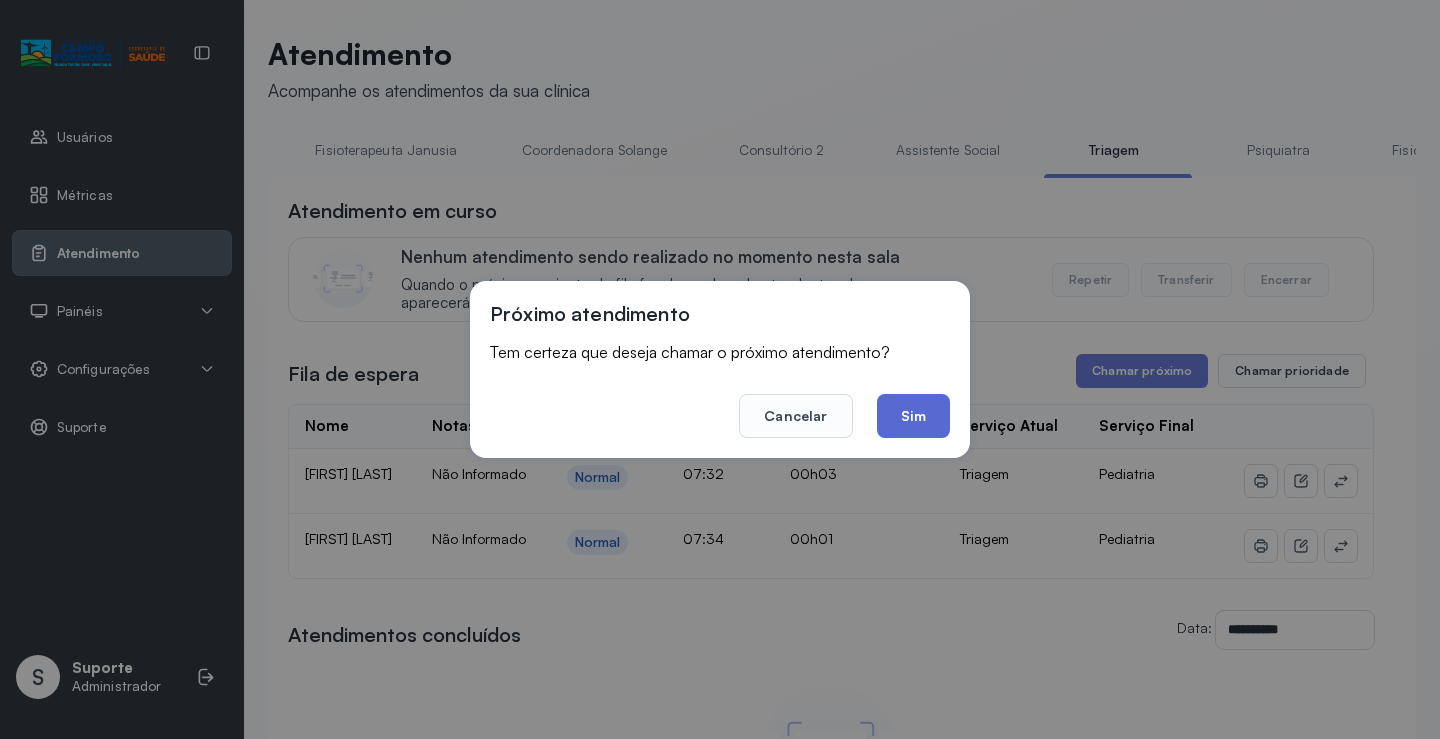 click on "Sim" 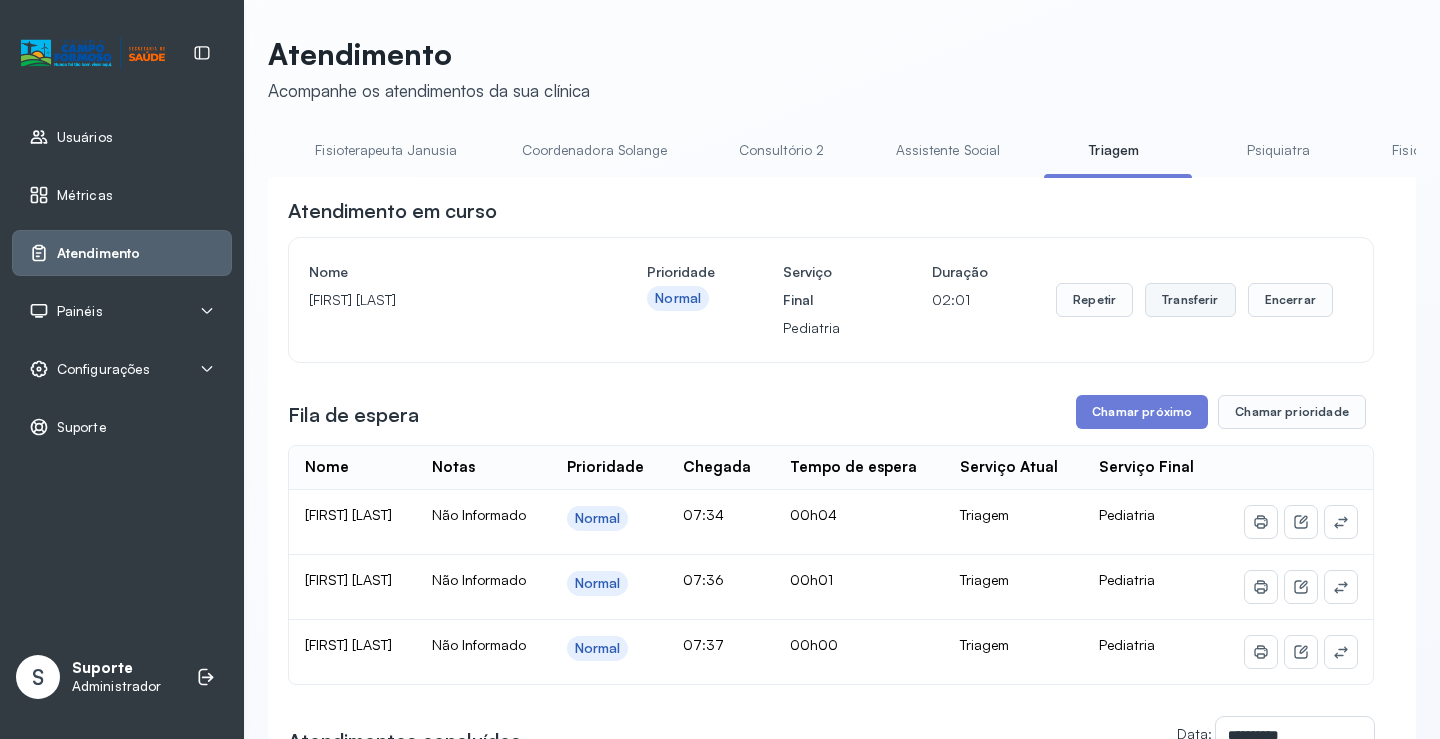 click on "Transferir" at bounding box center (1190, 300) 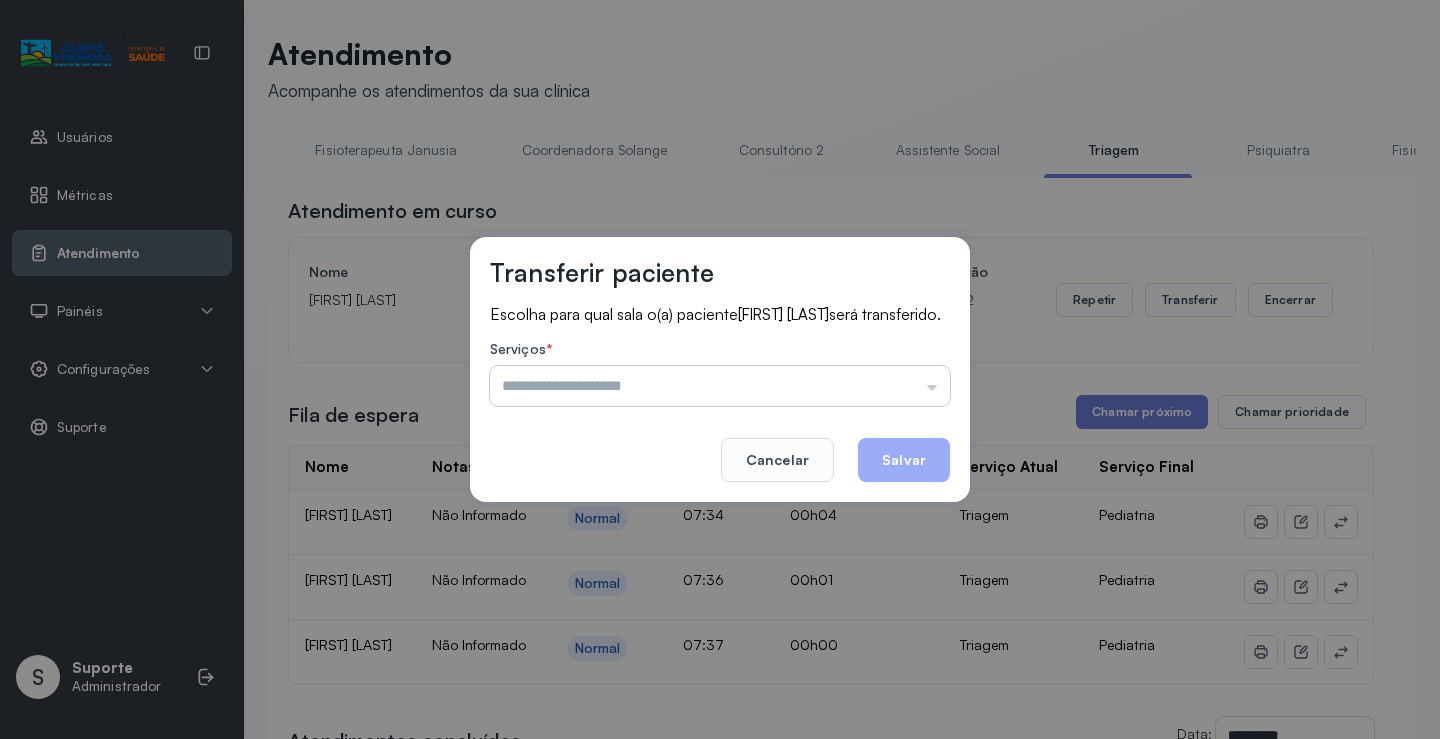 click at bounding box center [720, 386] 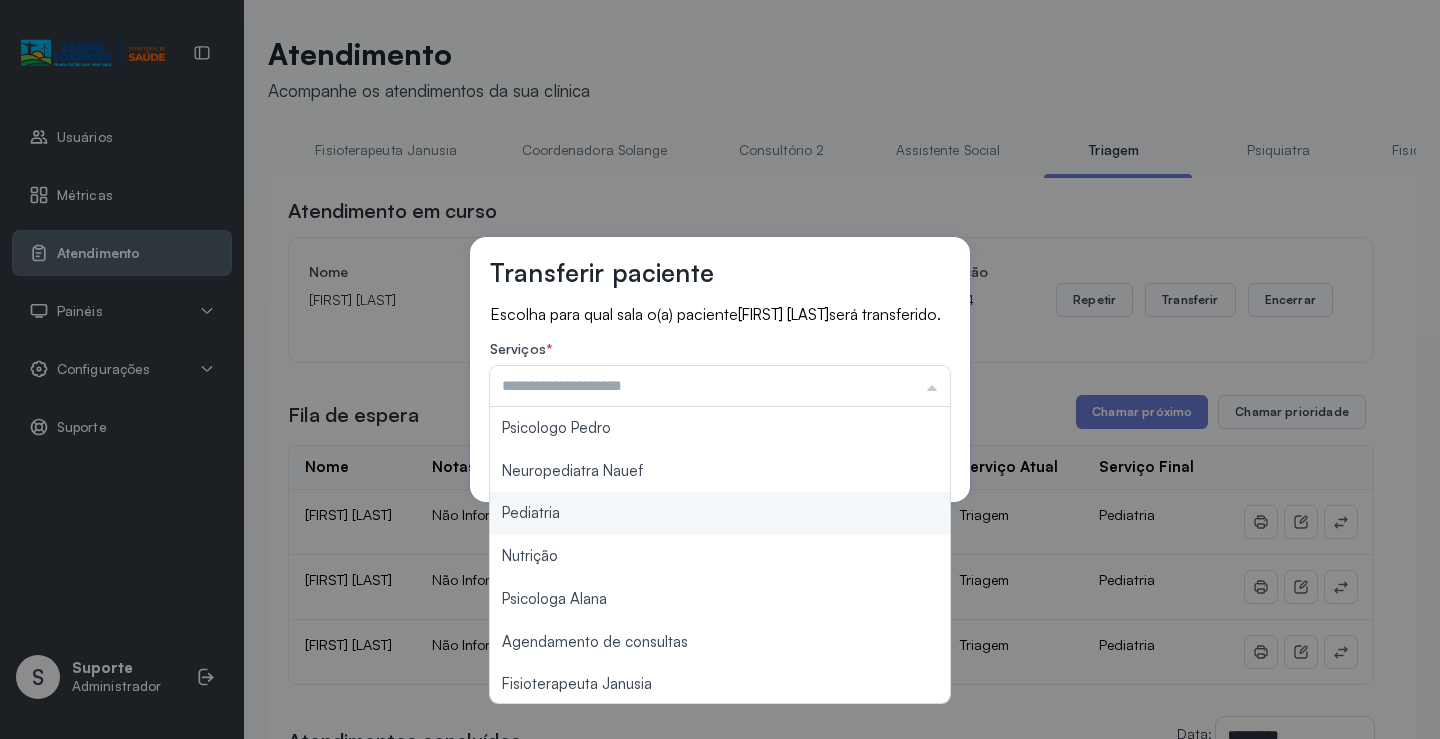 type on "*********" 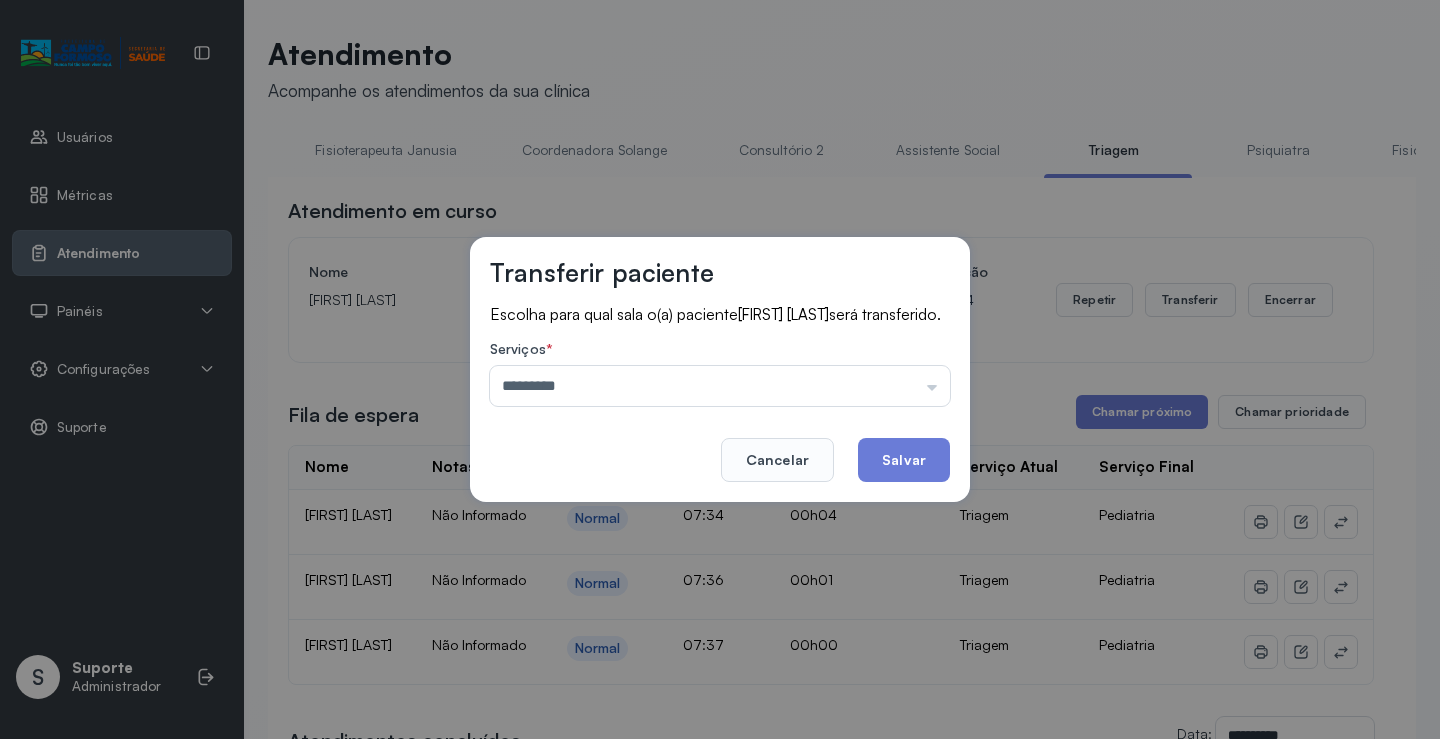 click on "Transferir paciente Escolha para qual sala o(a) paciente  [FIRST] [LAST]  será transferido.  Serviços  *  ********* Psicologo Pedro Neuropediatra Nauef Pediatria Nutrição Psicologa Alana Agendamento de consultas Fisioterapeuta Janusia Coordenadora Solange Consultório 2 Assistente Social Psiquiatra Fisioterapeuta Francyne Fisioterapeuta Morgana Neuropediatra João Cancelar Salvar" at bounding box center (720, 369) 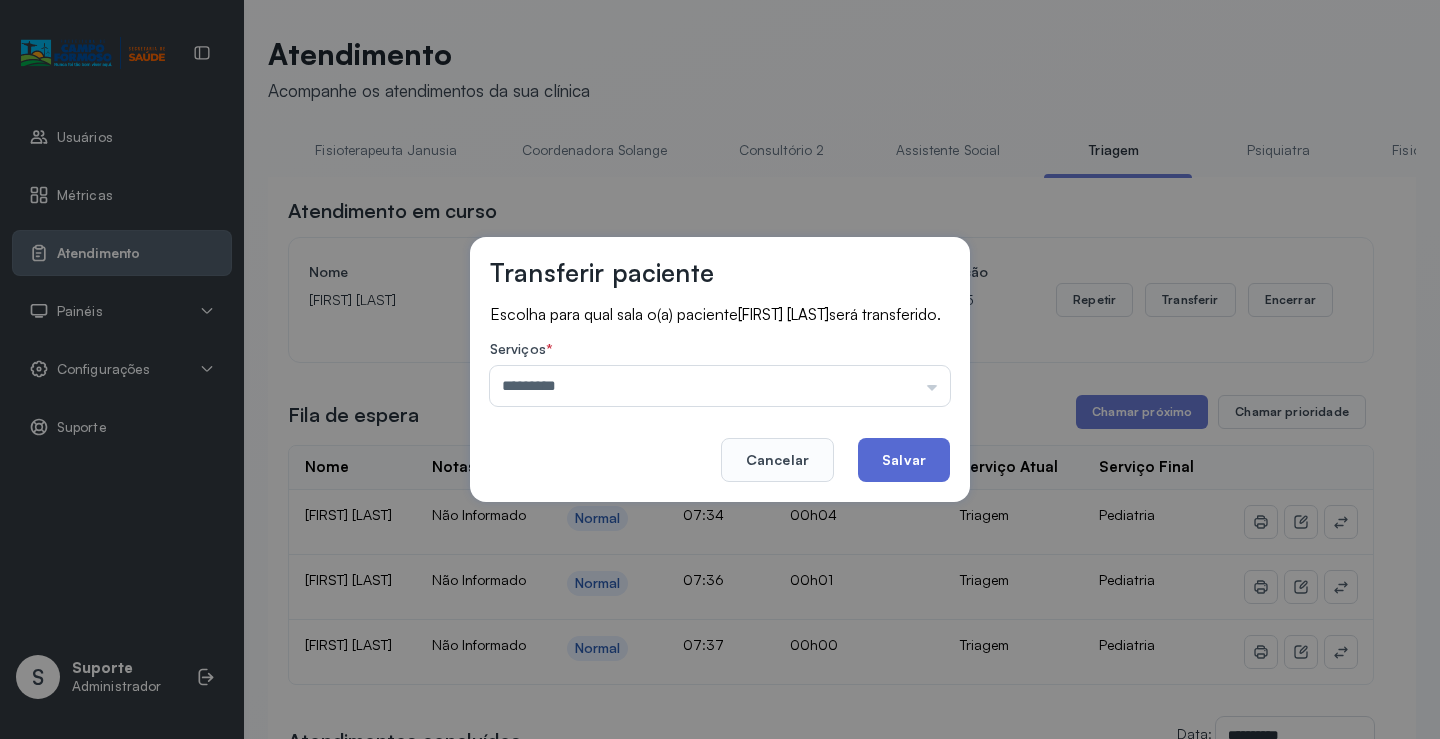 click on "Salvar" 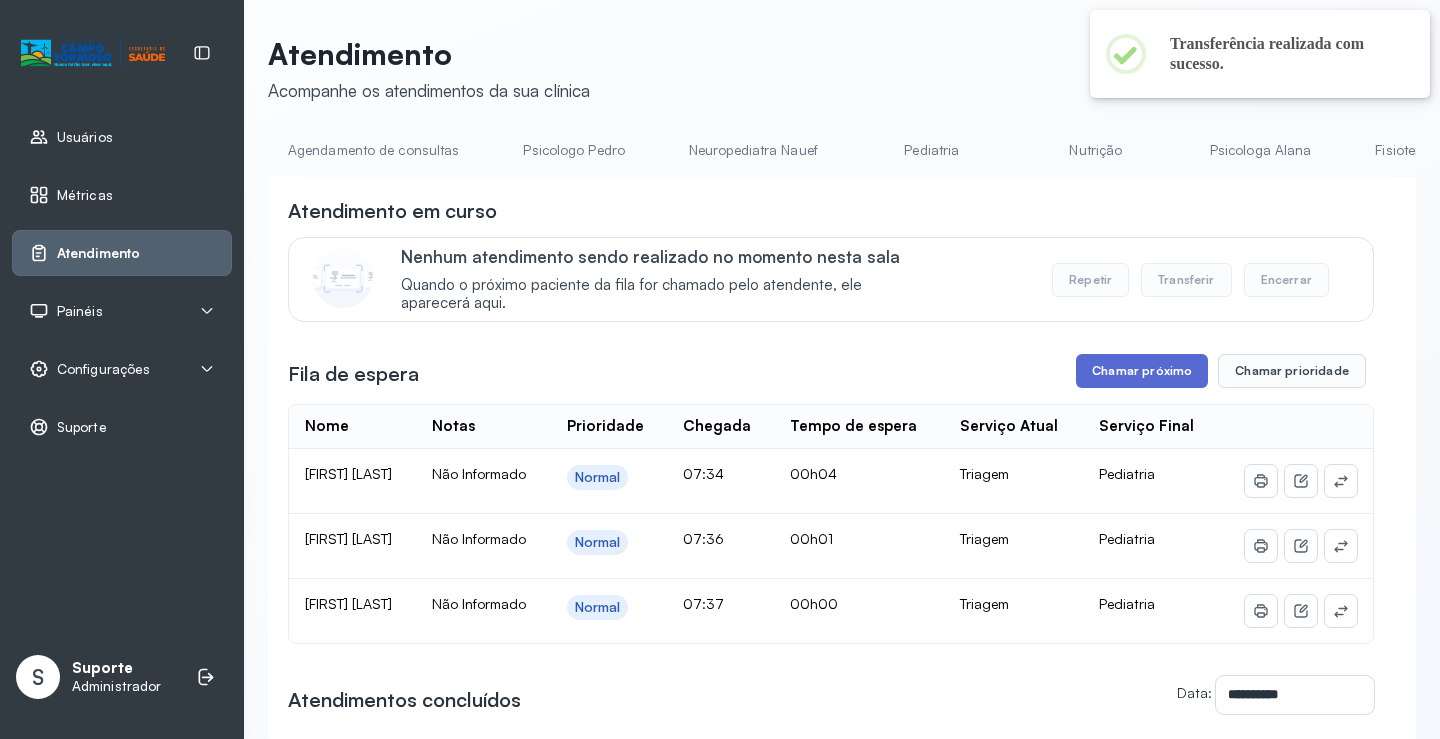 click on "Chamar próximo" at bounding box center (1142, 371) 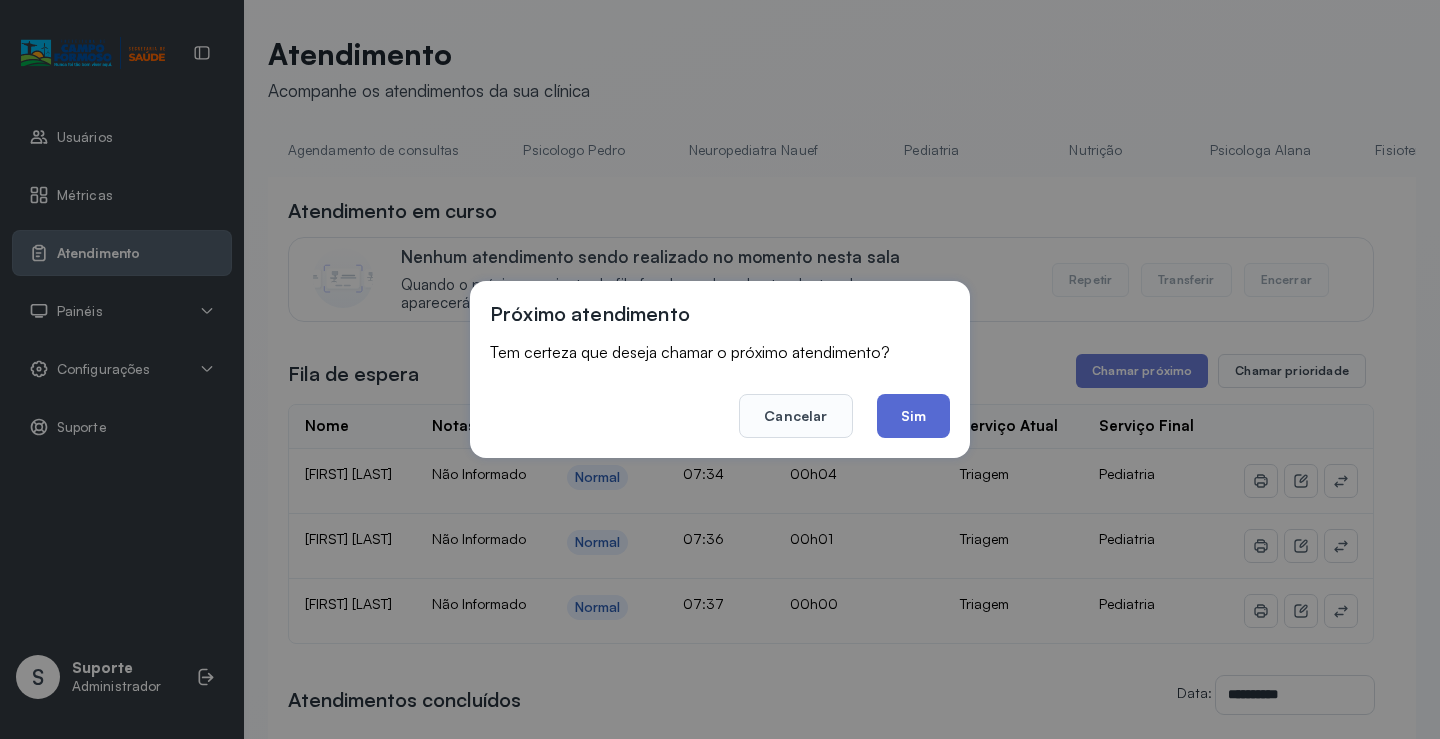 click on "Sim" 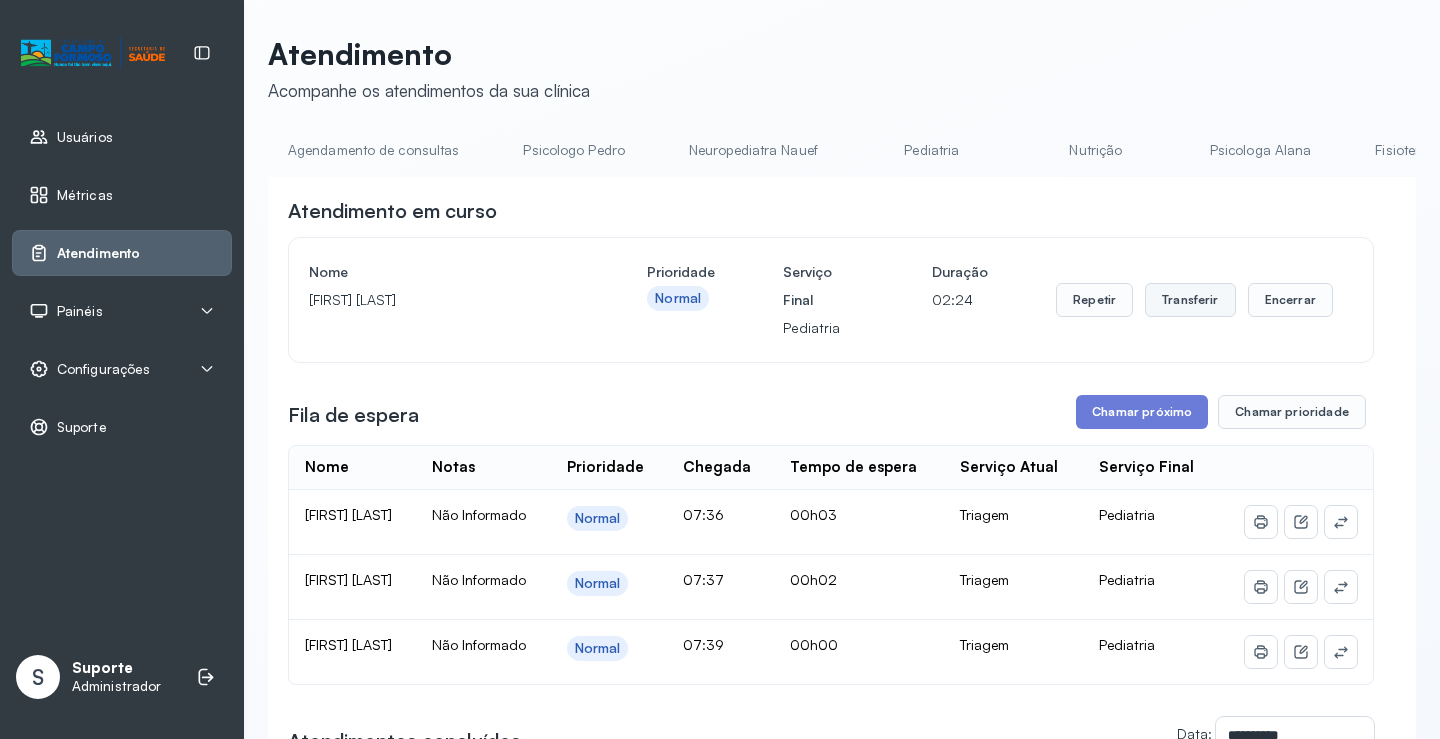 click on "Transferir" at bounding box center [1190, 300] 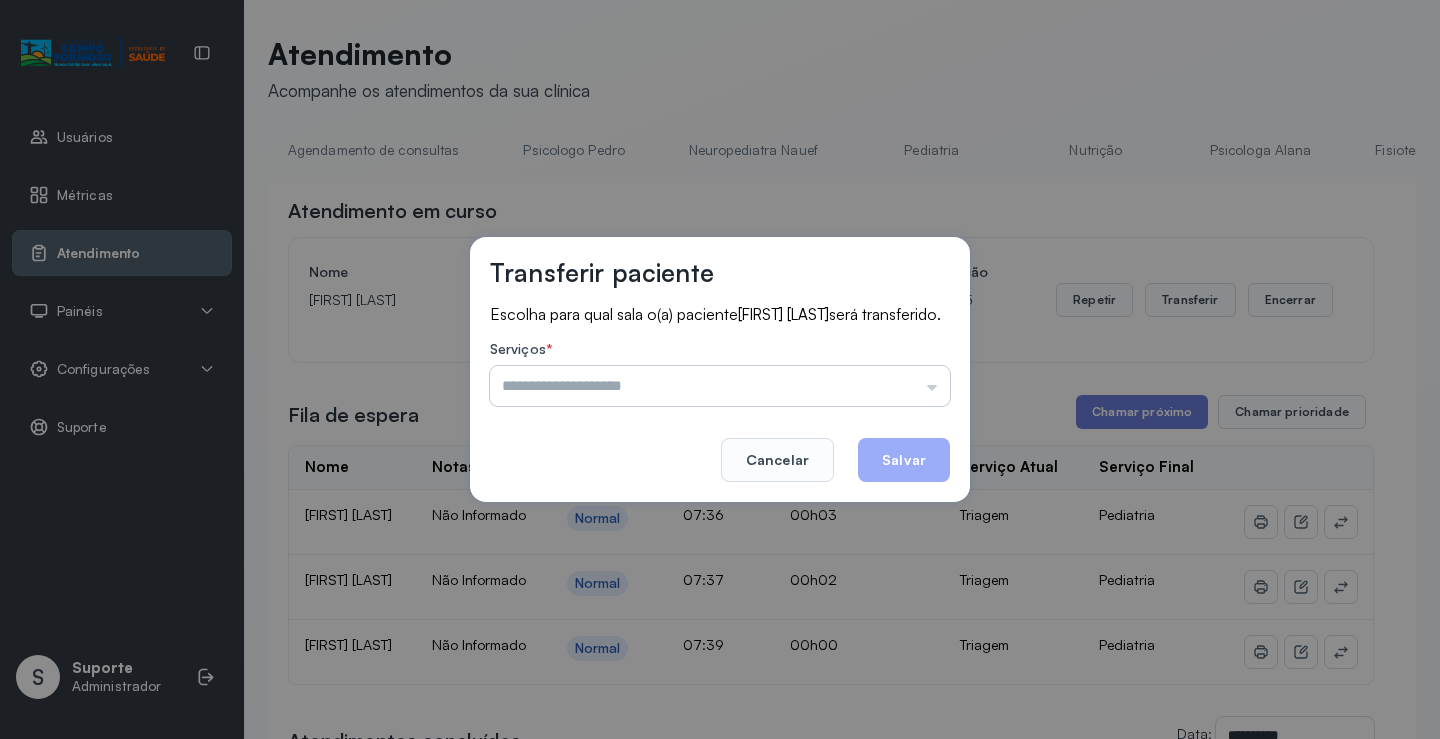 click at bounding box center (720, 386) 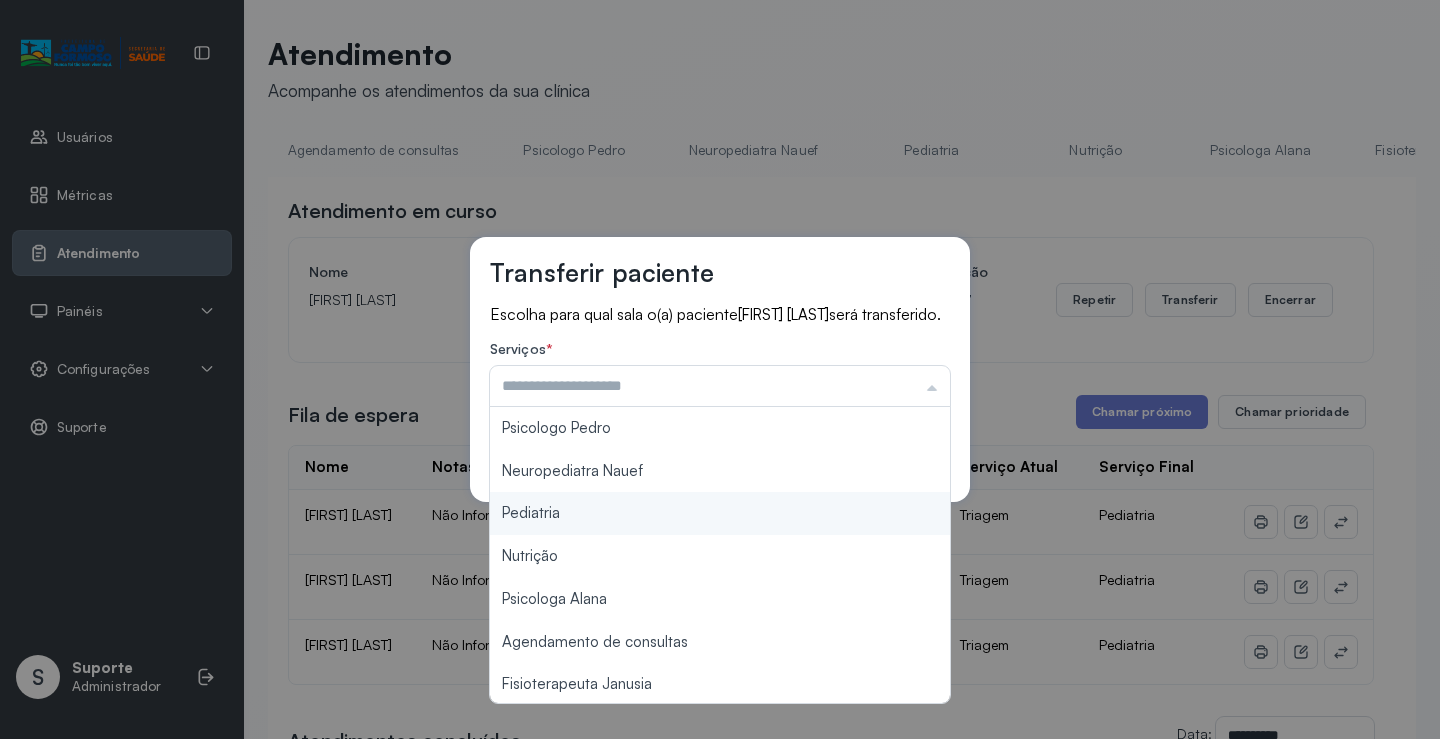 type on "*********" 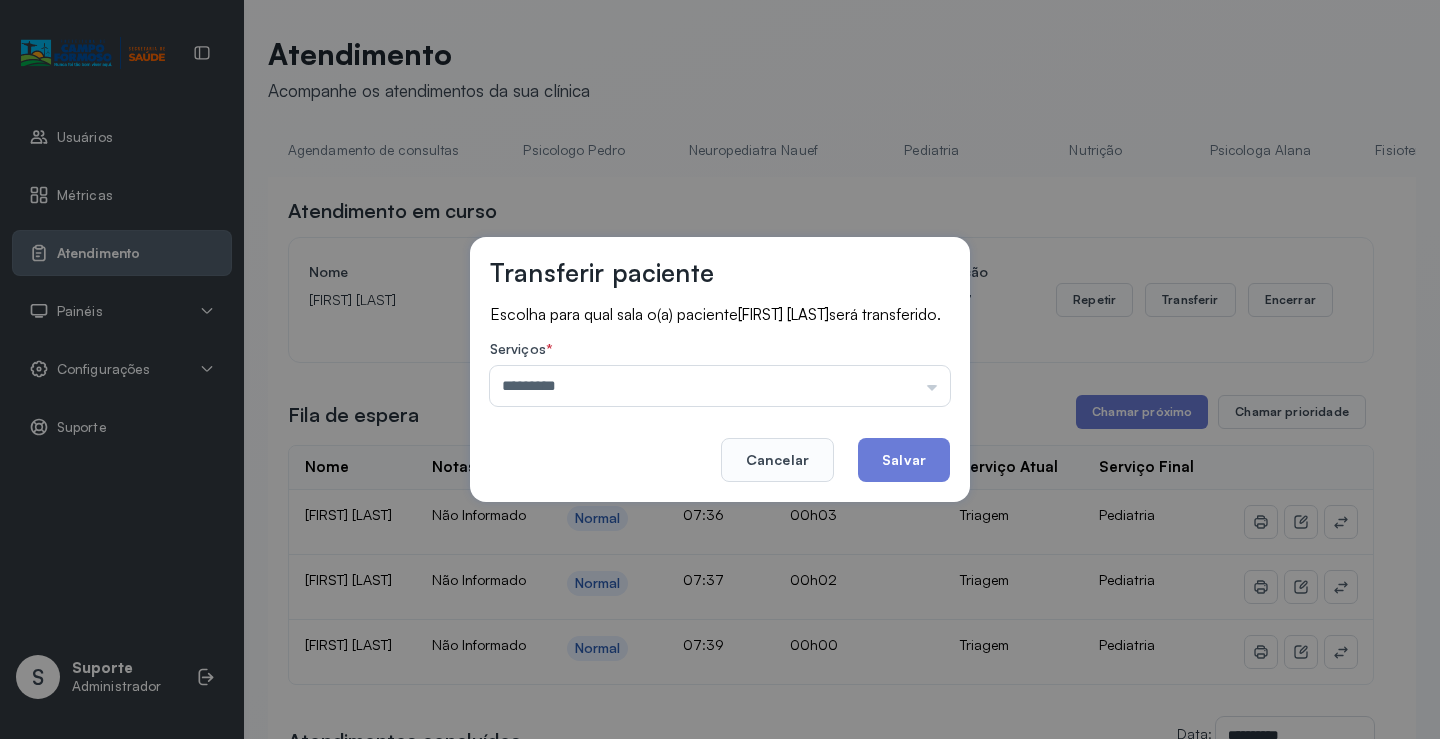 click on "Transferir paciente Escolha para qual sala o(a) paciente  [FIRST] [LAST]  será transferido.  Serviços  *  ********* Psicologo Pedro Neuropediatra Nauef Pediatria Nutrição Psicologa Alana Agendamento de consultas Fisioterapeuta Janusia Coordenadora Solange Consultório 2 Assistente Social Psiquiatra Fisioterapeuta Francyne Fisioterapeuta Morgana Neuropediatra João Cancelar Salvar" at bounding box center (720, 369) 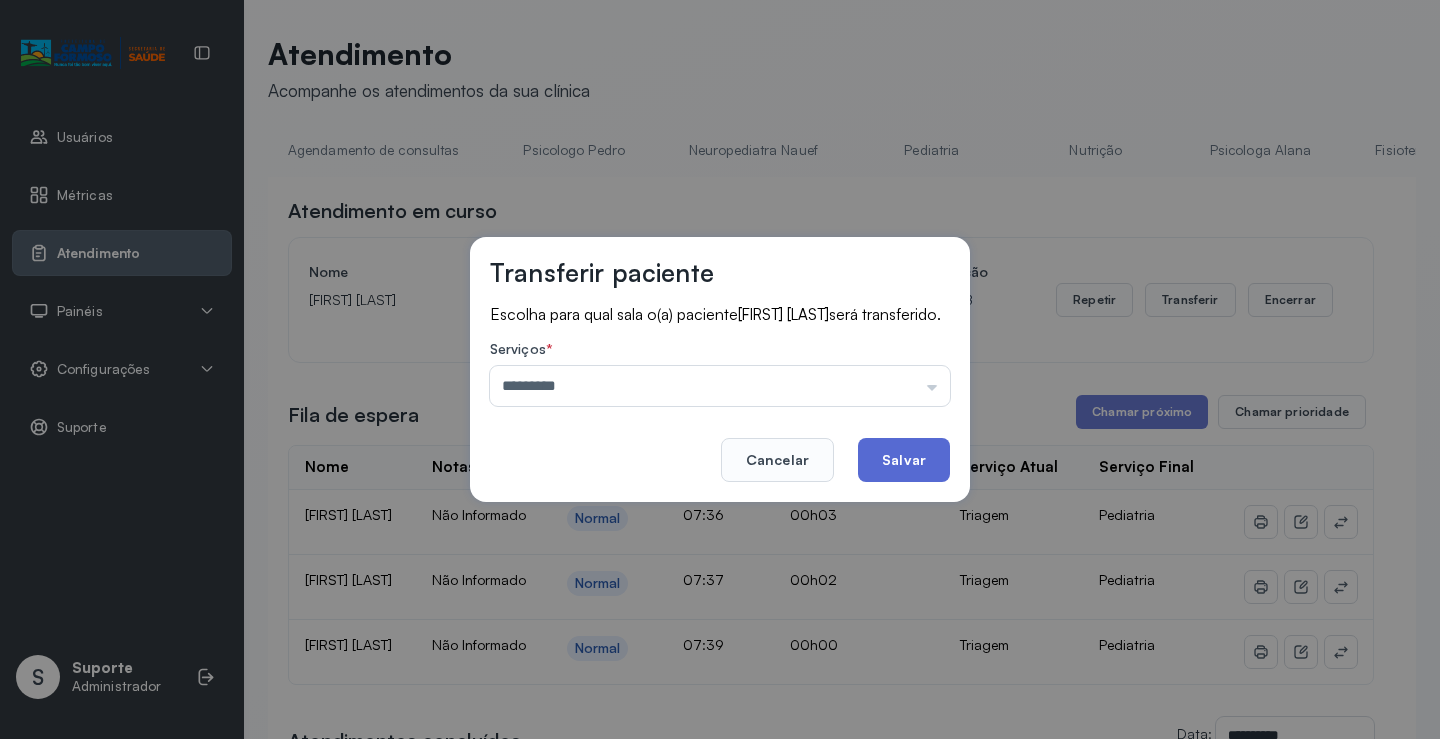 click on "Salvar" 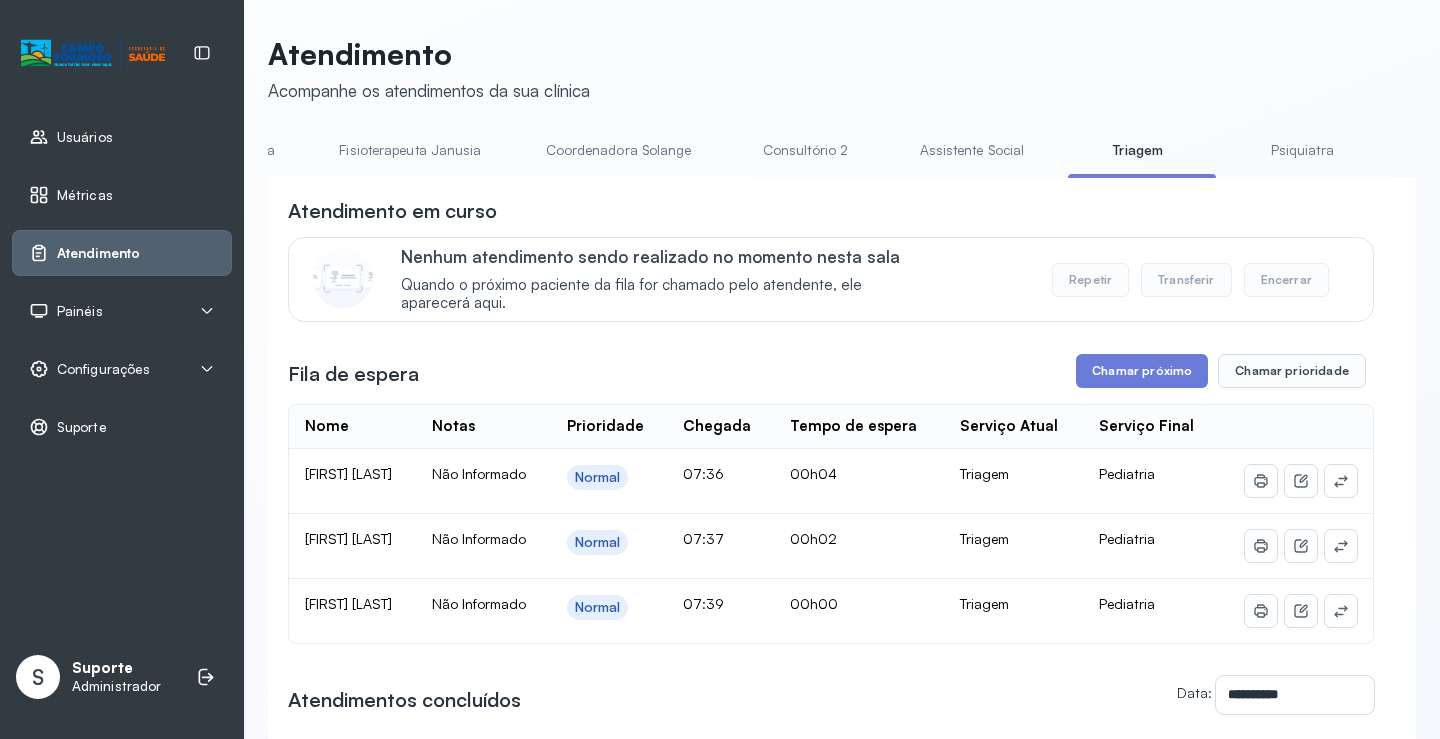 scroll, scrollTop: 0, scrollLeft: 1051, axis: horizontal 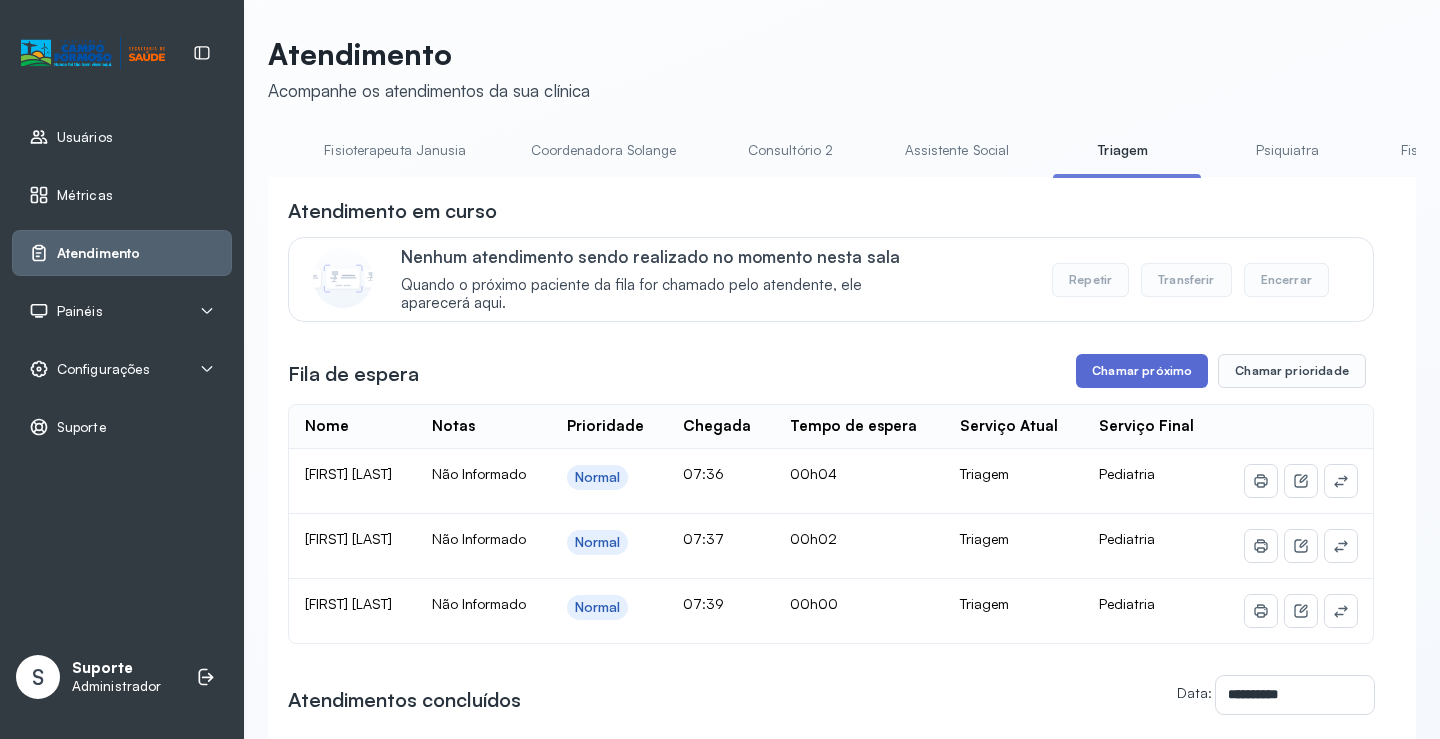 click on "Chamar próximo" at bounding box center (1142, 371) 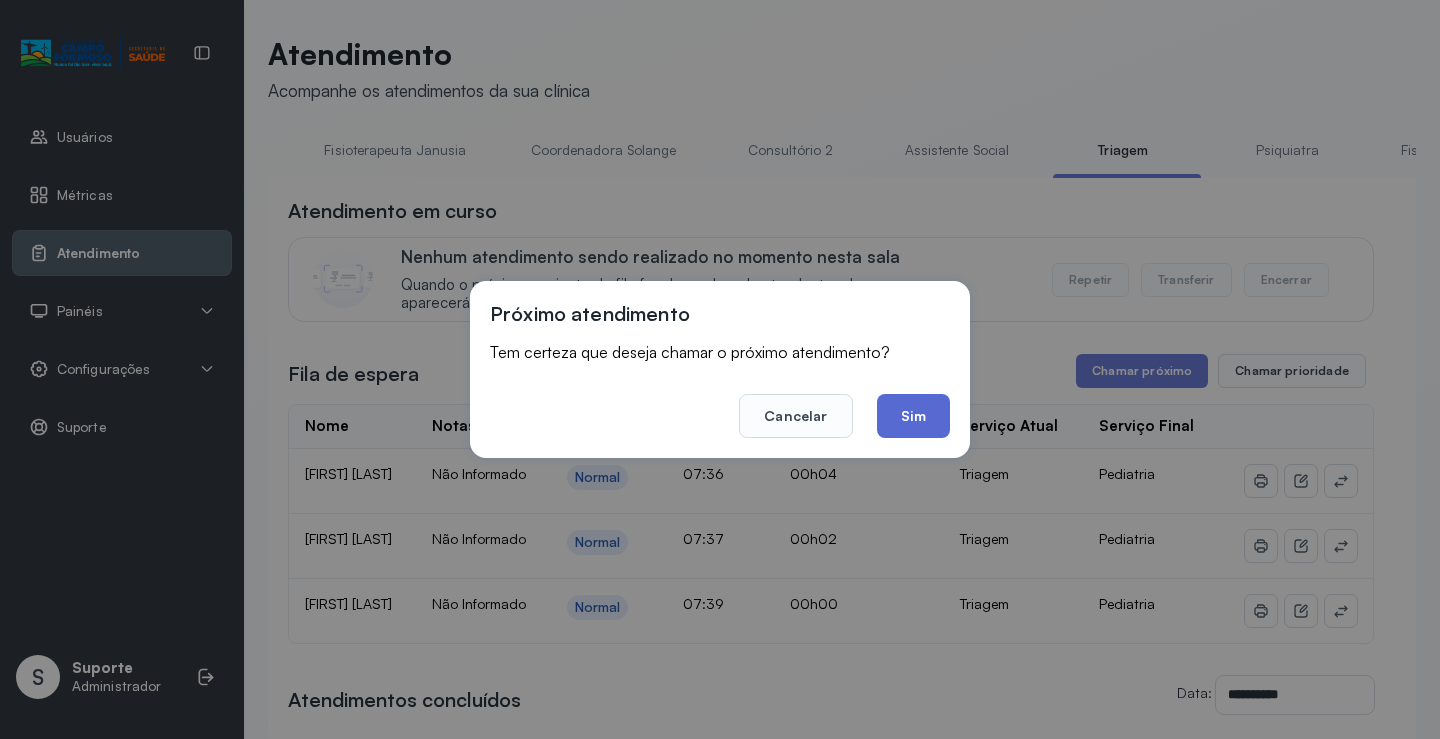 click on "Sim" 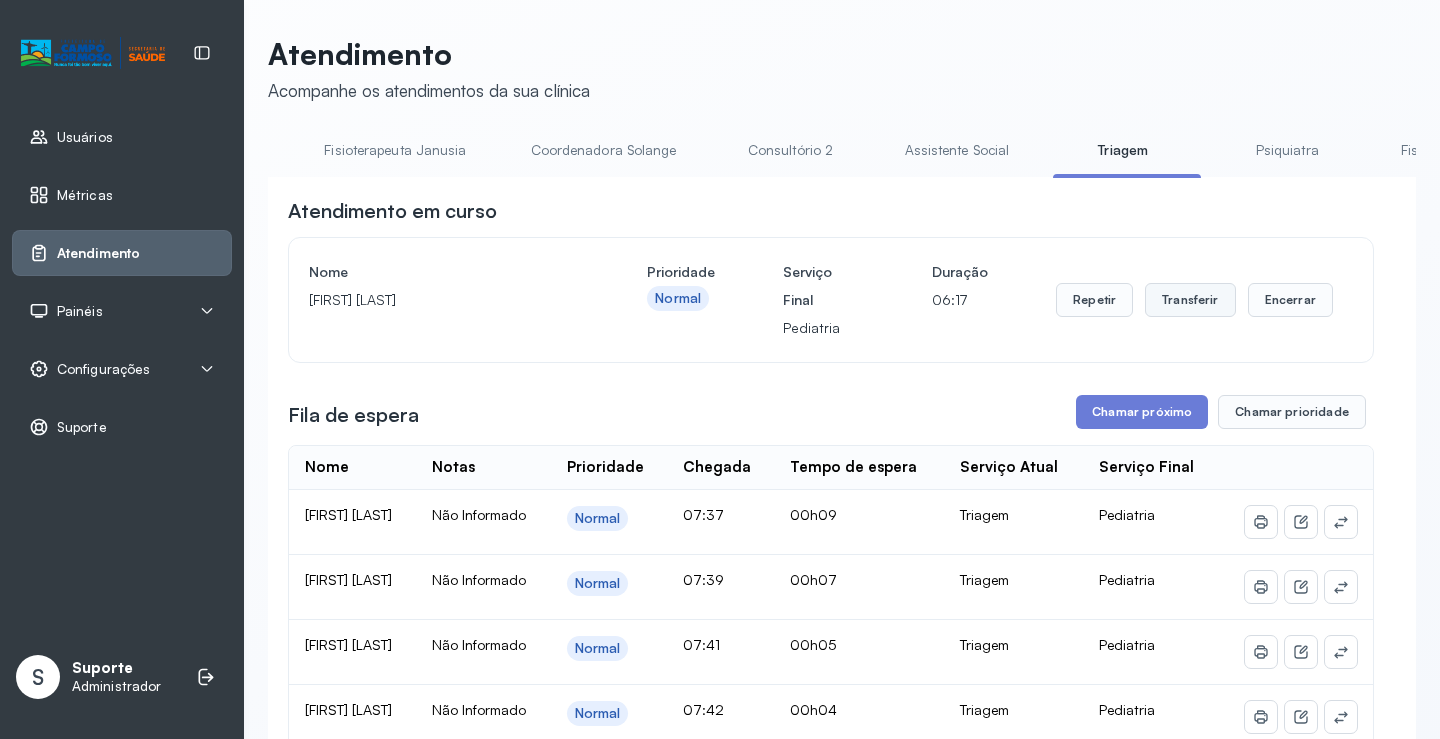 click on "Transferir" at bounding box center (1190, 300) 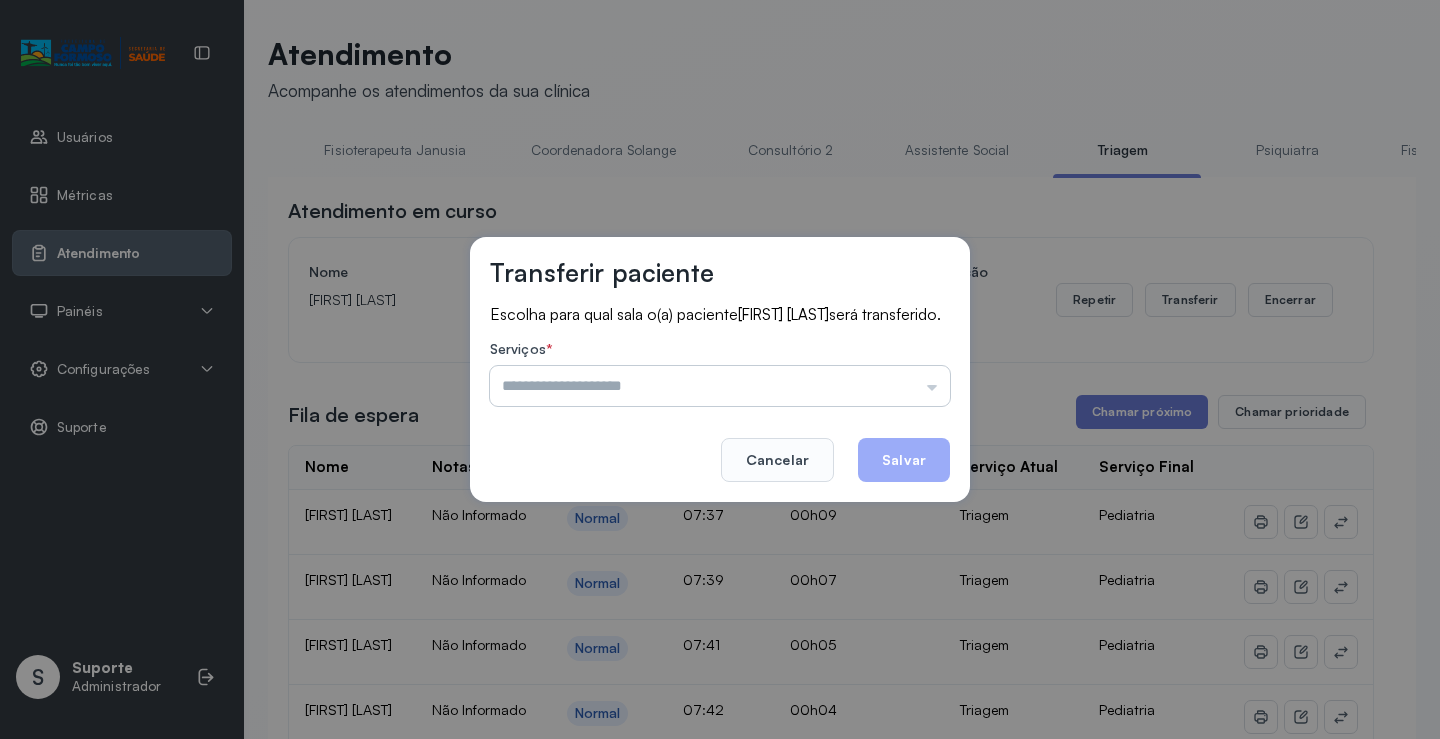 click at bounding box center [720, 386] 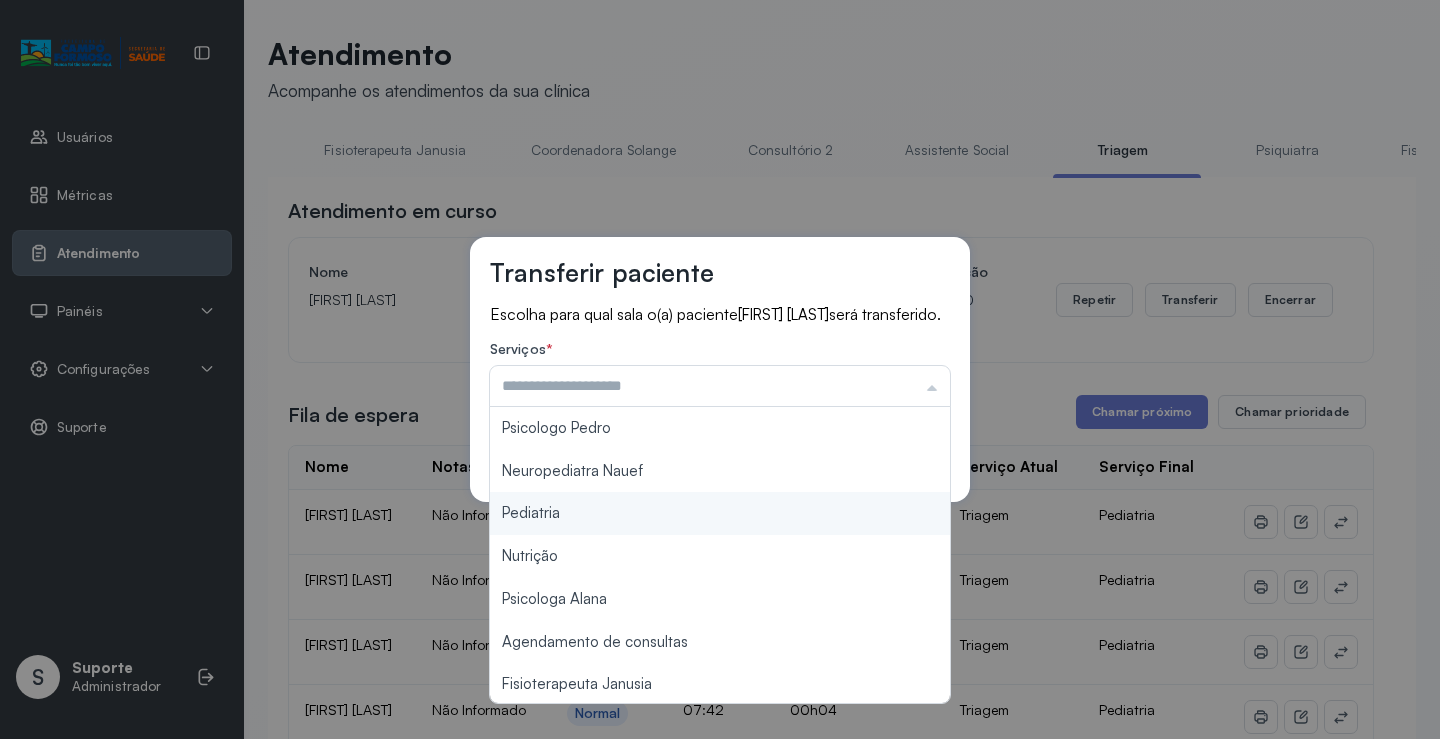 type on "*********" 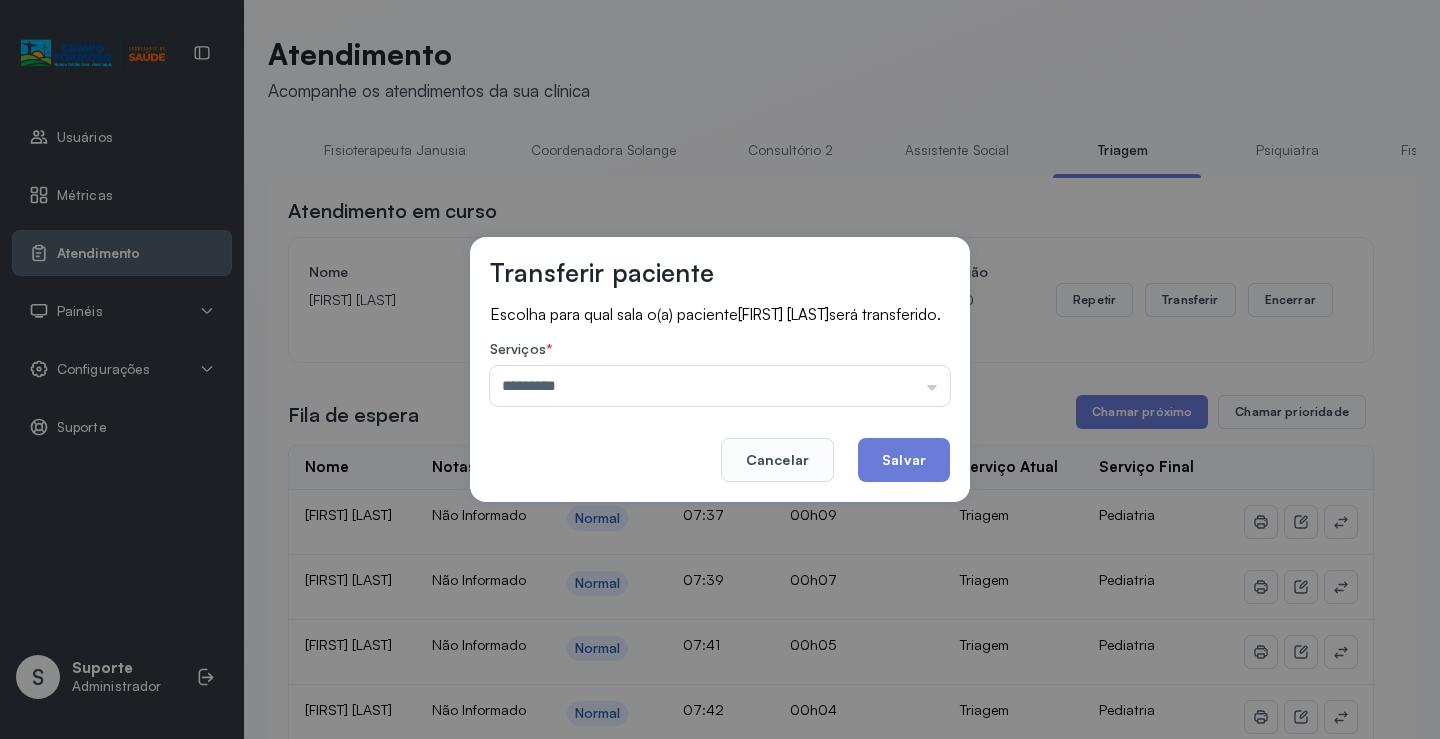 drag, startPoint x: 624, startPoint y: 522, endPoint x: 721, endPoint y: 512, distance: 97.5141 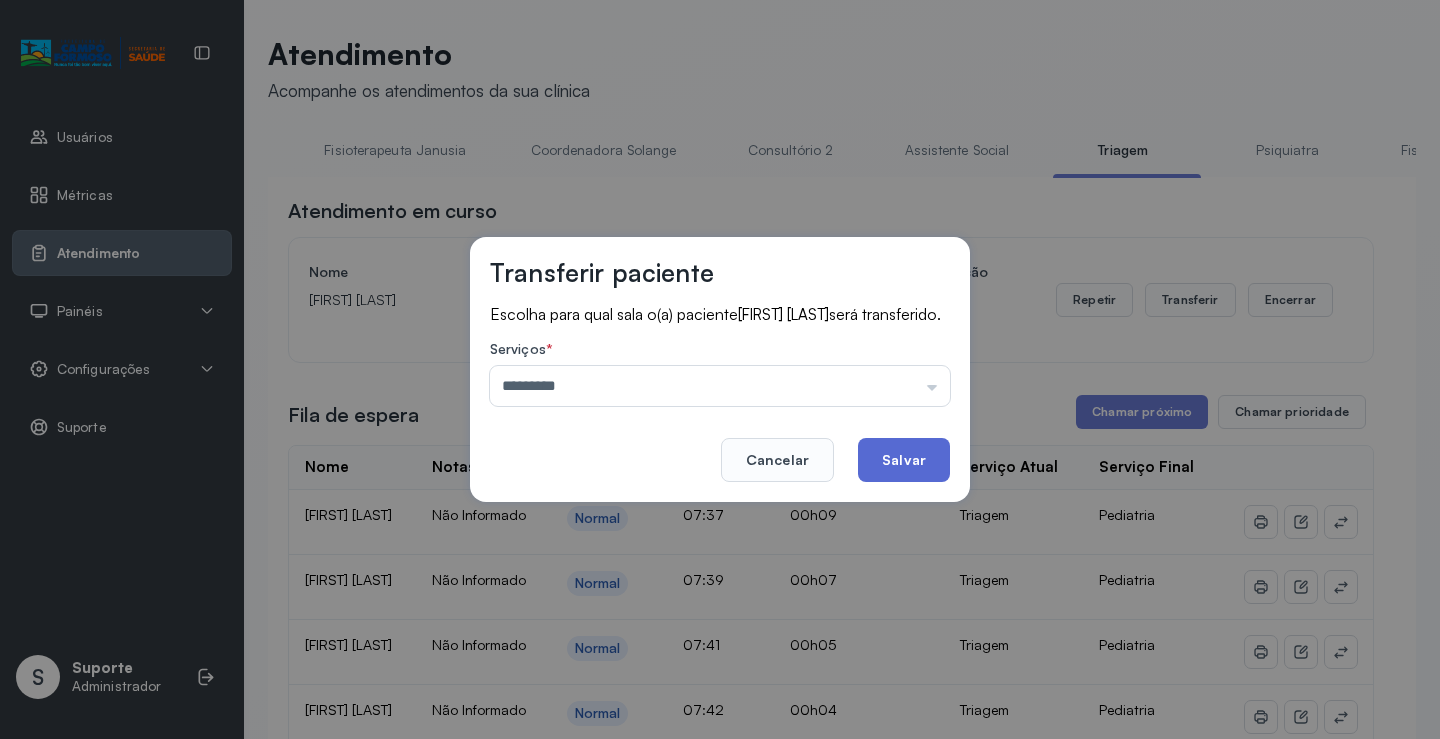 click on "Salvar" 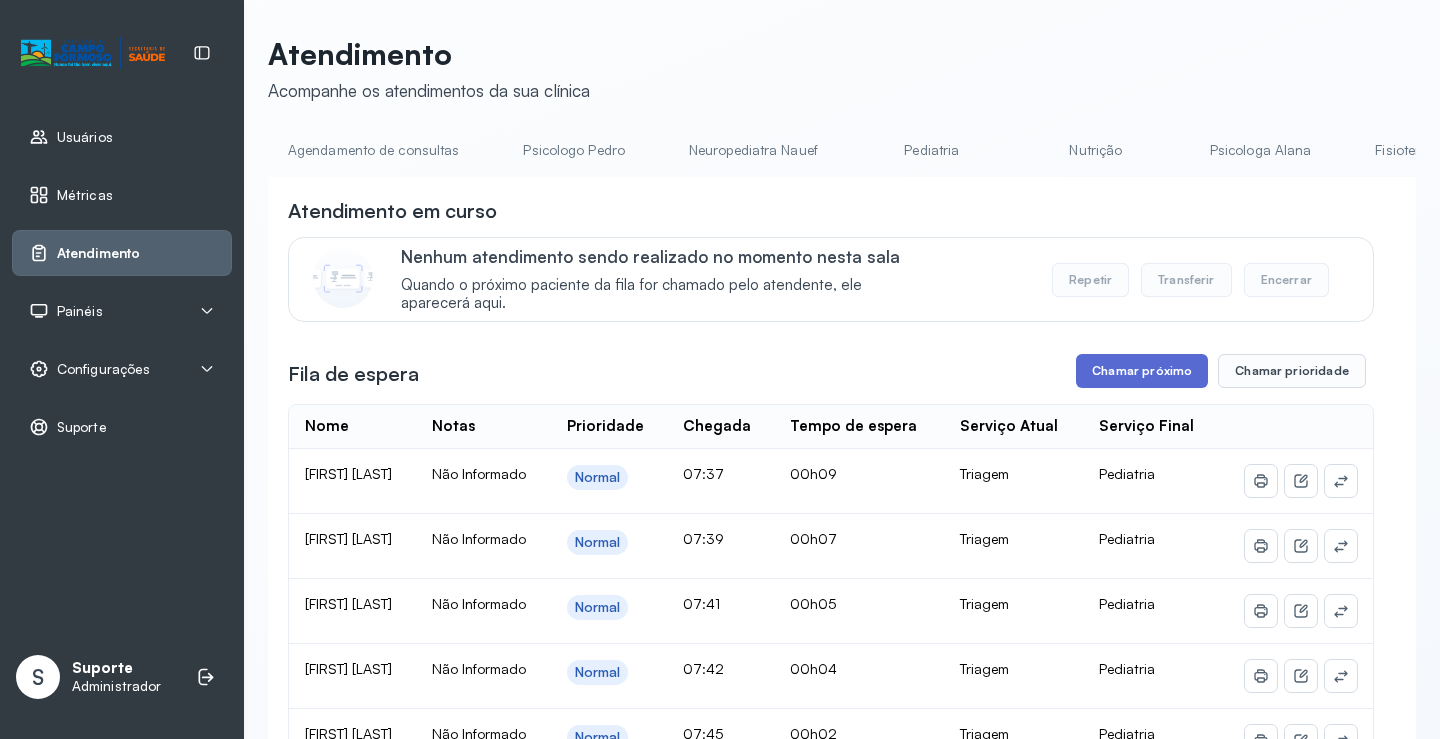 click on "Chamar próximo" at bounding box center (1142, 371) 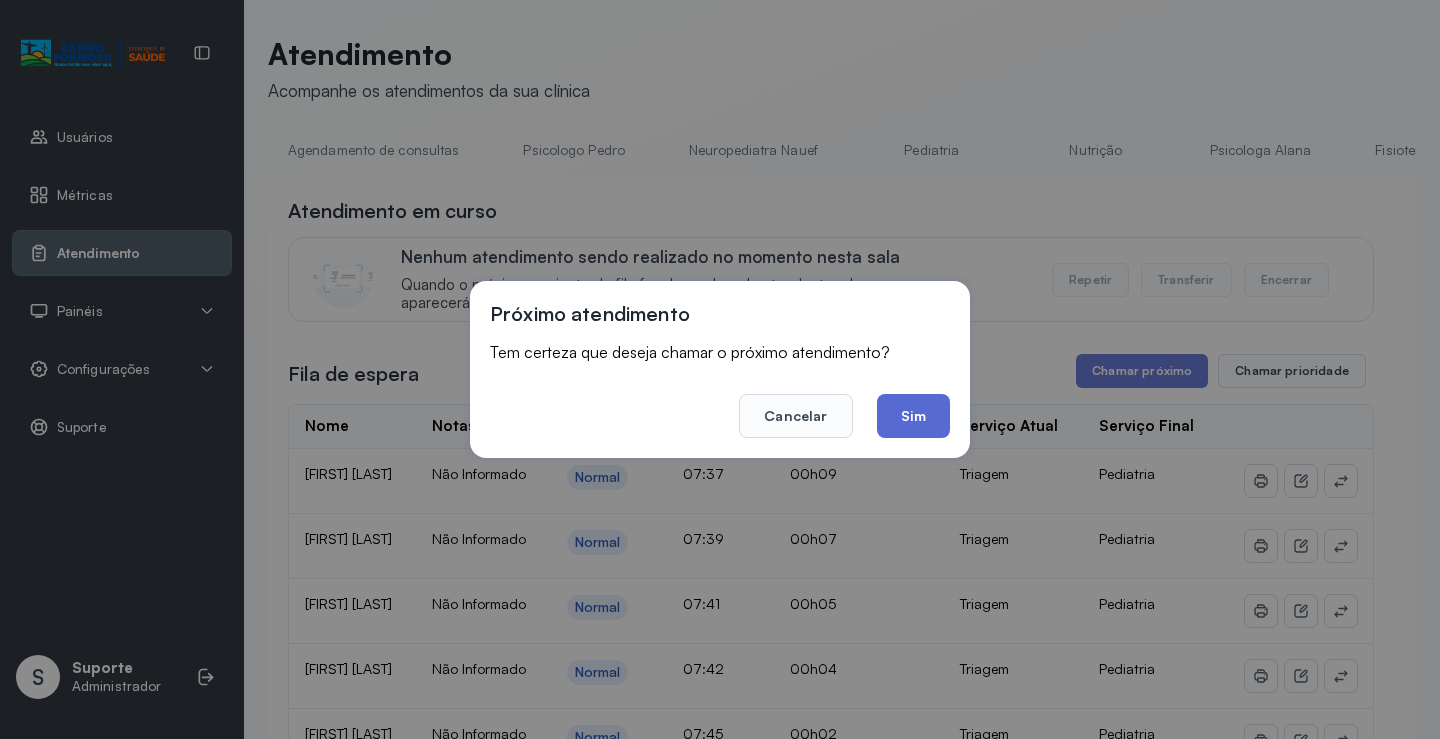 drag, startPoint x: 889, startPoint y: 402, endPoint x: 552, endPoint y: 112, distance: 444.59982 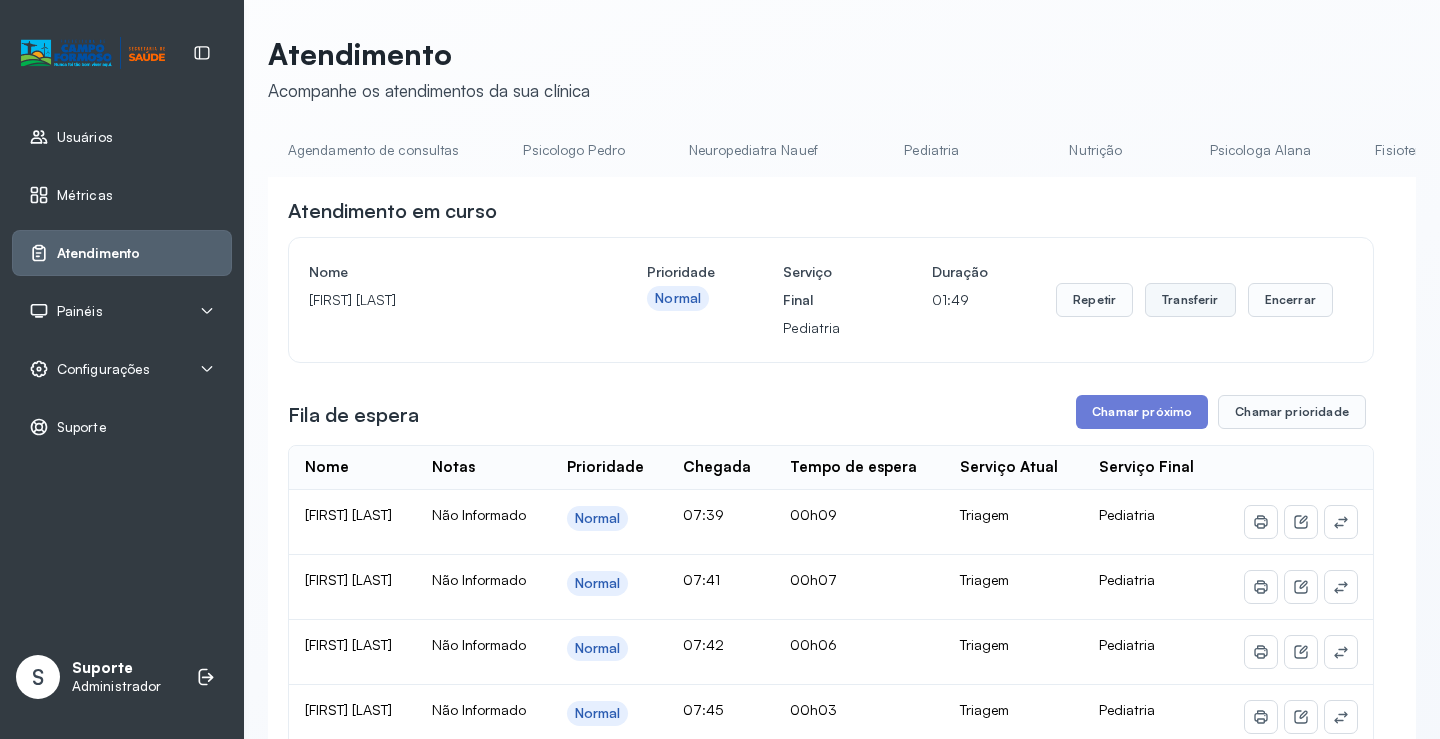 click on "Transferir" at bounding box center [1190, 300] 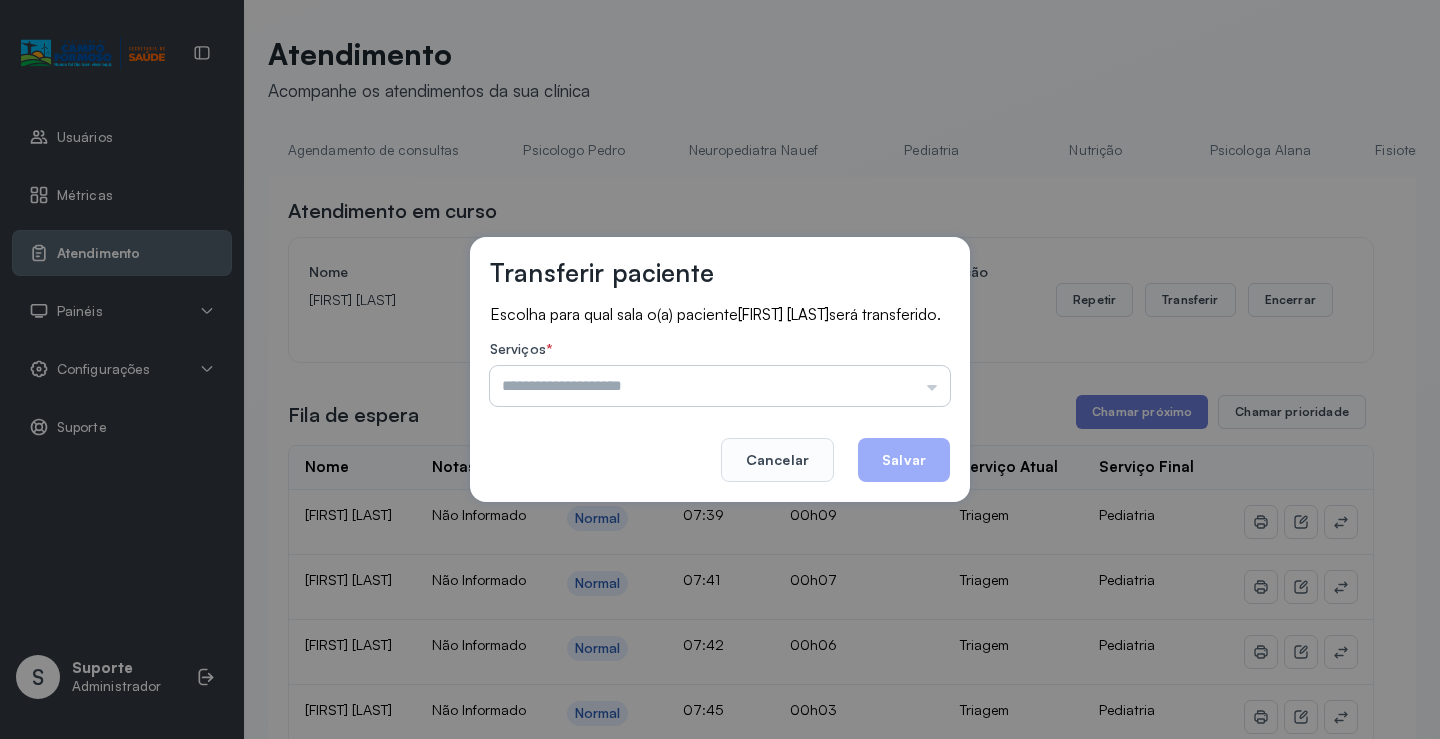 click at bounding box center (720, 386) 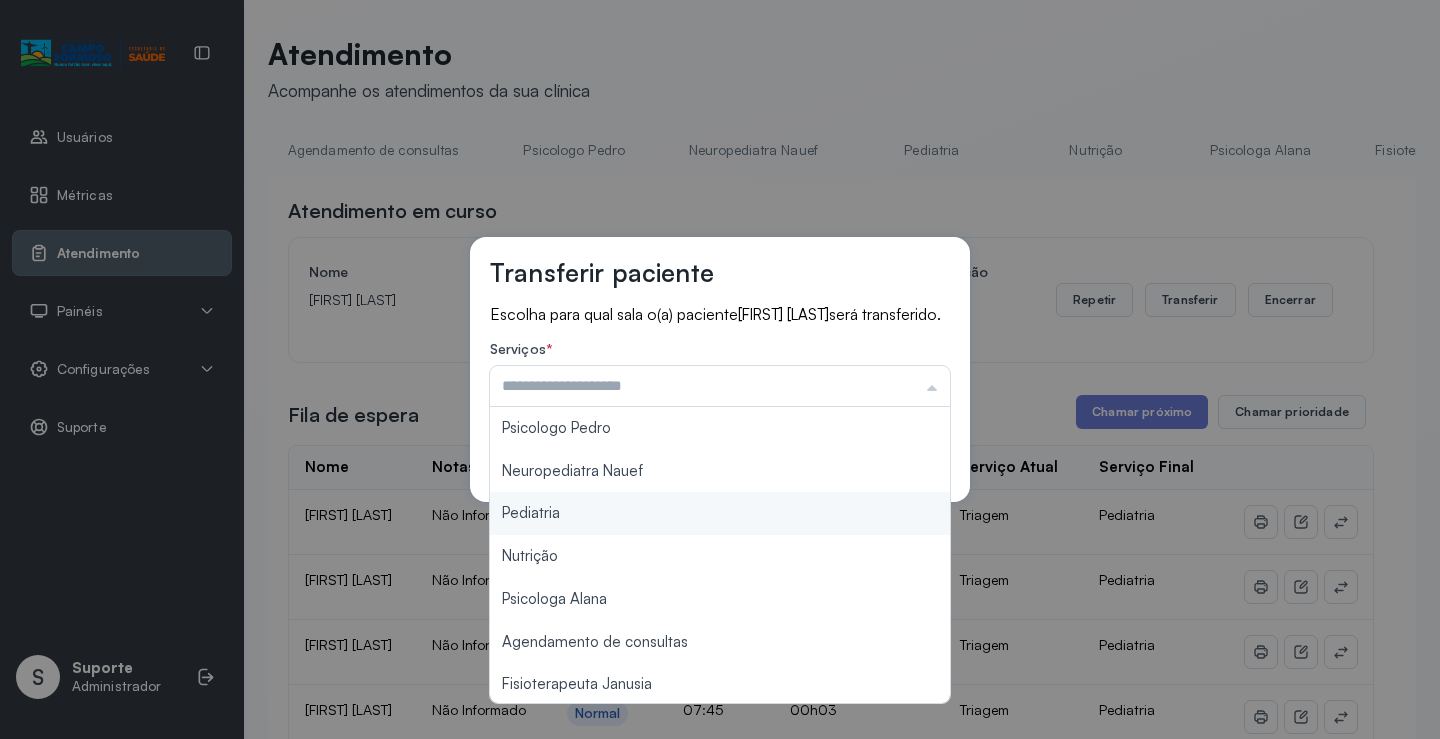 type on "*********" 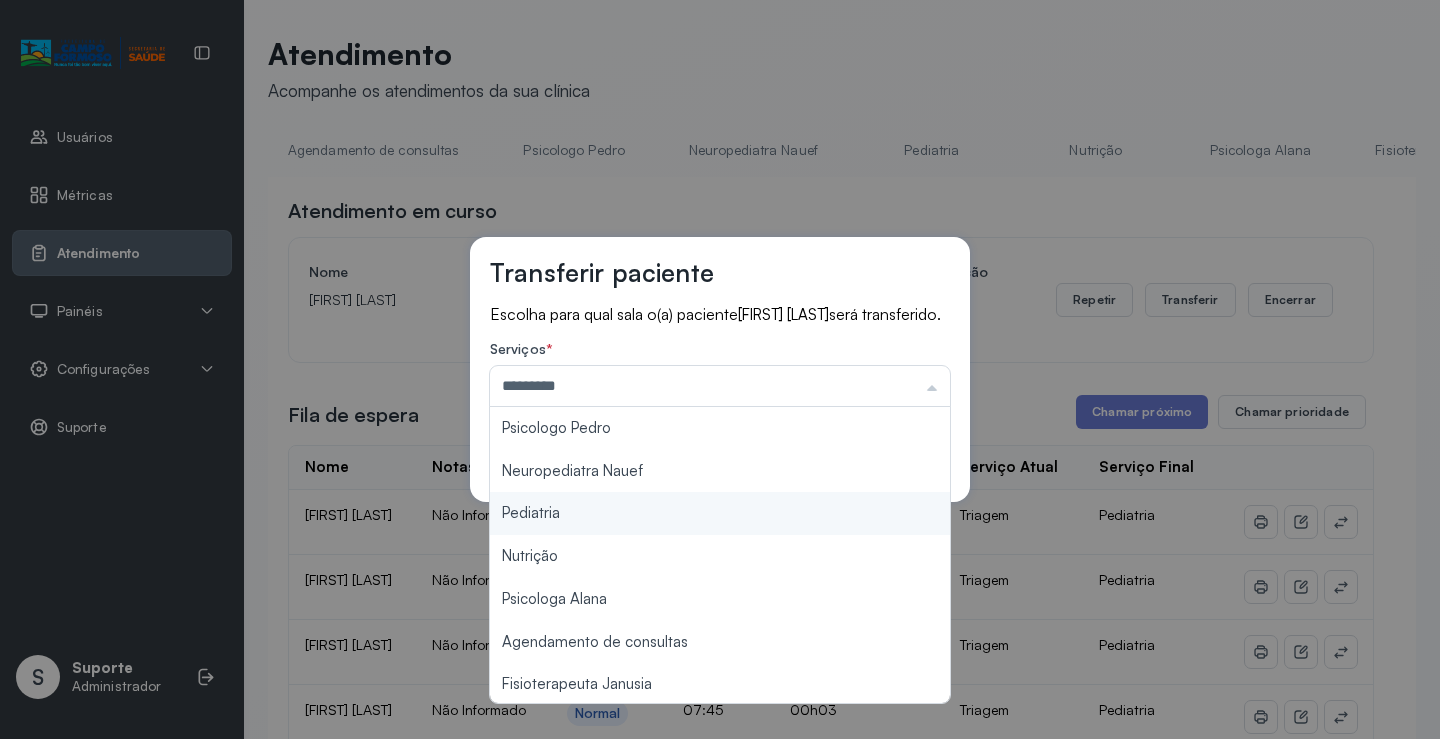 click on "Transferir paciente Escolha para qual sala o(a) paciente  [FIRST] [LAST]  será transferido.  Serviços  *  ********* Psicologo Pedro Neuropediatra Nauef Pediatria Nutrição Psicologa Alana Agendamento de consultas Fisioterapeuta Janusia Coordenadora Solange Consultório 2 Assistente Social Psiquiatra Fisioterapeuta Francyne Fisioterapeuta Morgana Neuropediatra João Cancelar Salvar" at bounding box center [720, 369] 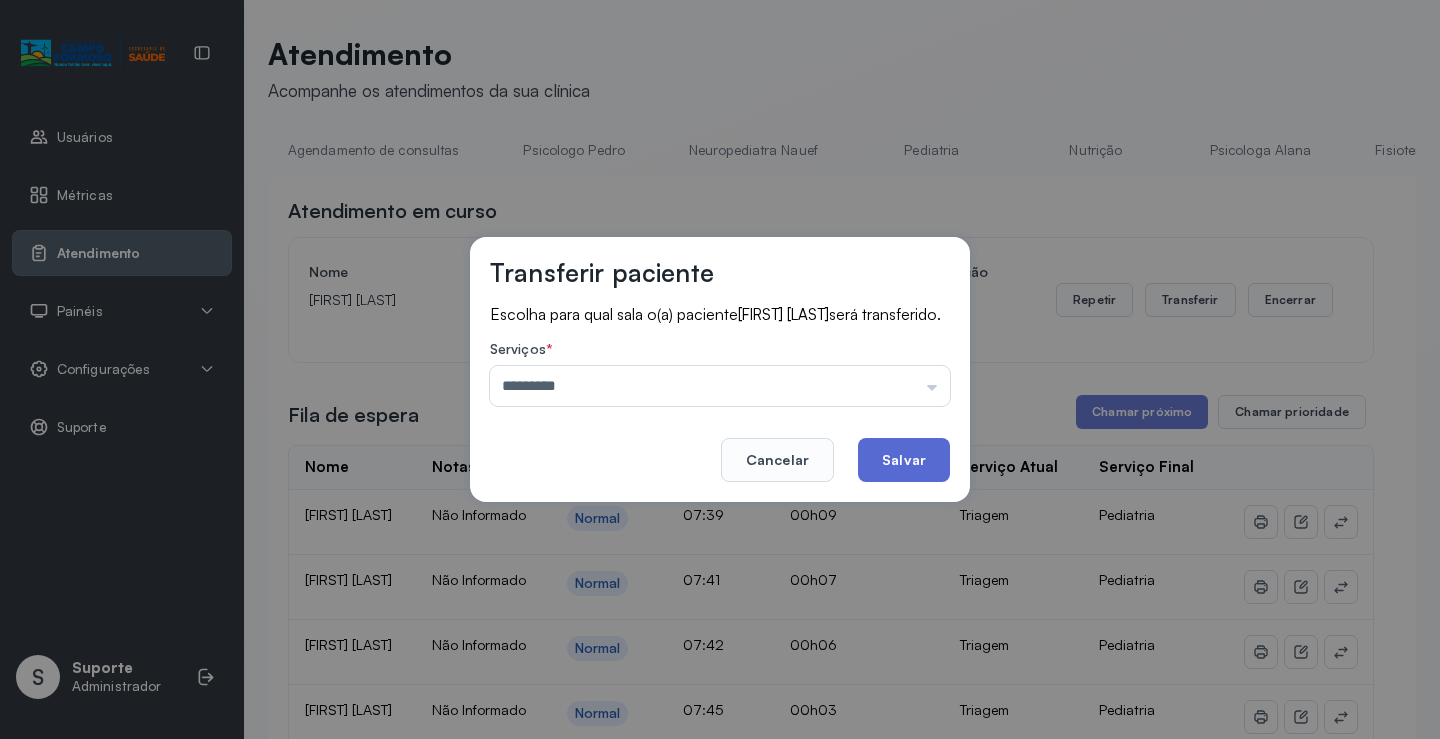 click on "Salvar" 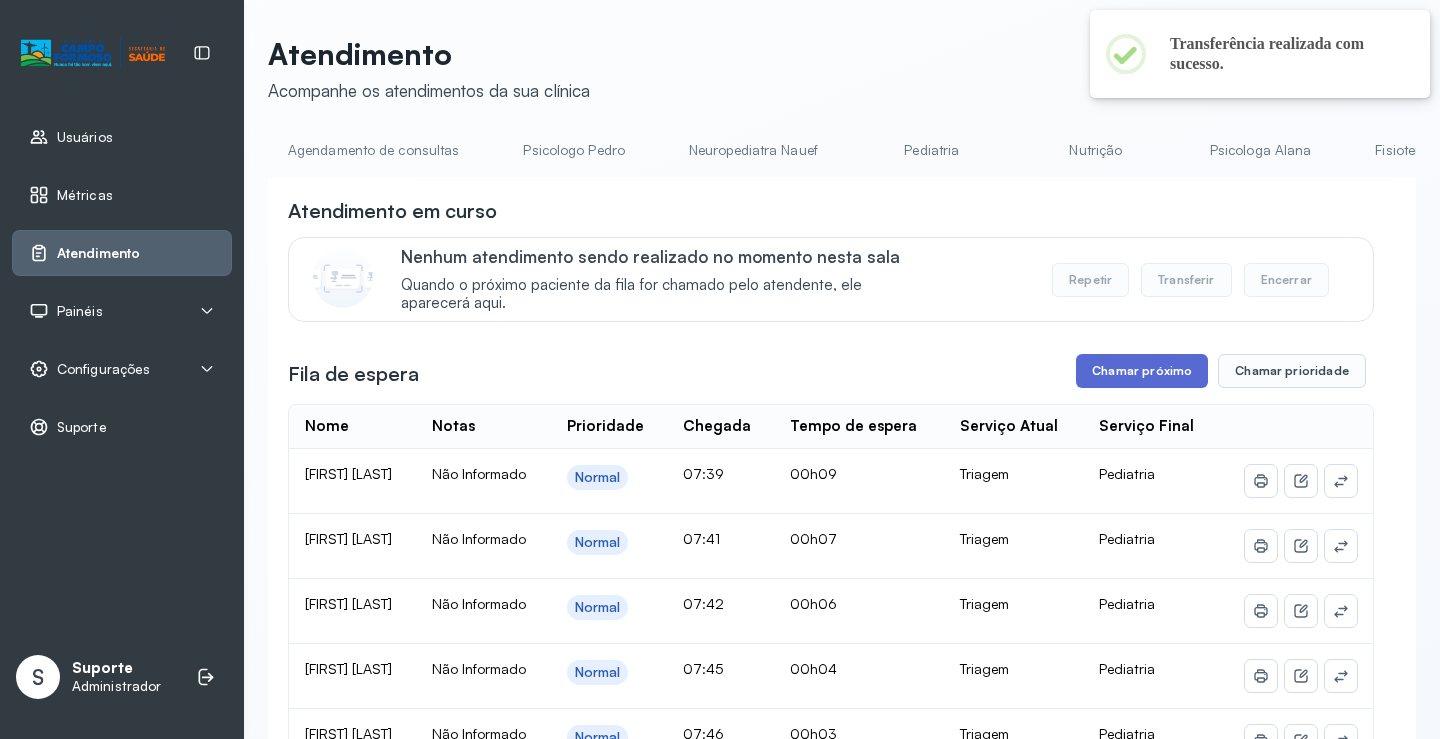 click on "Chamar próximo" at bounding box center (1142, 371) 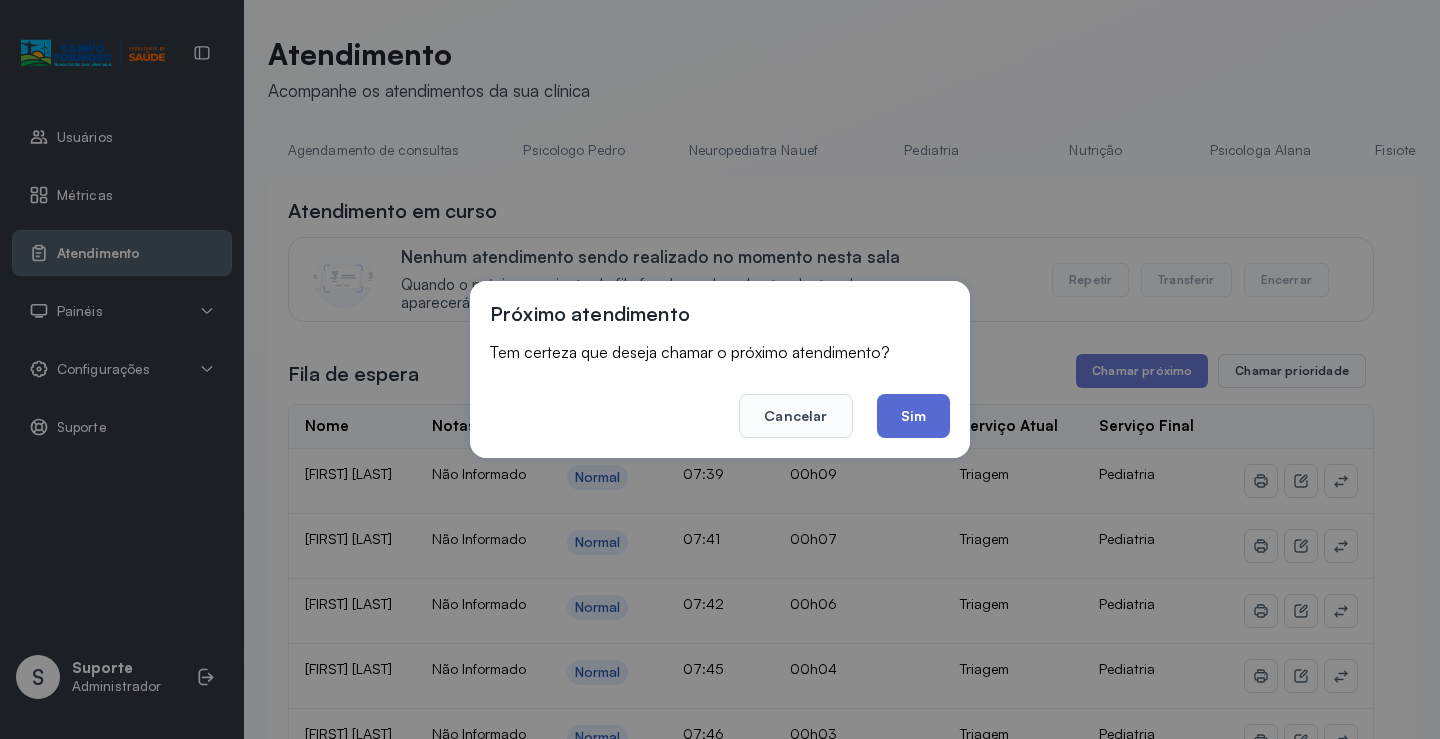 click on "Sim" 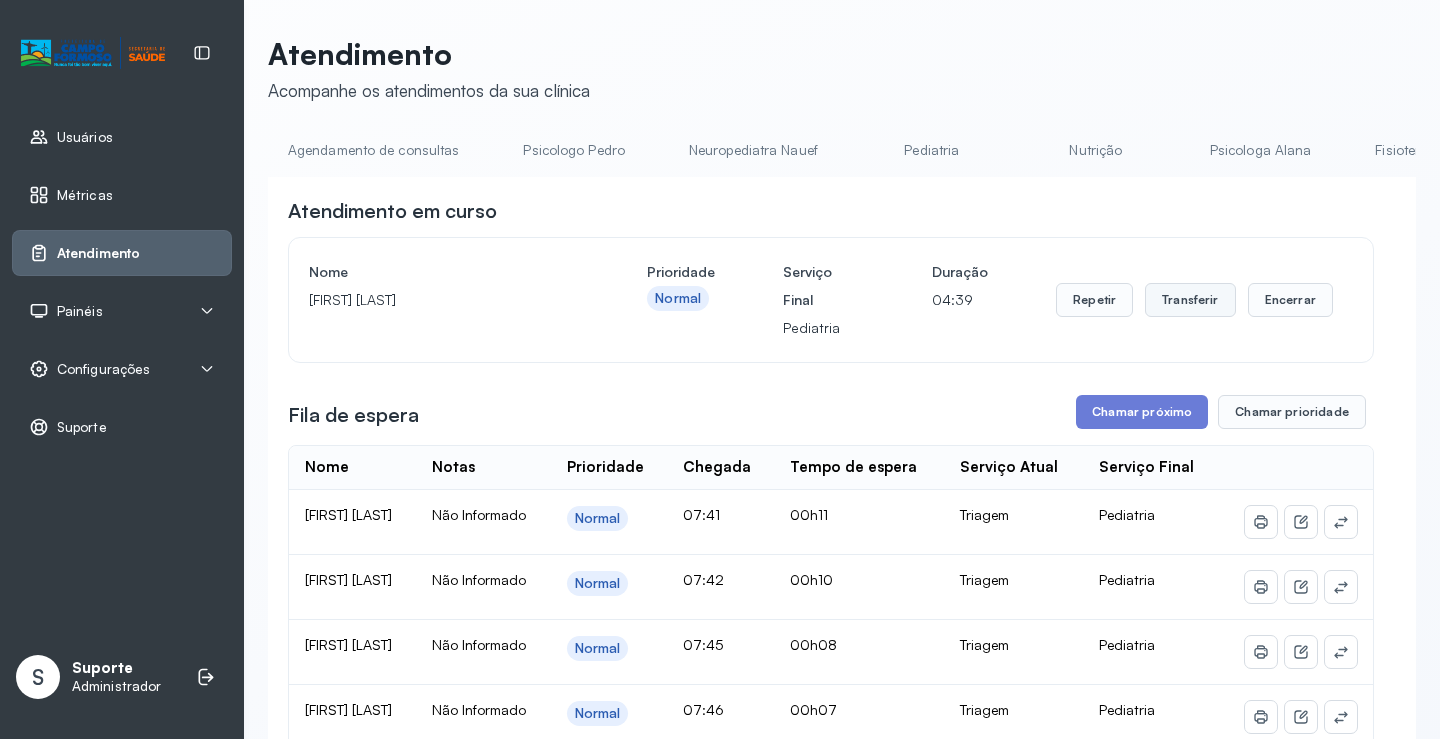 click on "Transferir" at bounding box center [1190, 300] 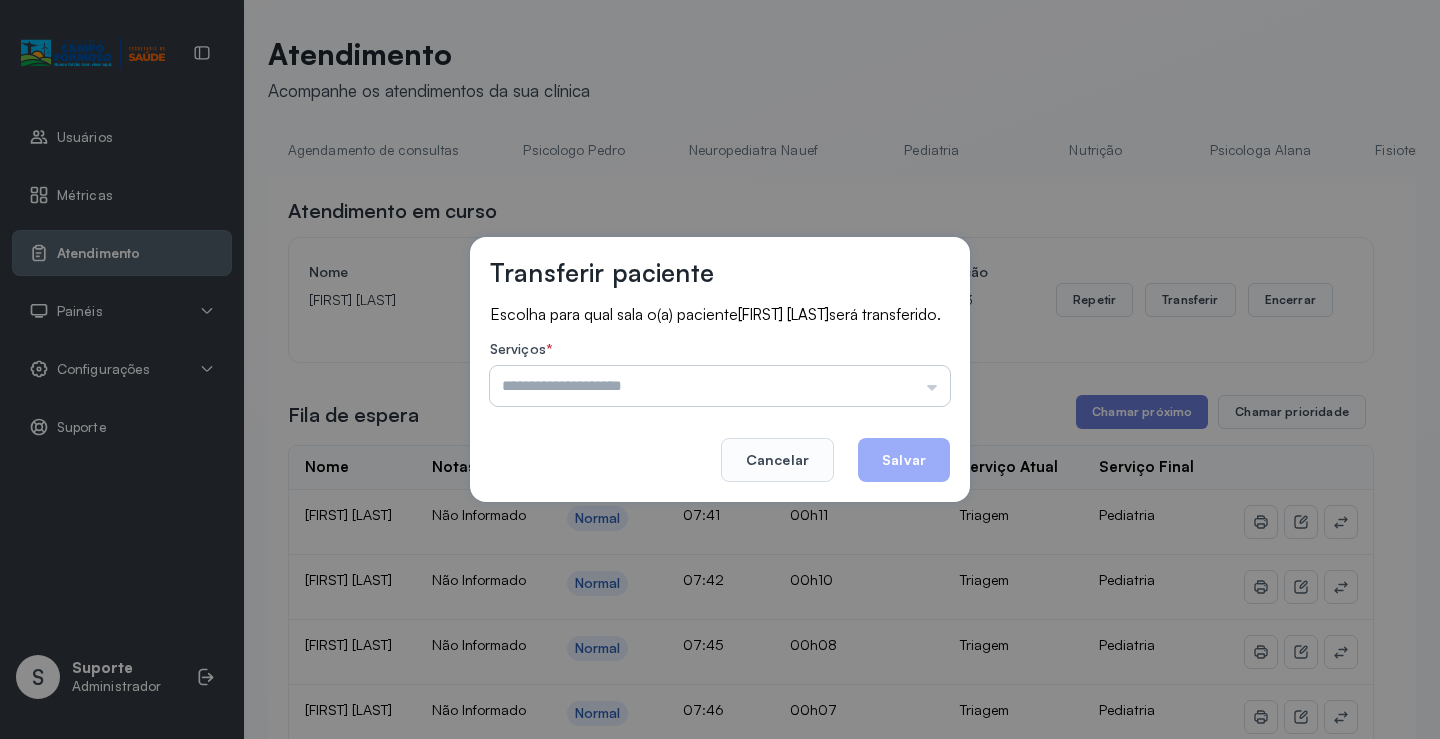 click at bounding box center (720, 386) 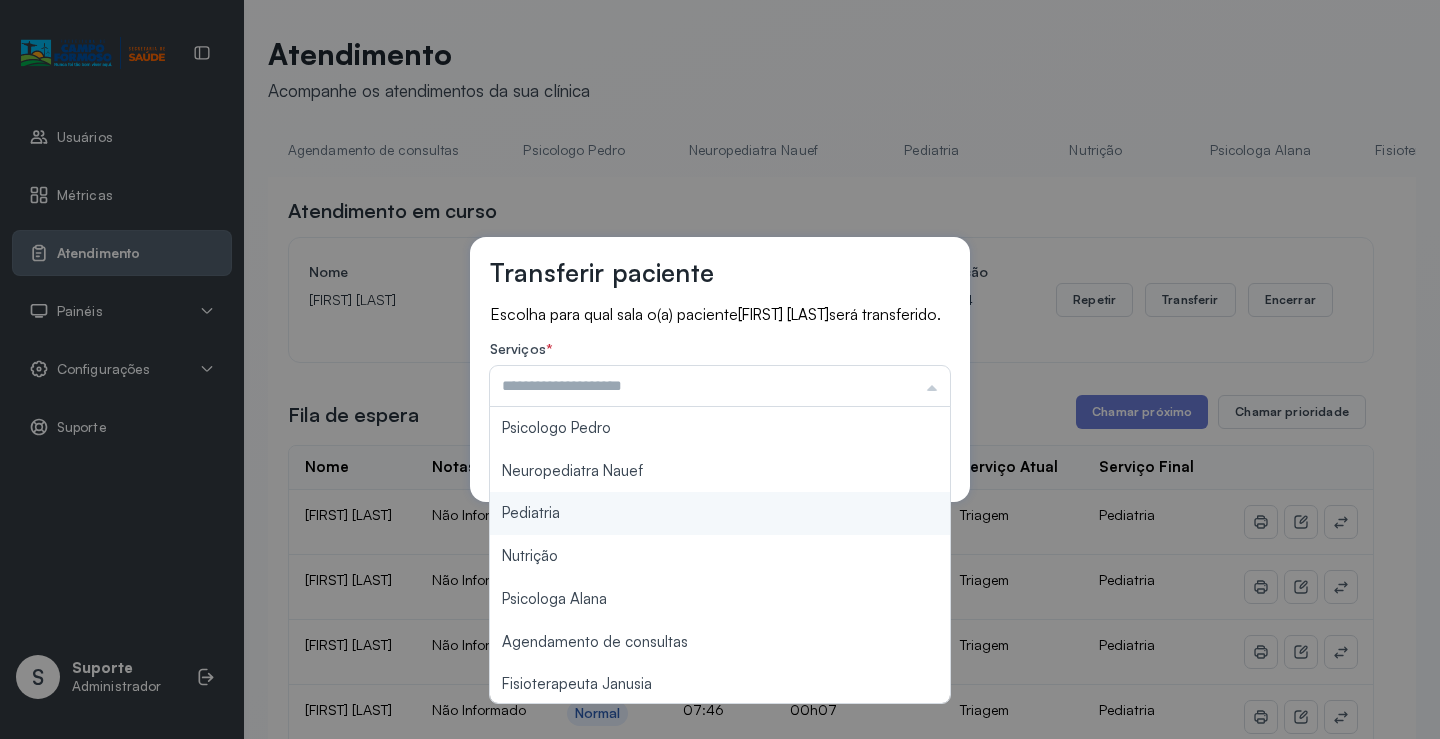type on "*********" 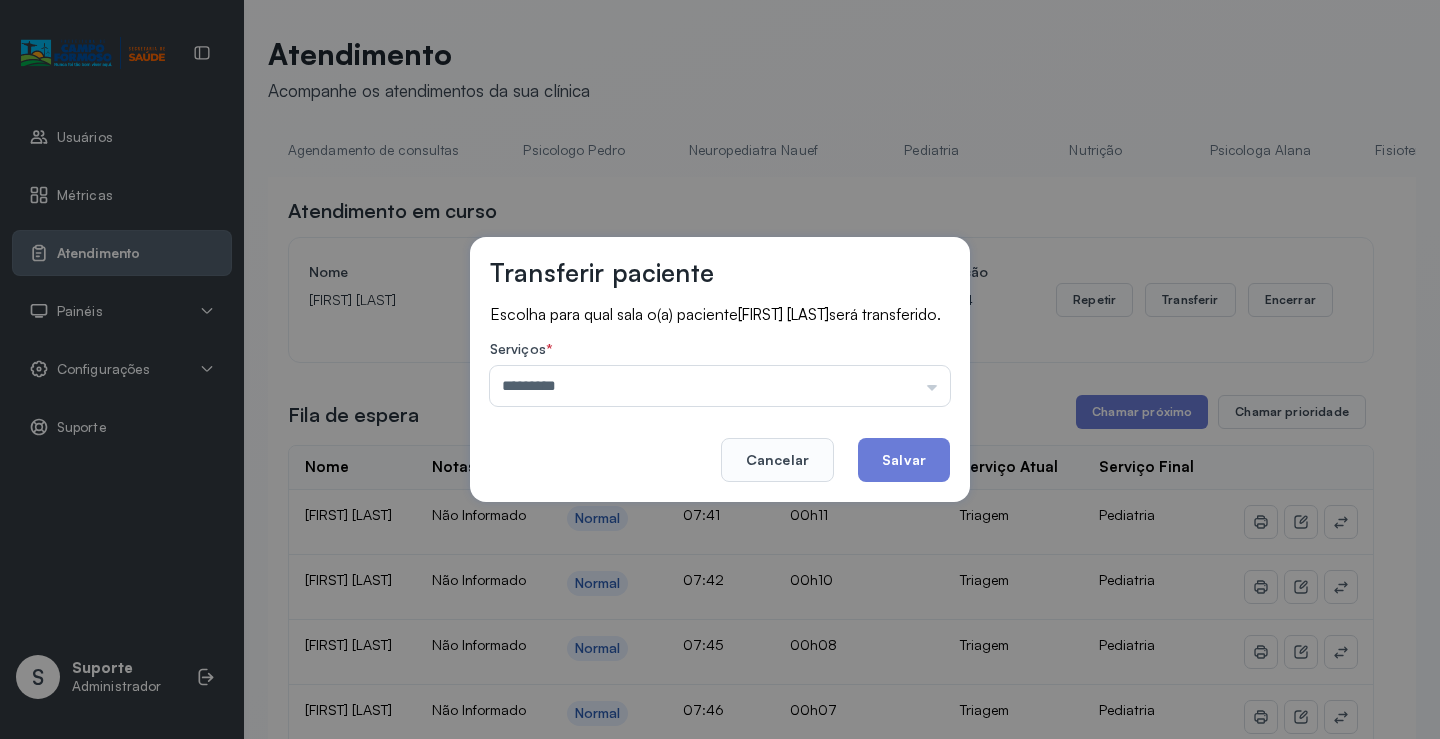 drag, startPoint x: 589, startPoint y: 519, endPoint x: 695, endPoint y: 499, distance: 107.87029 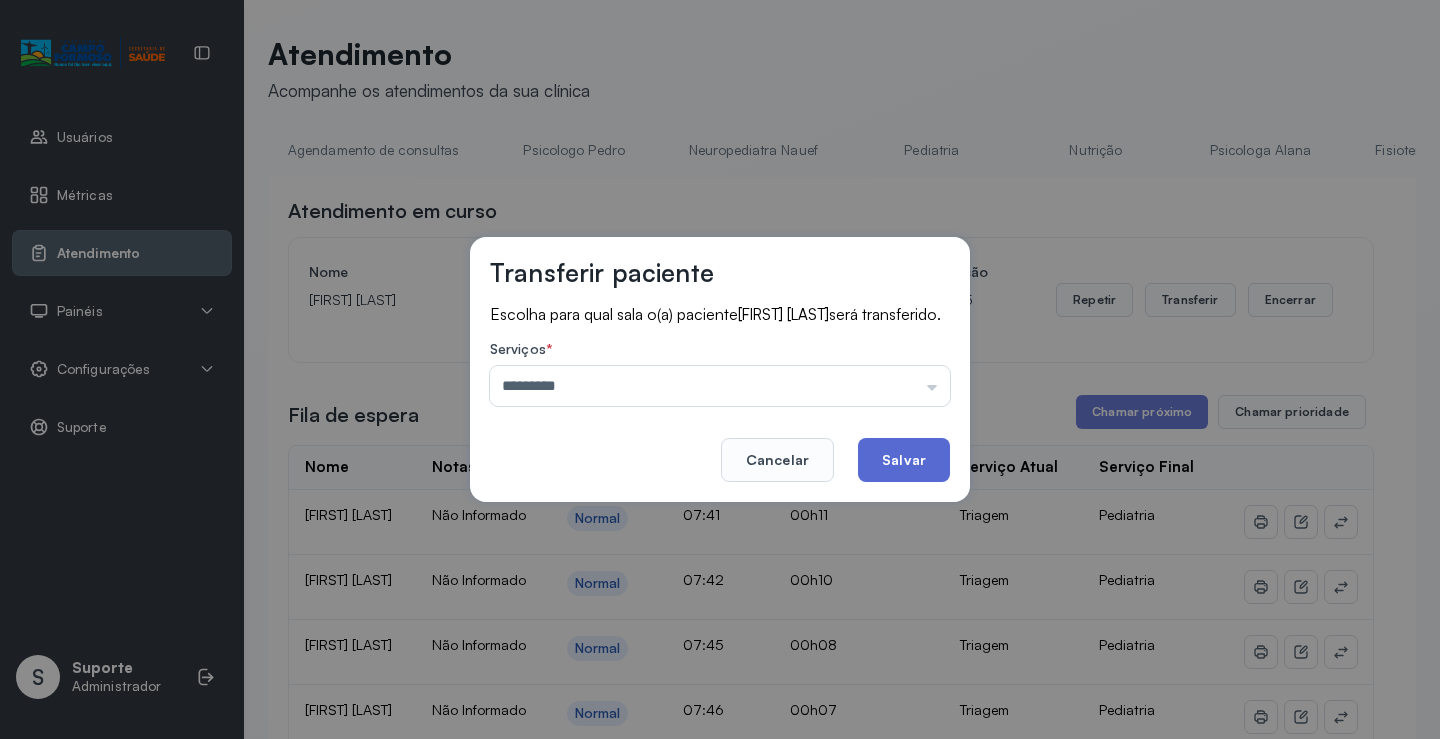click on "Salvar" 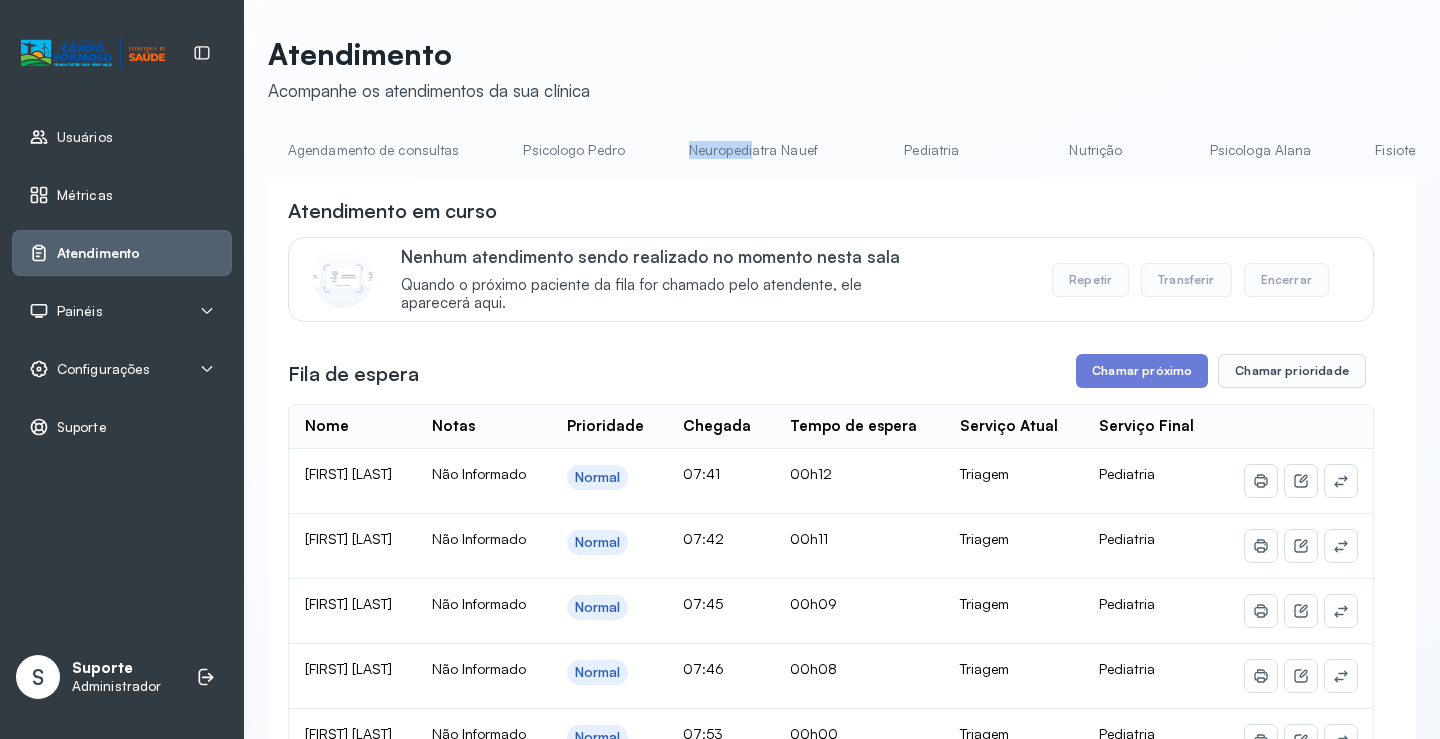 drag, startPoint x: 684, startPoint y: 177, endPoint x: 773, endPoint y: 177, distance: 89 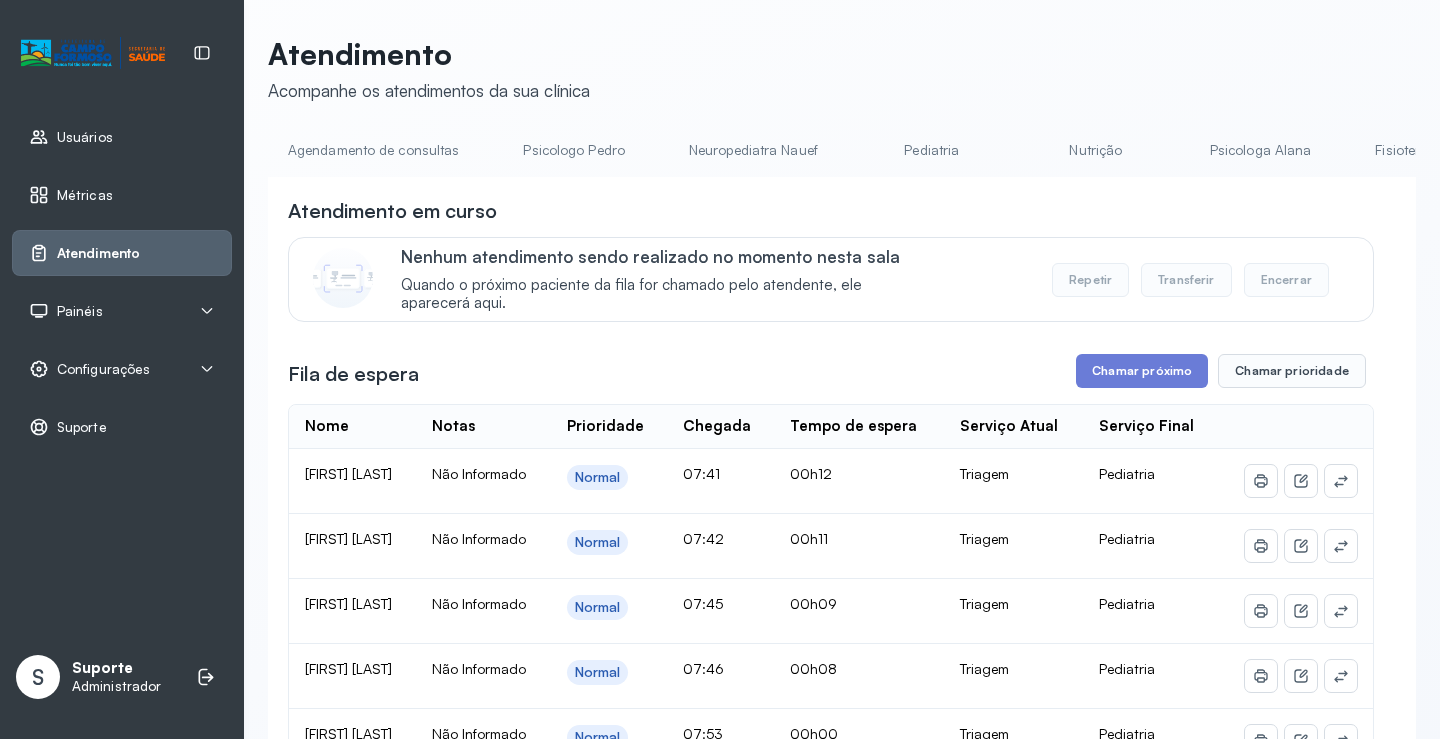 click on "**********" at bounding box center [842, 693] 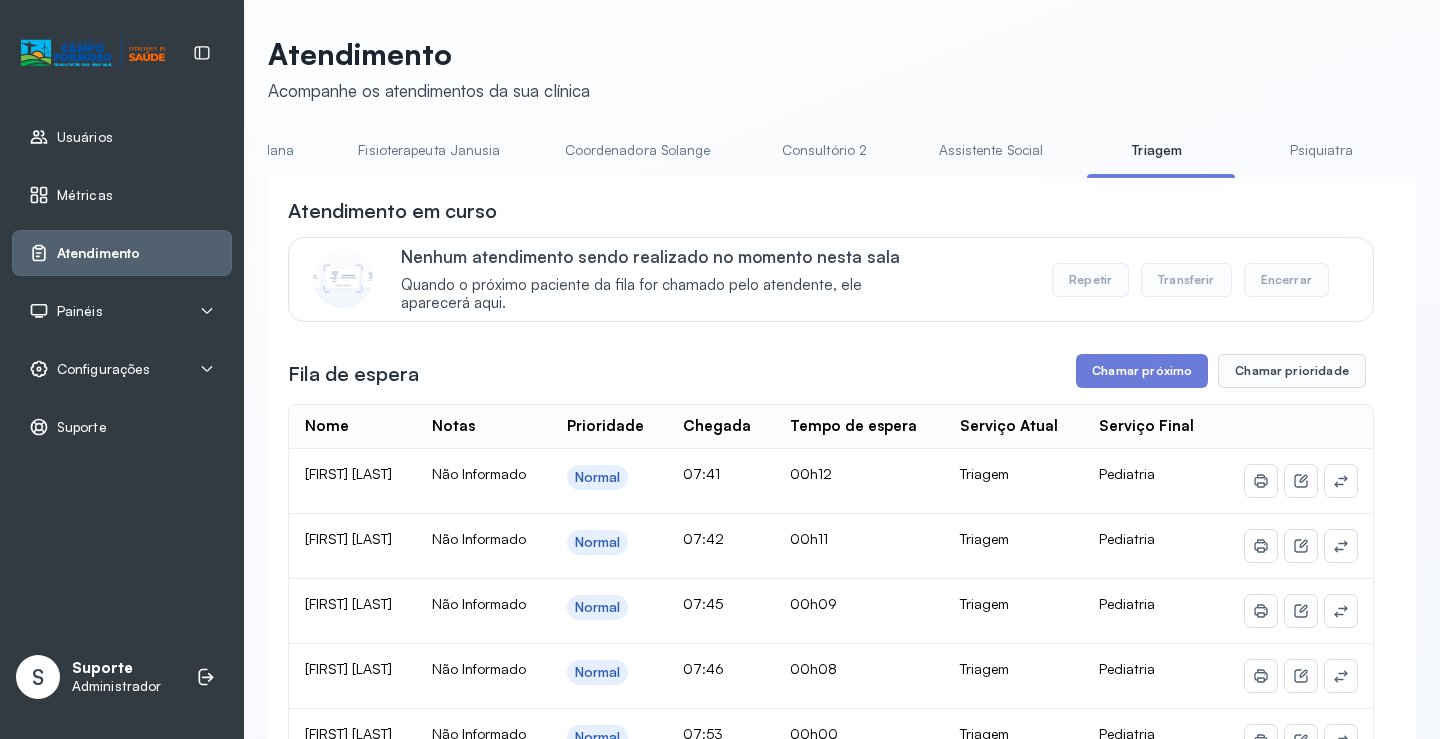 scroll, scrollTop: 0, scrollLeft: 1044, axis: horizontal 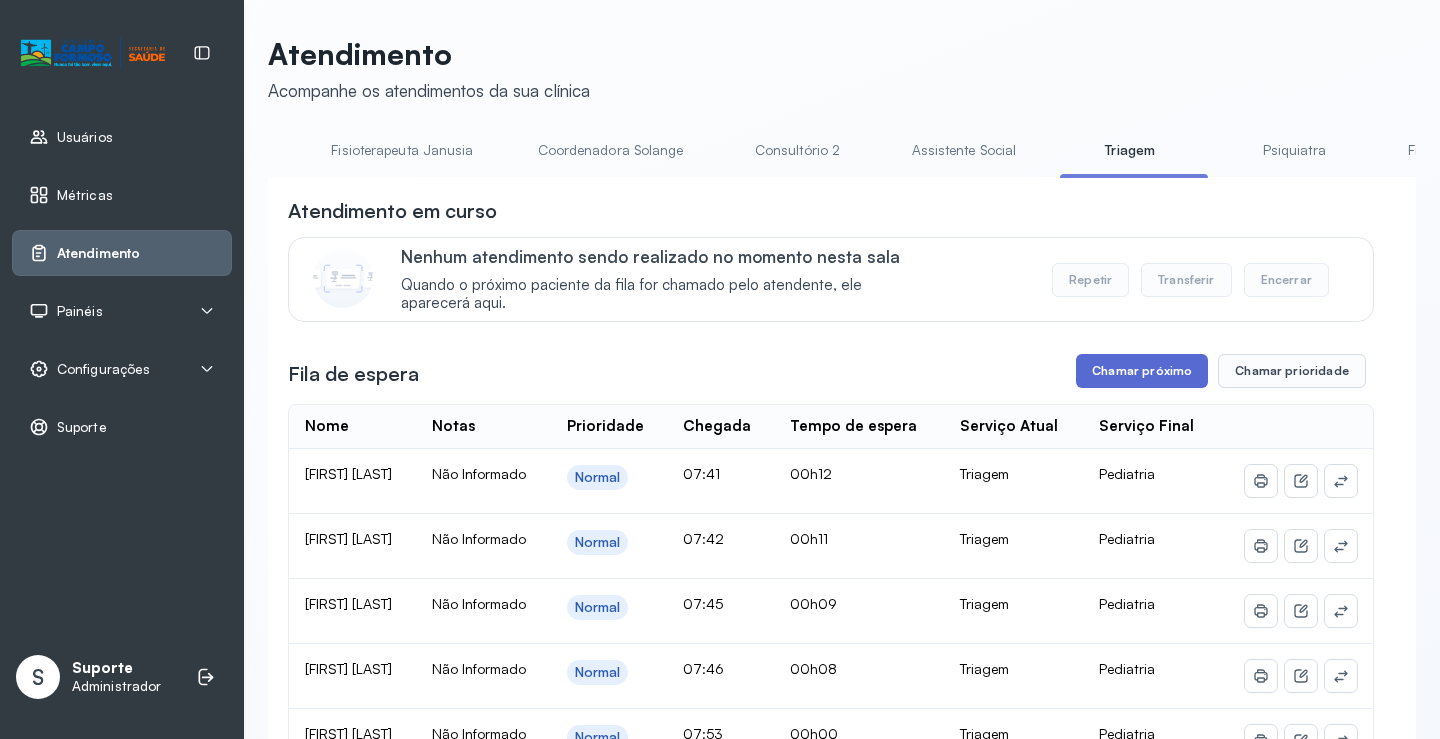 click on "Chamar próximo" at bounding box center [1142, 371] 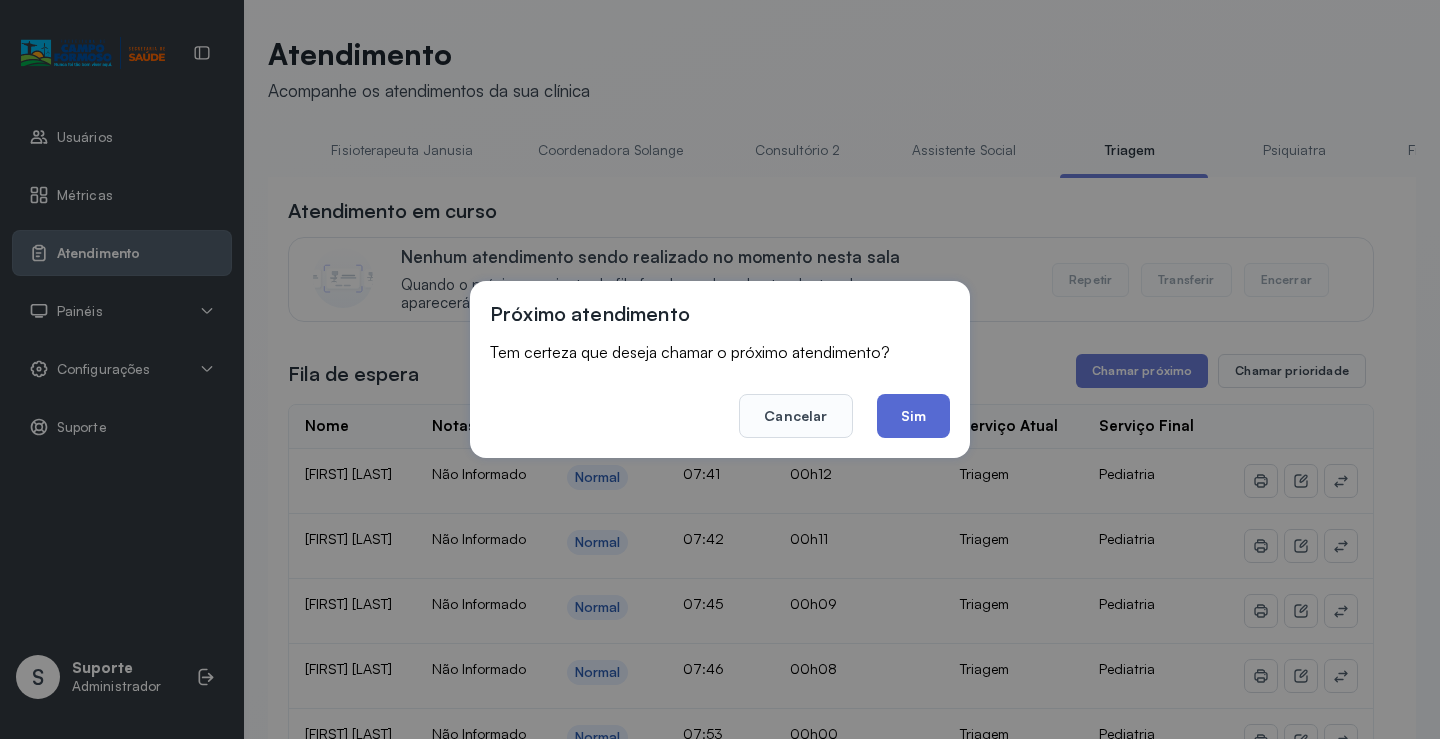 click on "Sim" 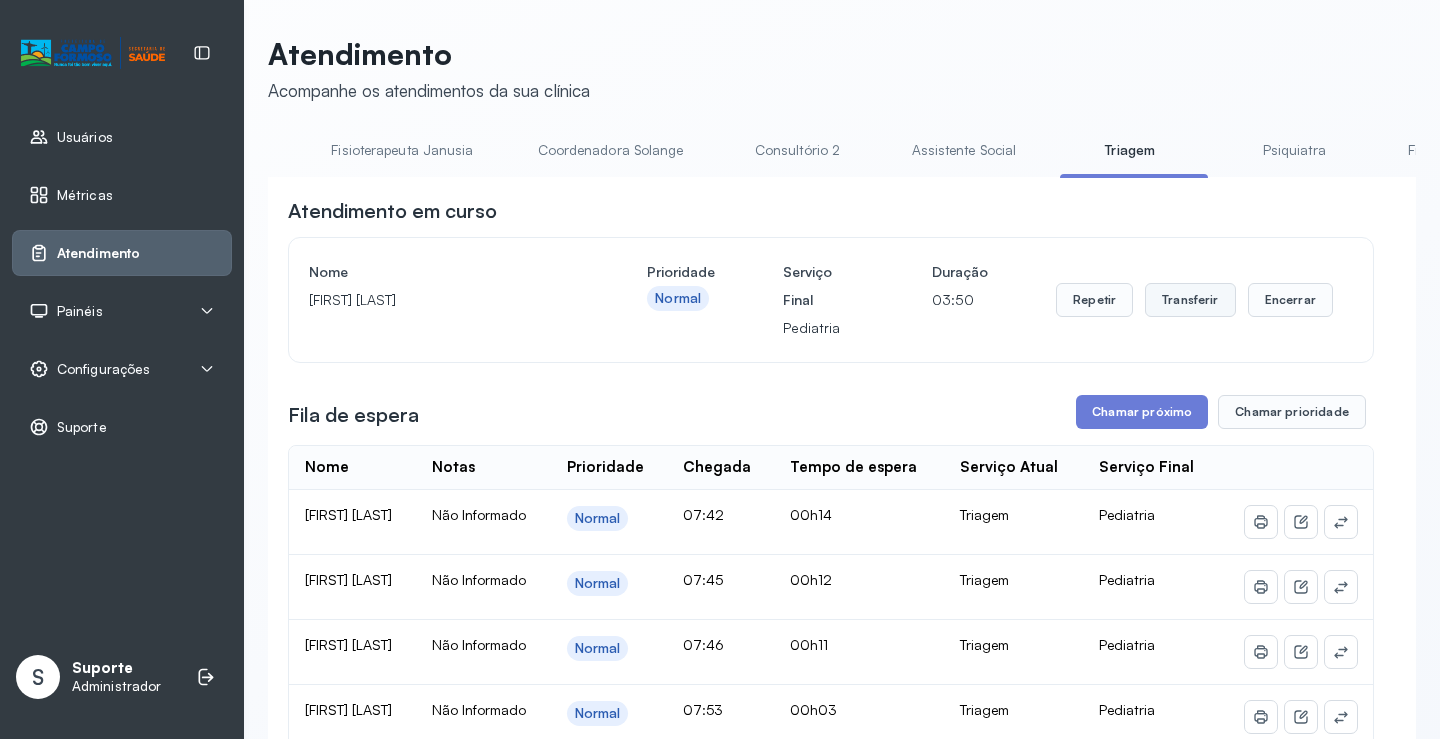 click on "Transferir" at bounding box center (1190, 300) 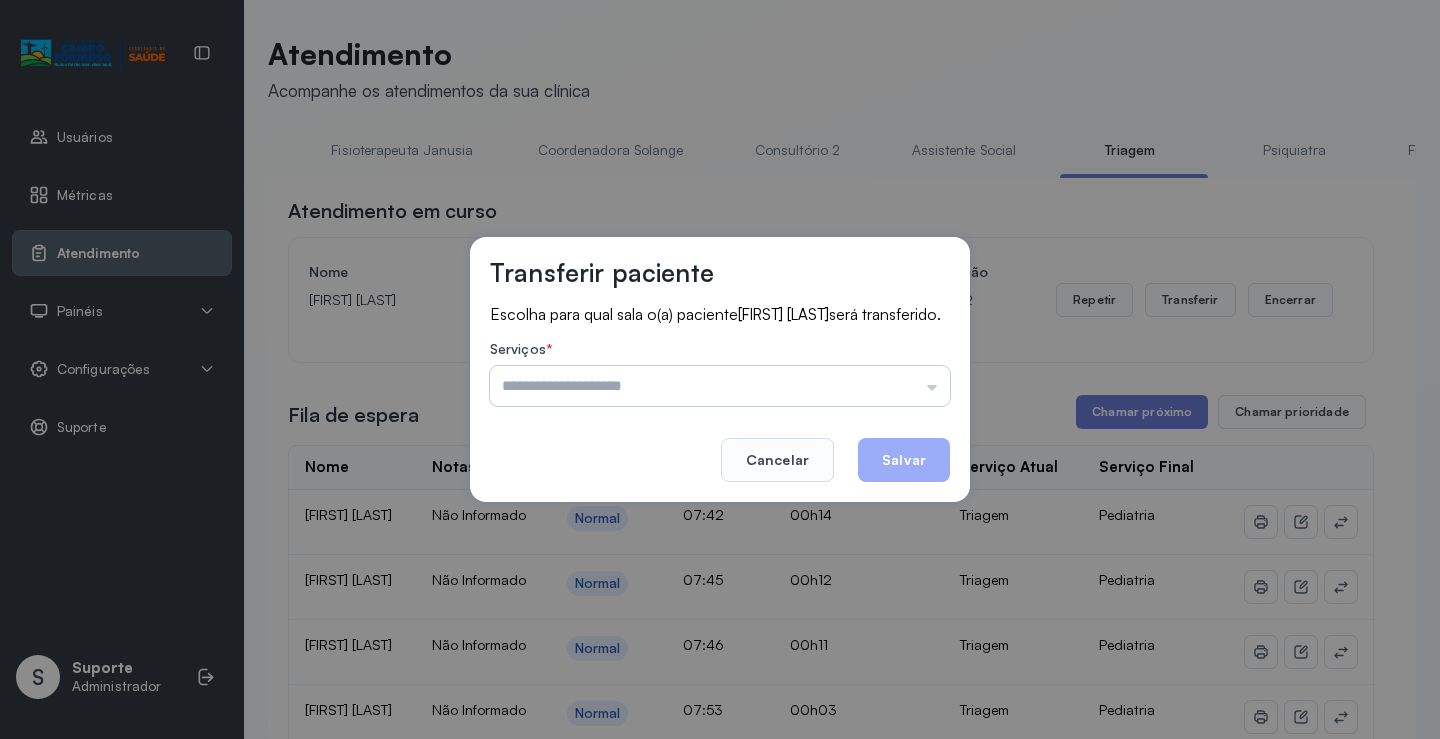 click at bounding box center (720, 386) 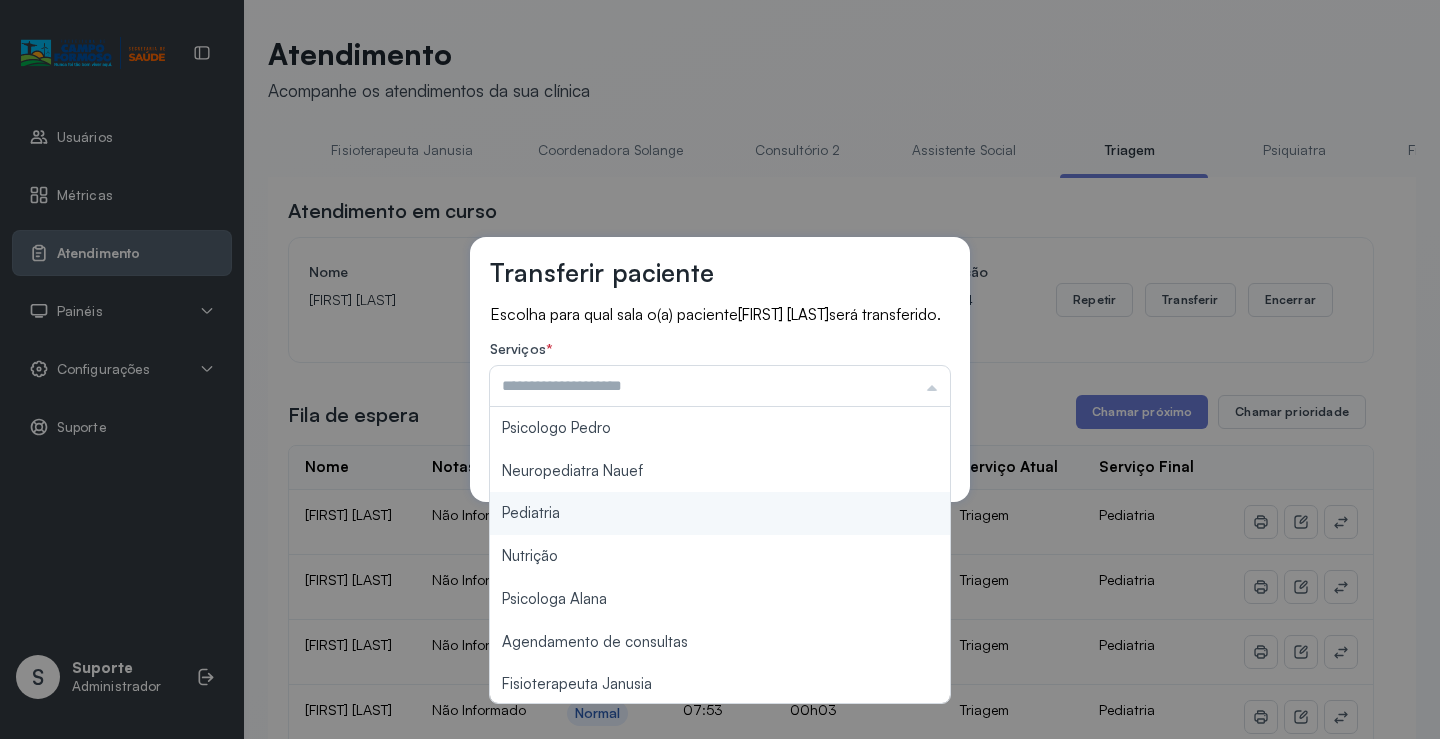 type on "*********" 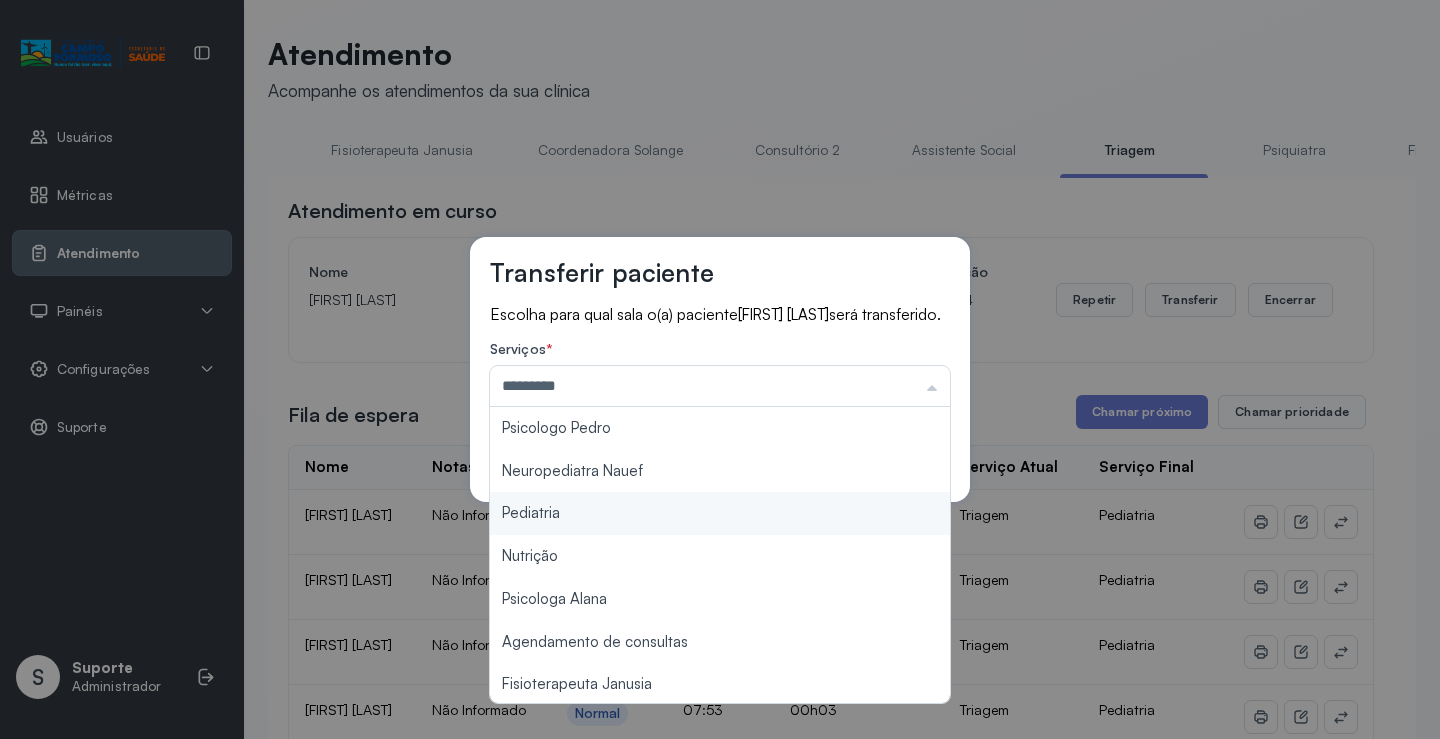 click on "Transferir paciente Escolha para qual sala o(a) paciente  [FIRST] [LAST]  será transferido.  Serviços  *  ********* Psicologo Pedro Neuropediatra Nauef Pediatria Nutrição Psicologa Alana Agendamento de consultas Fisioterapeuta Janusia Coordenadora Solange Consultório 2 Assistente Social Psiquiatra Fisioterapeuta Francyne Fisioterapeuta Morgana Neuropediatra João Cancelar Salvar" at bounding box center (720, 369) 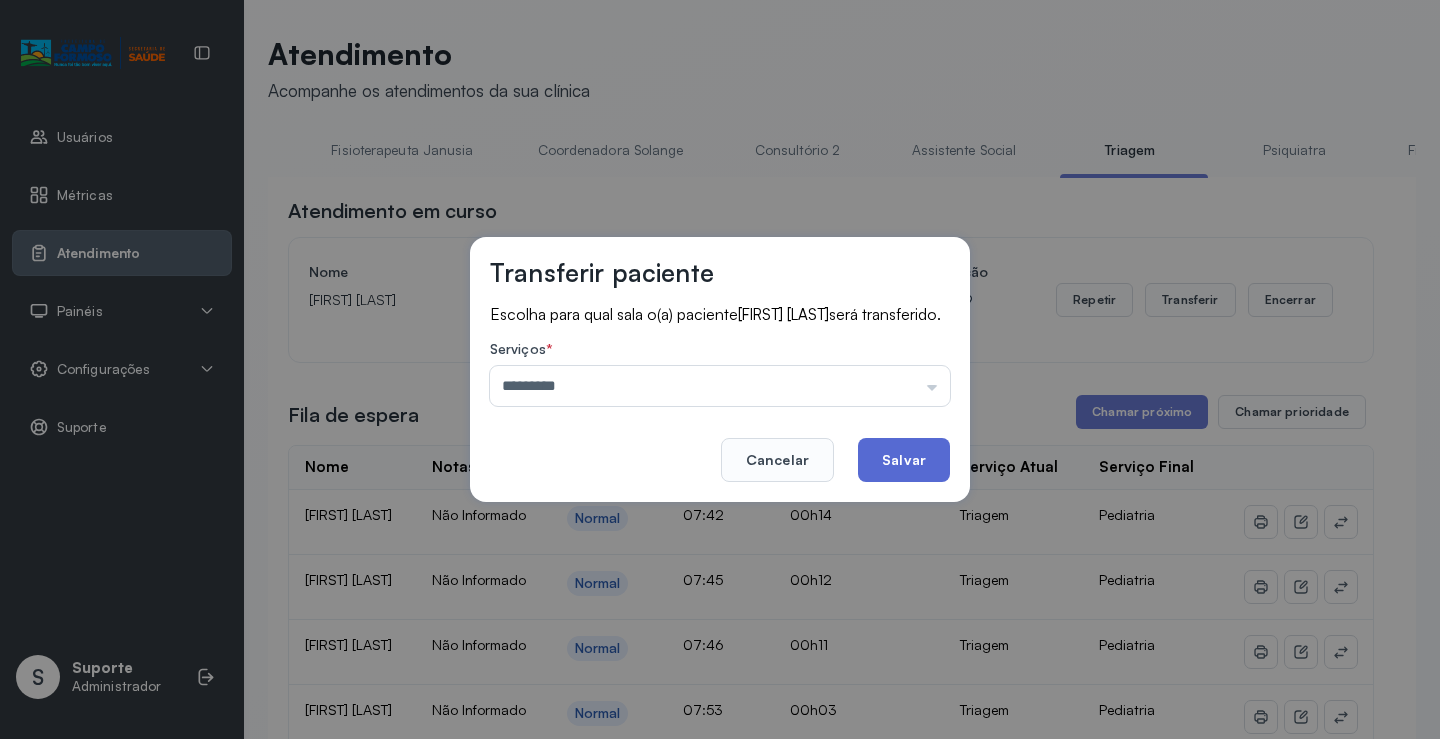 click on "Salvar" 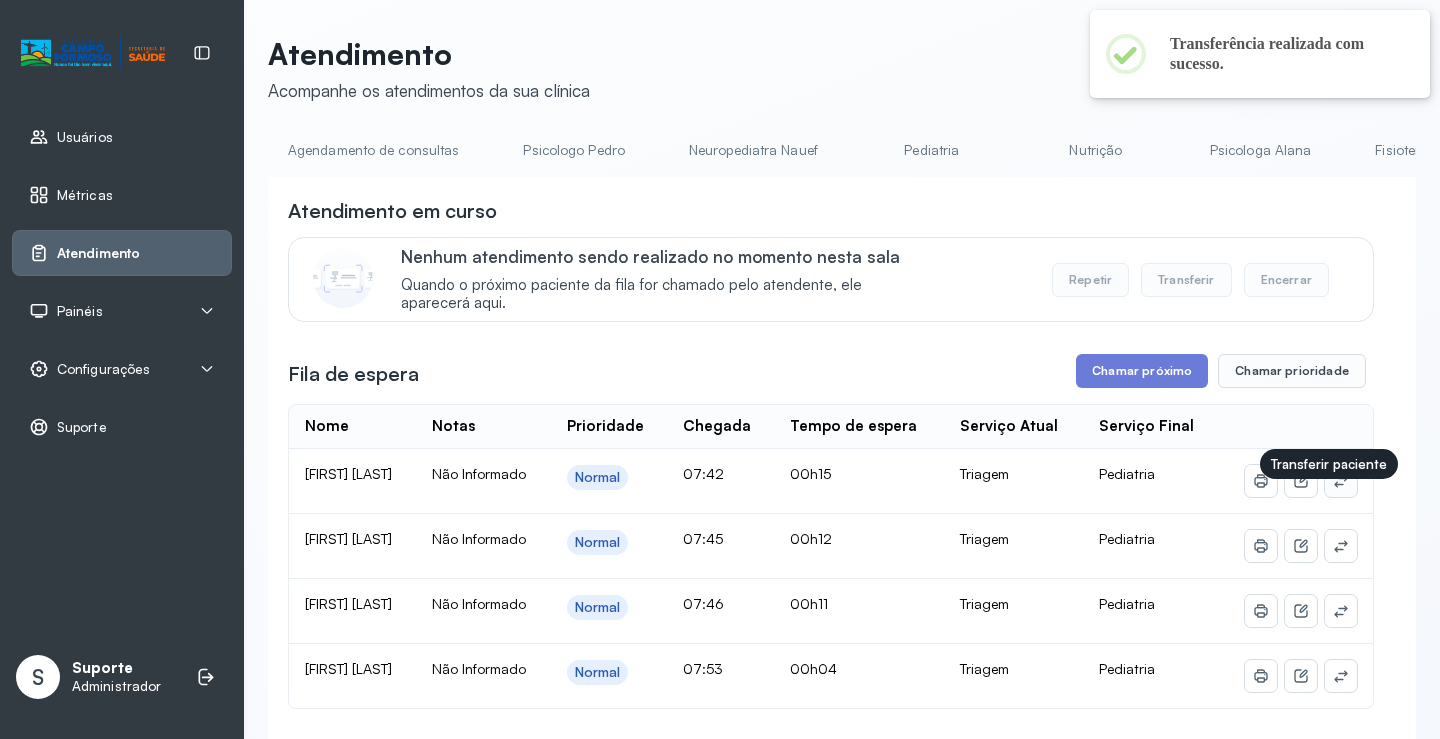 click 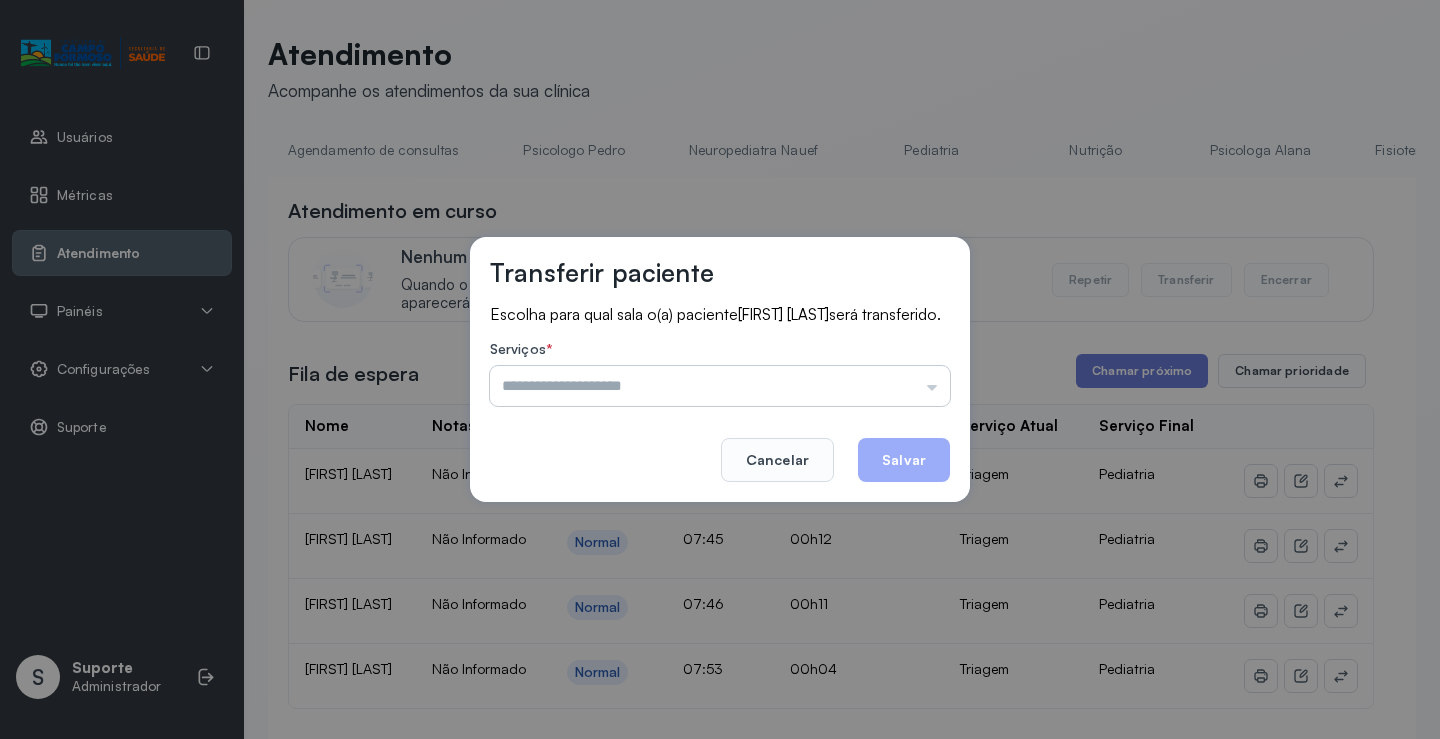 click at bounding box center [720, 386] 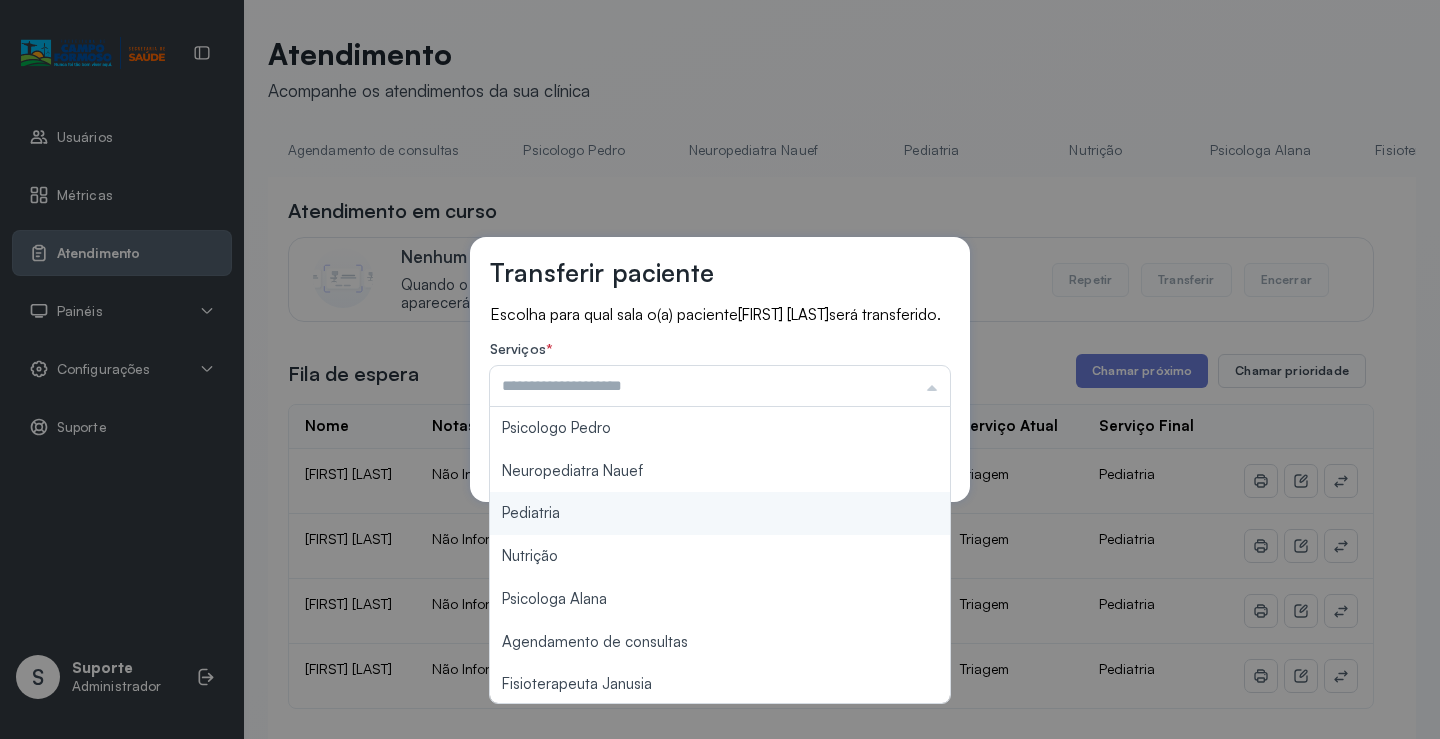type on "*********" 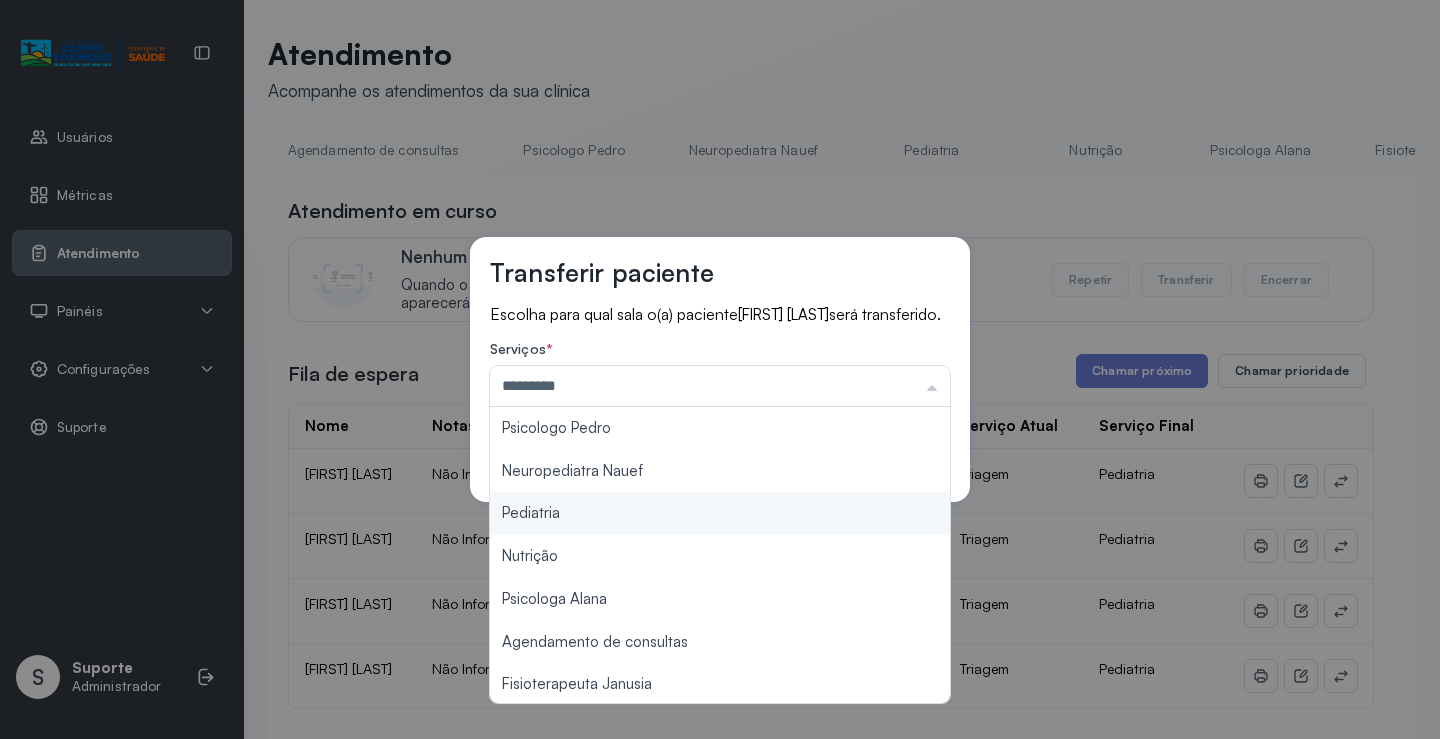 click on "Transferir paciente Escolha para qual sala o(a) paciente  [FIRST] [LAST]  será transferido.  Serviços  *  ********* Psicologo Pedro Neuropediatra Nauef Pediatria Nutrição Psicologa Alana Agendamento de consultas Fisioterapeuta Janusia Coordenadora Solange Consultório 2 Assistente Social Psiquiatra Fisioterapeuta Francyne Fisioterapeuta Morgana Neuropediatra João Cancelar Salvar" at bounding box center [720, 369] 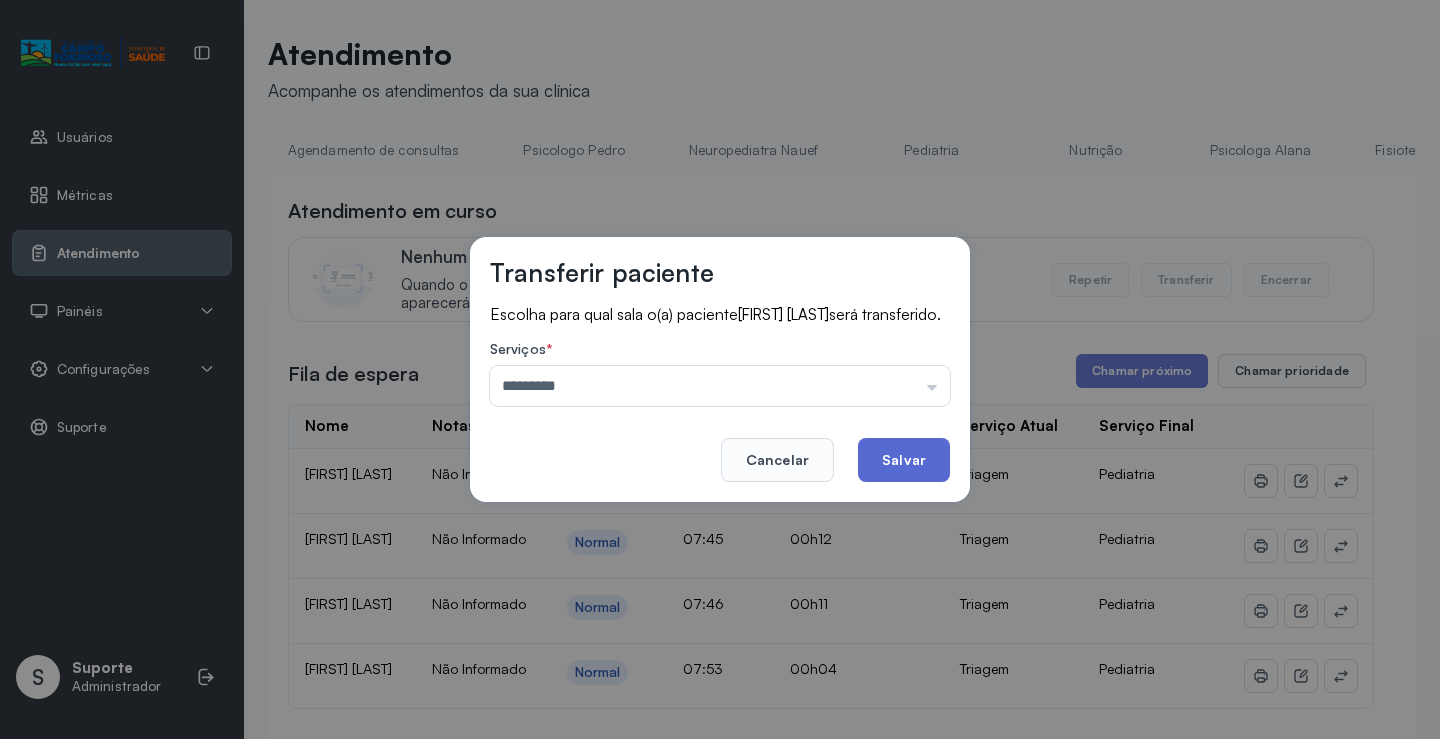 click on "Salvar" 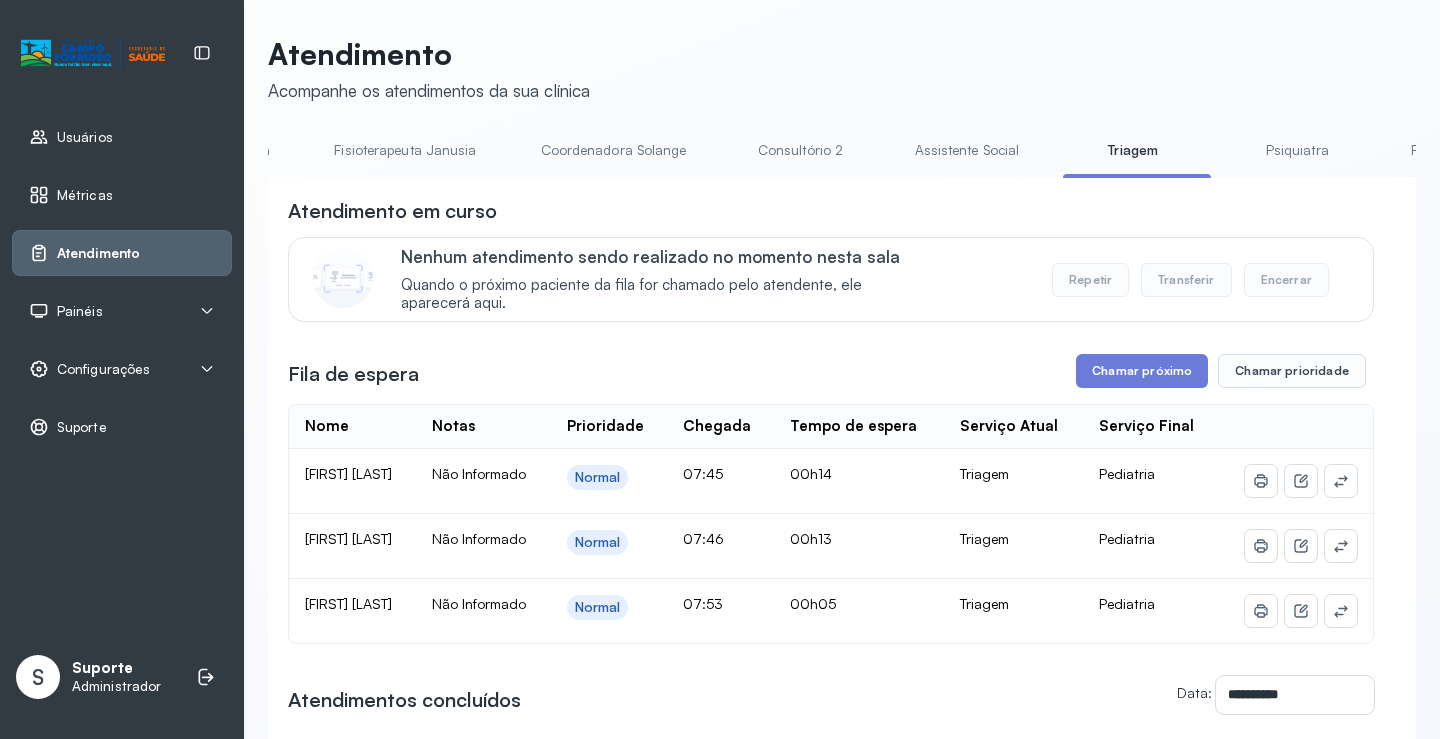 scroll, scrollTop: 0, scrollLeft: 1051, axis: horizontal 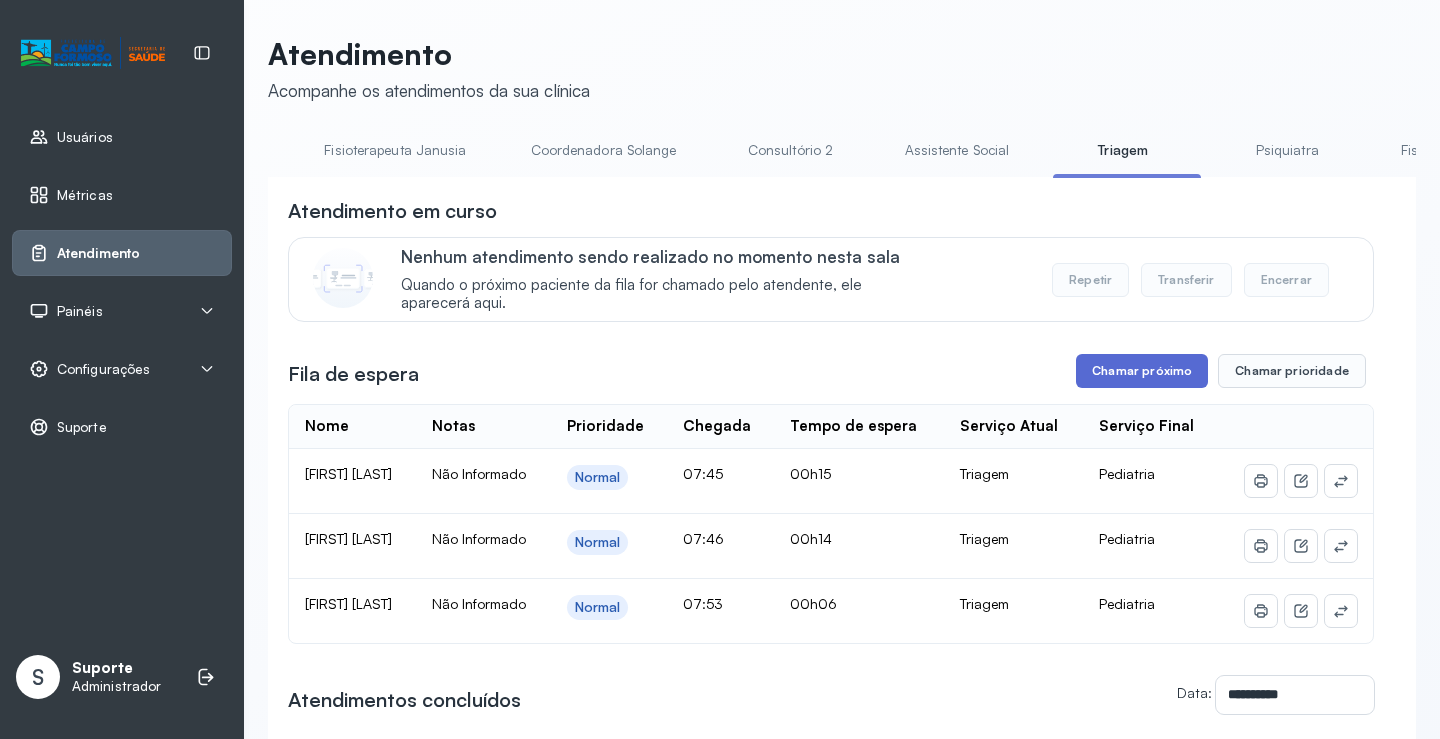 click on "Chamar próximo" at bounding box center (1142, 371) 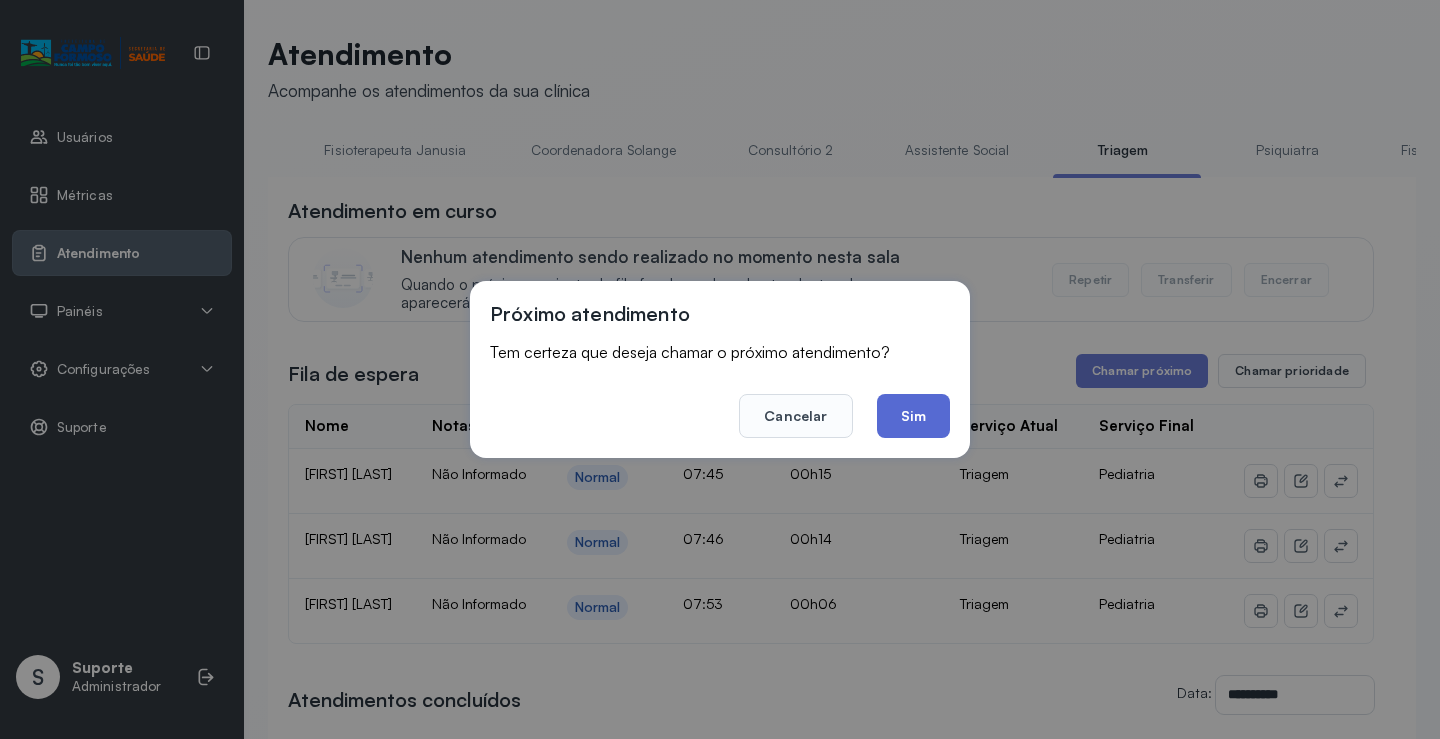 click on "Sim" 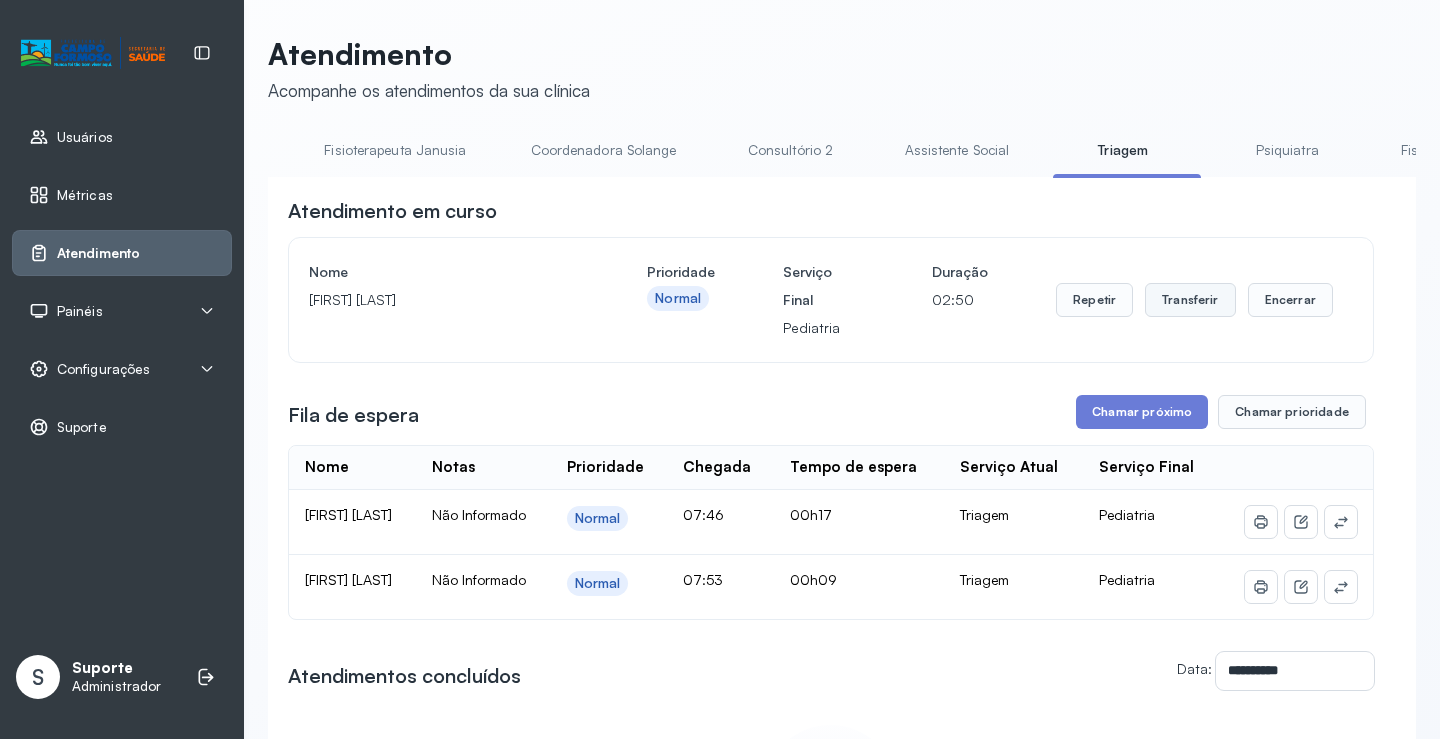 click on "Transferir" at bounding box center [1190, 300] 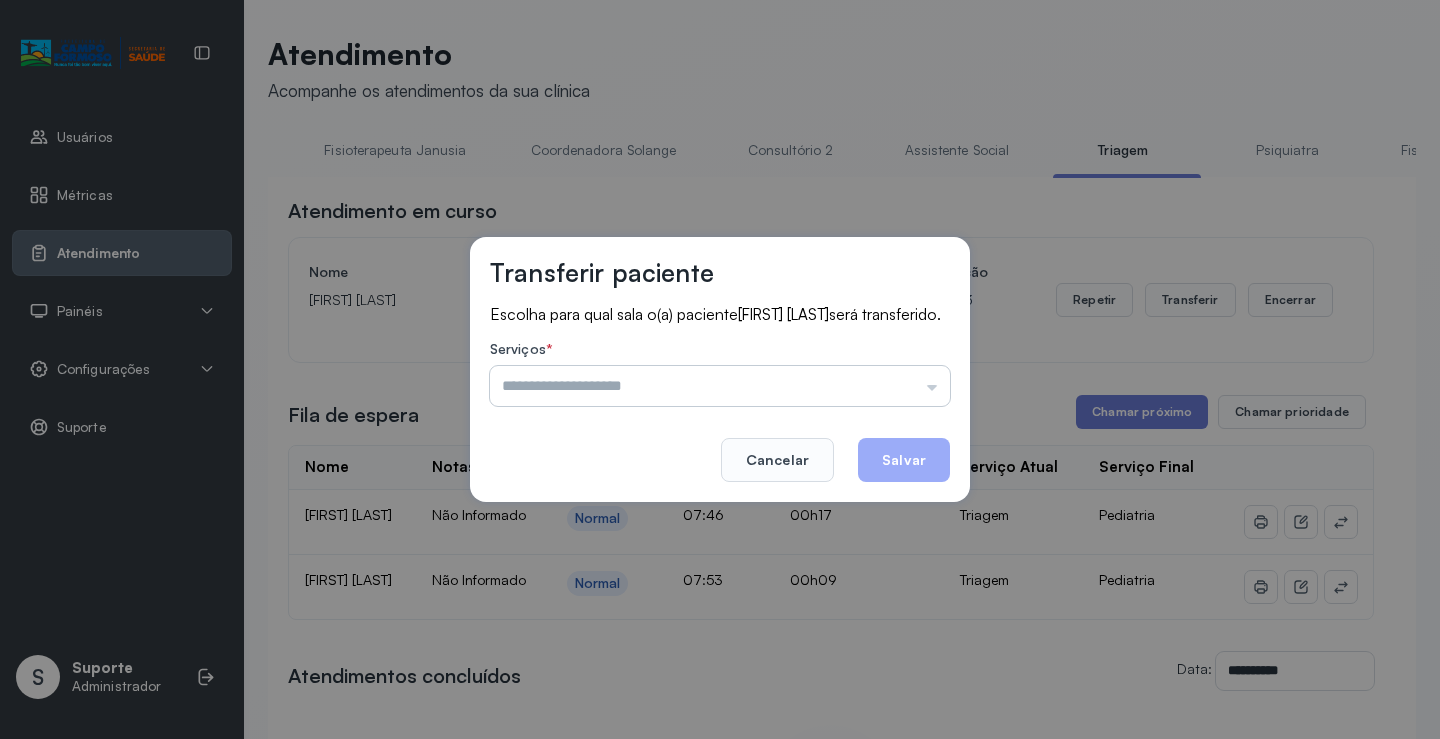 click at bounding box center (720, 386) 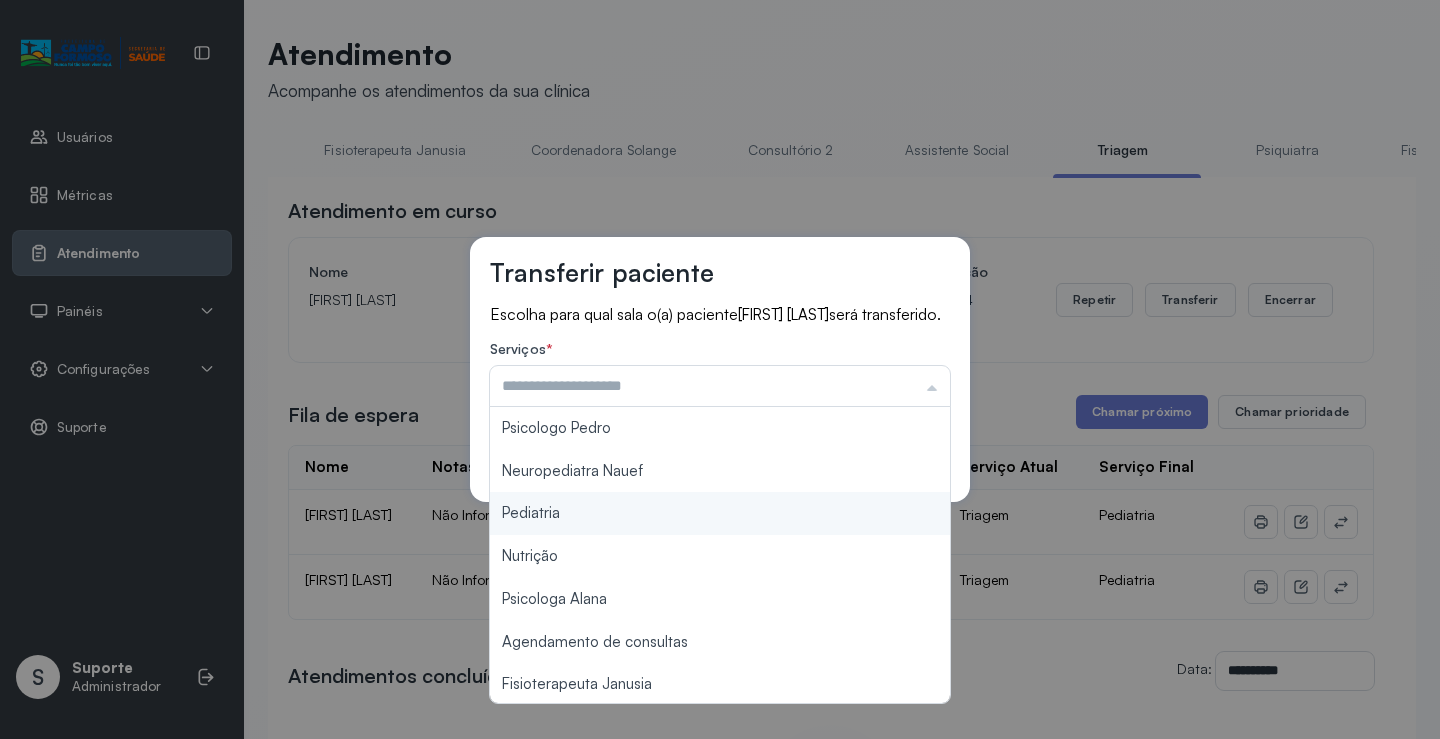 type on "*********" 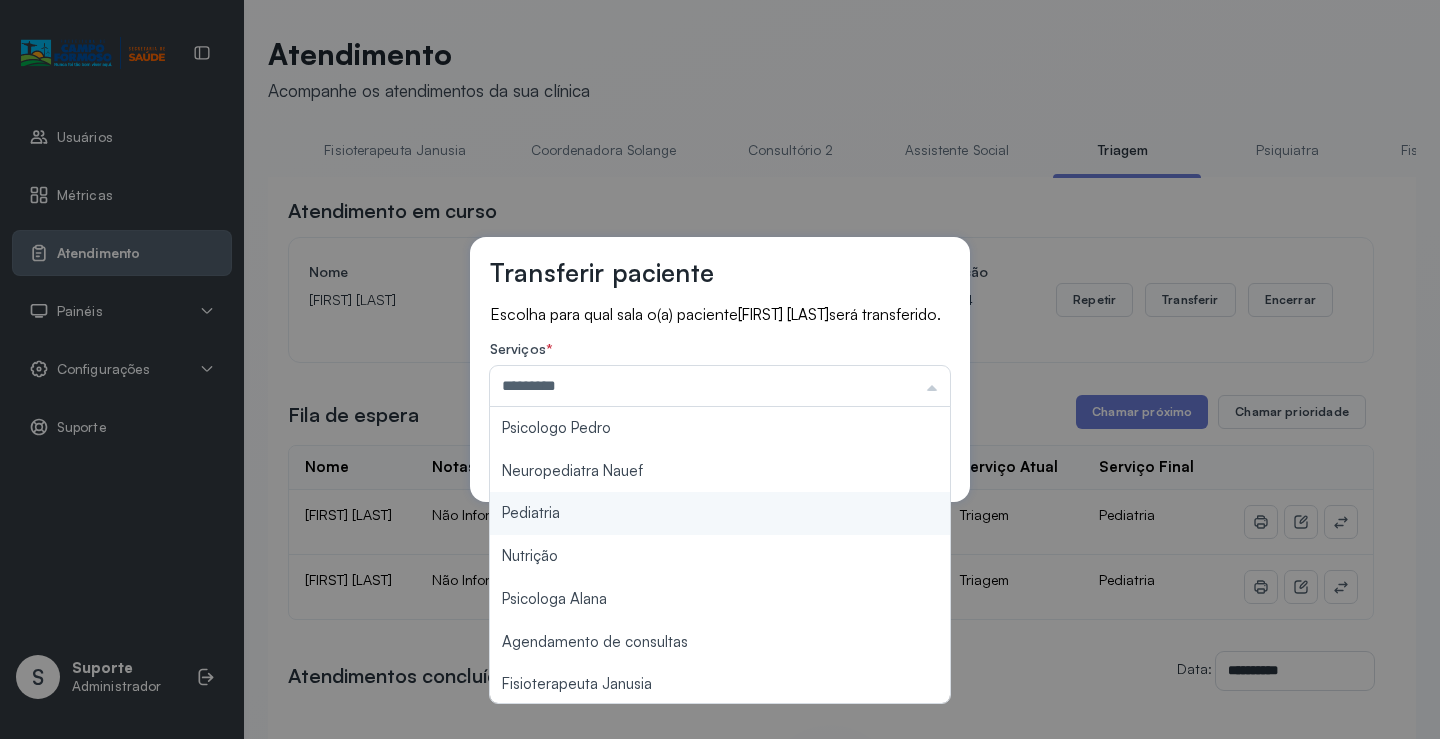 click on "Transferir paciente Escolha para qual sala o(a) paciente  [FIRST] [LAST]  será transferido.  Serviços  *  ********* Psicologo Pedro Neuropediatra Nauef Pediatria Nutrição Psicologa Alana Agendamento de consultas Fisioterapeuta Janusia Coordenadora Solange Consultório 2 Assistente Social Psiquiatra Fisioterapeuta Francyne Fisioterapeuta Morgana Neuropediatra João Cancelar Salvar" at bounding box center (720, 369) 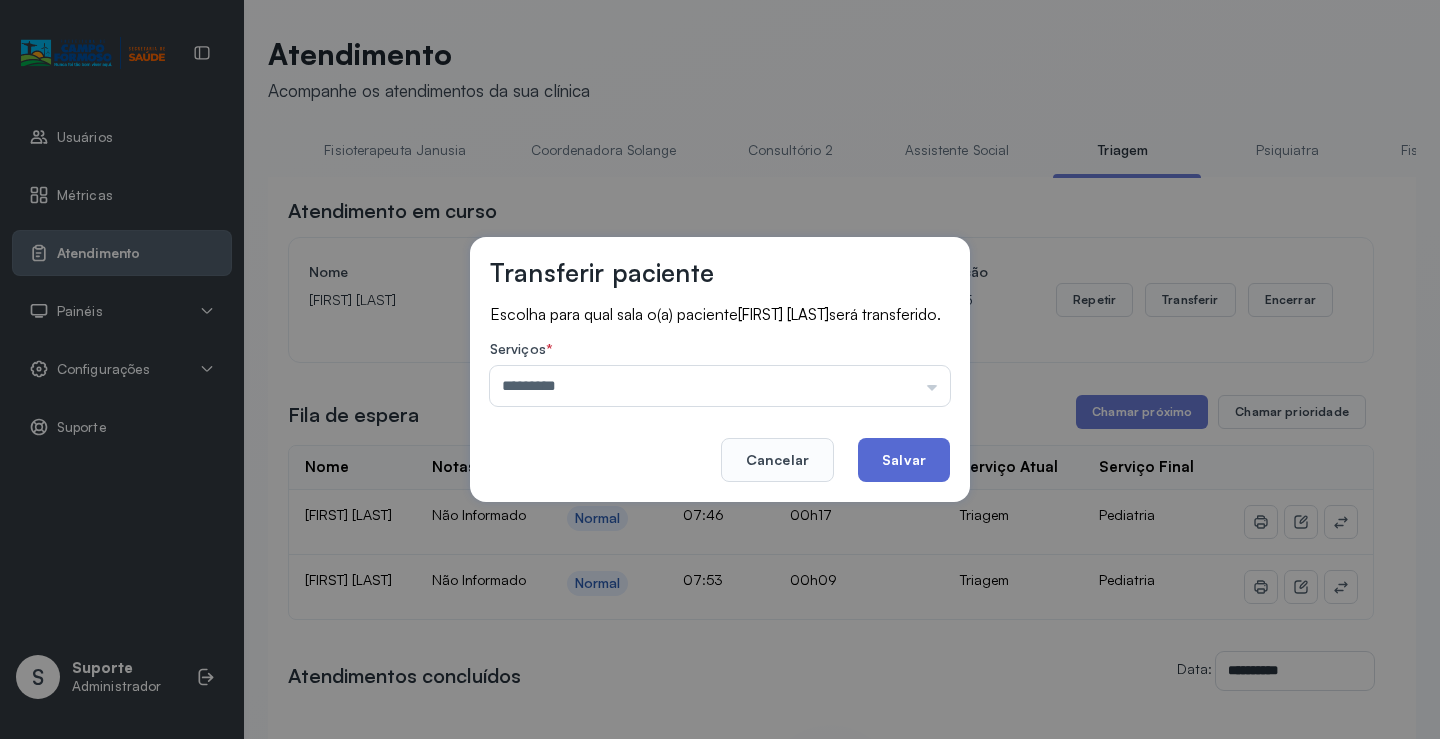 click on "Salvar" 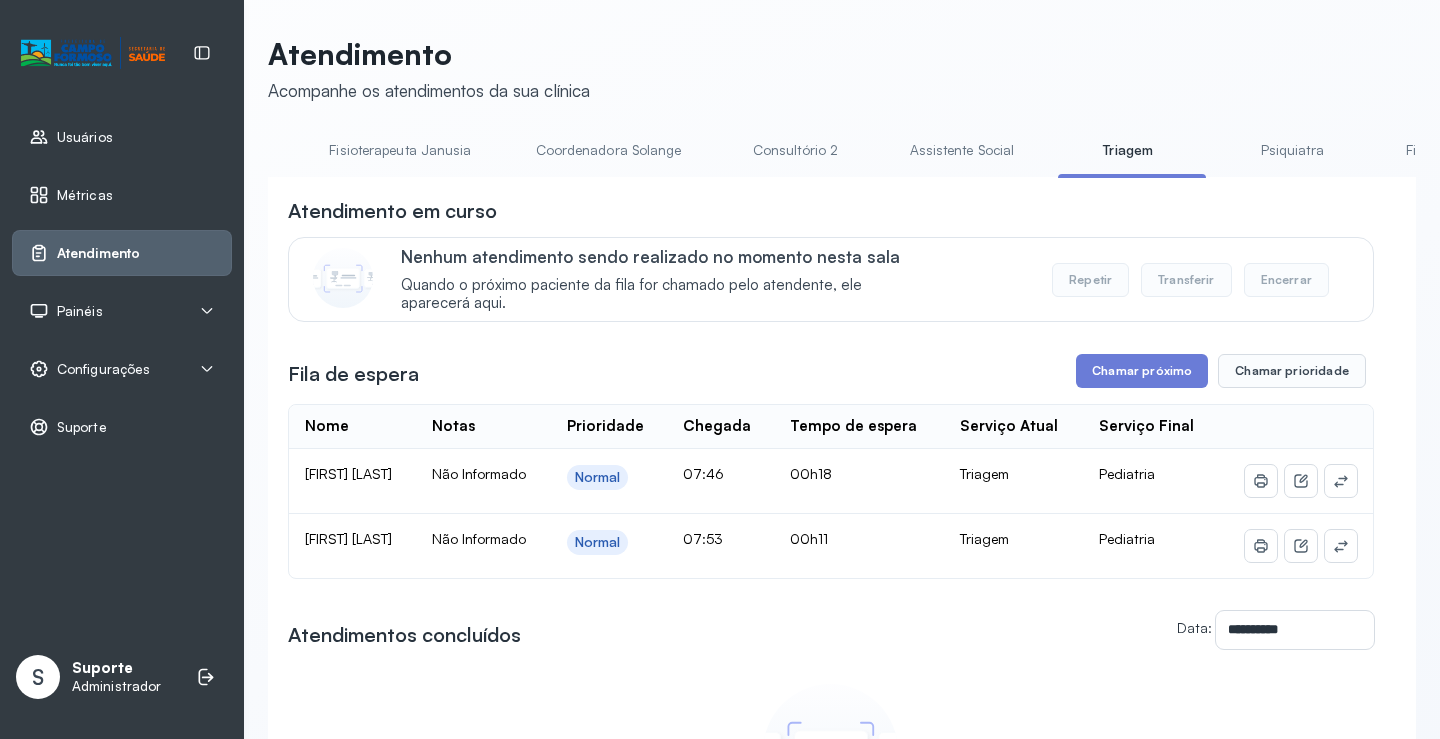 scroll, scrollTop: 0, scrollLeft: 1053, axis: horizontal 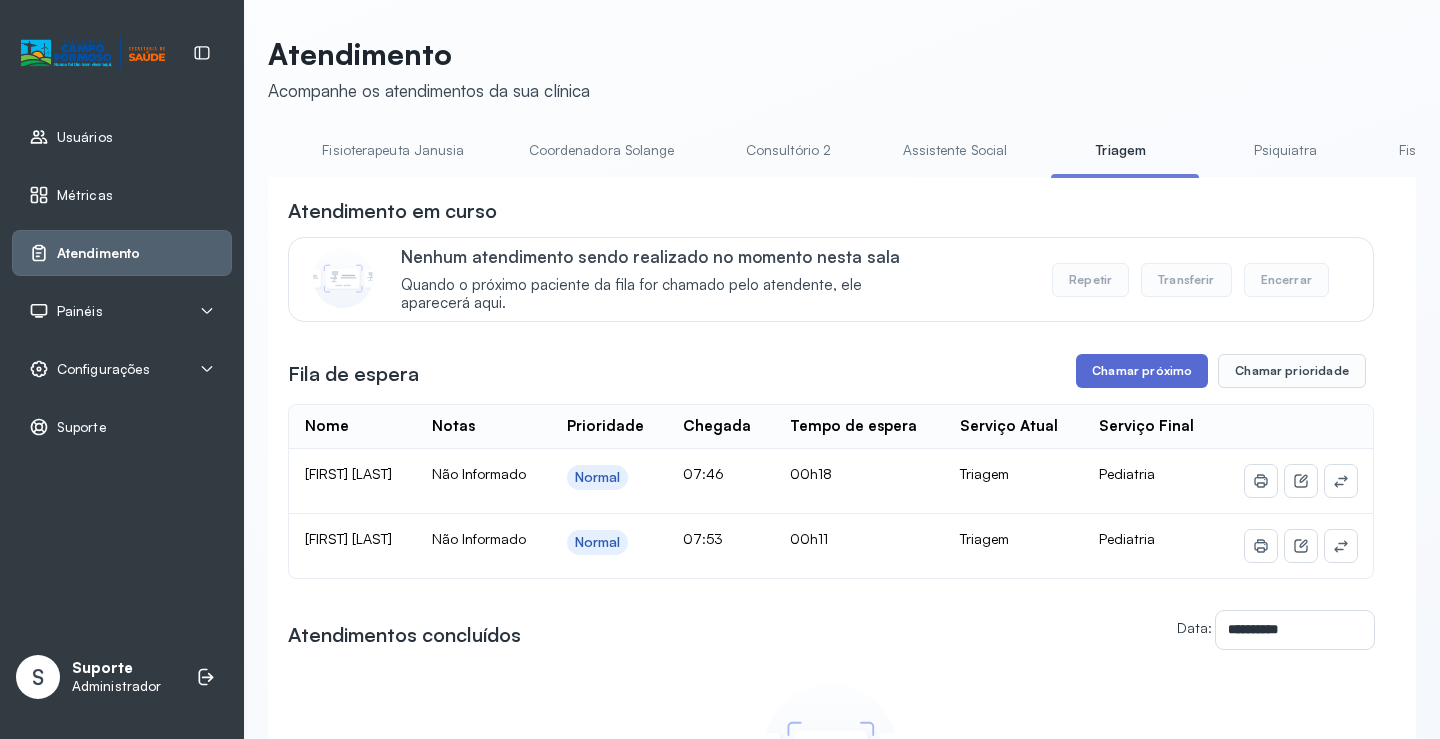 click on "Chamar próximo" at bounding box center [1142, 371] 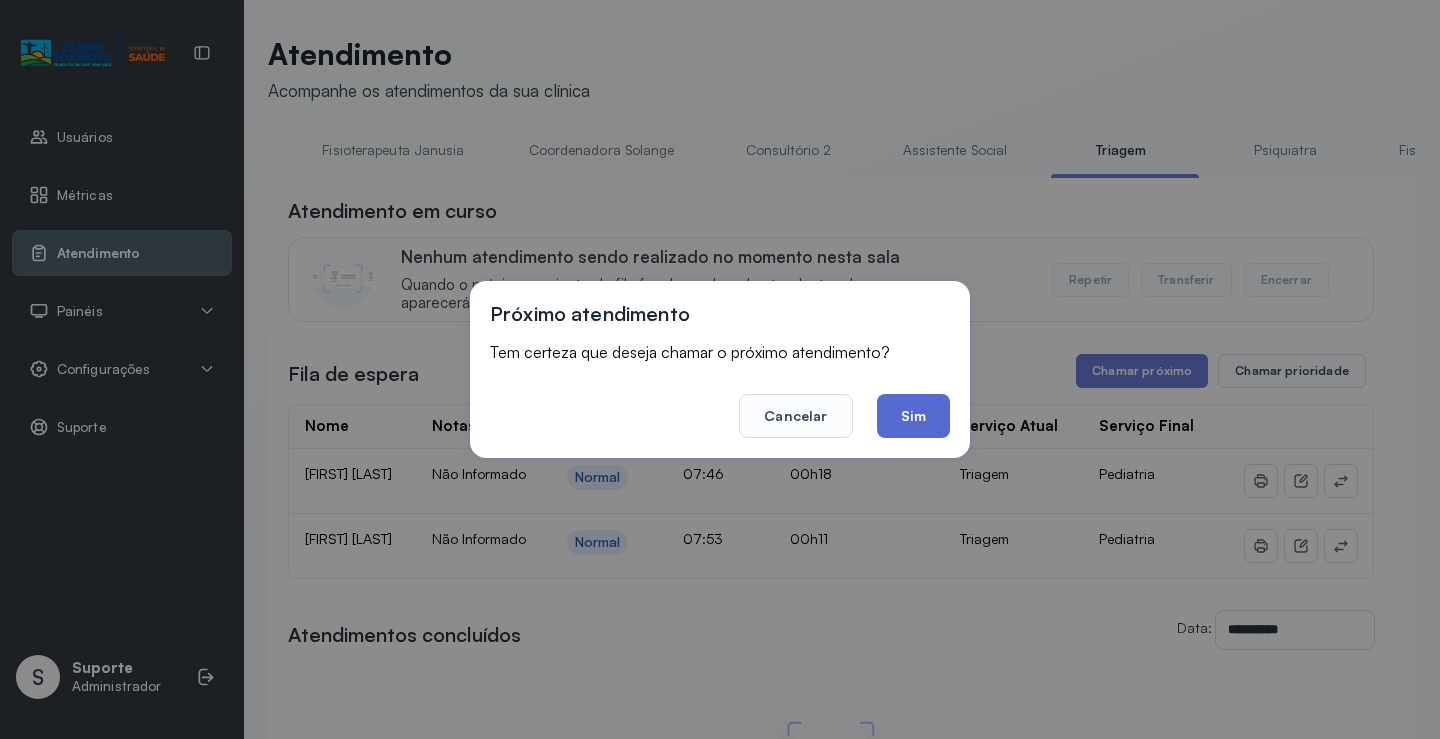 click on "Sim" 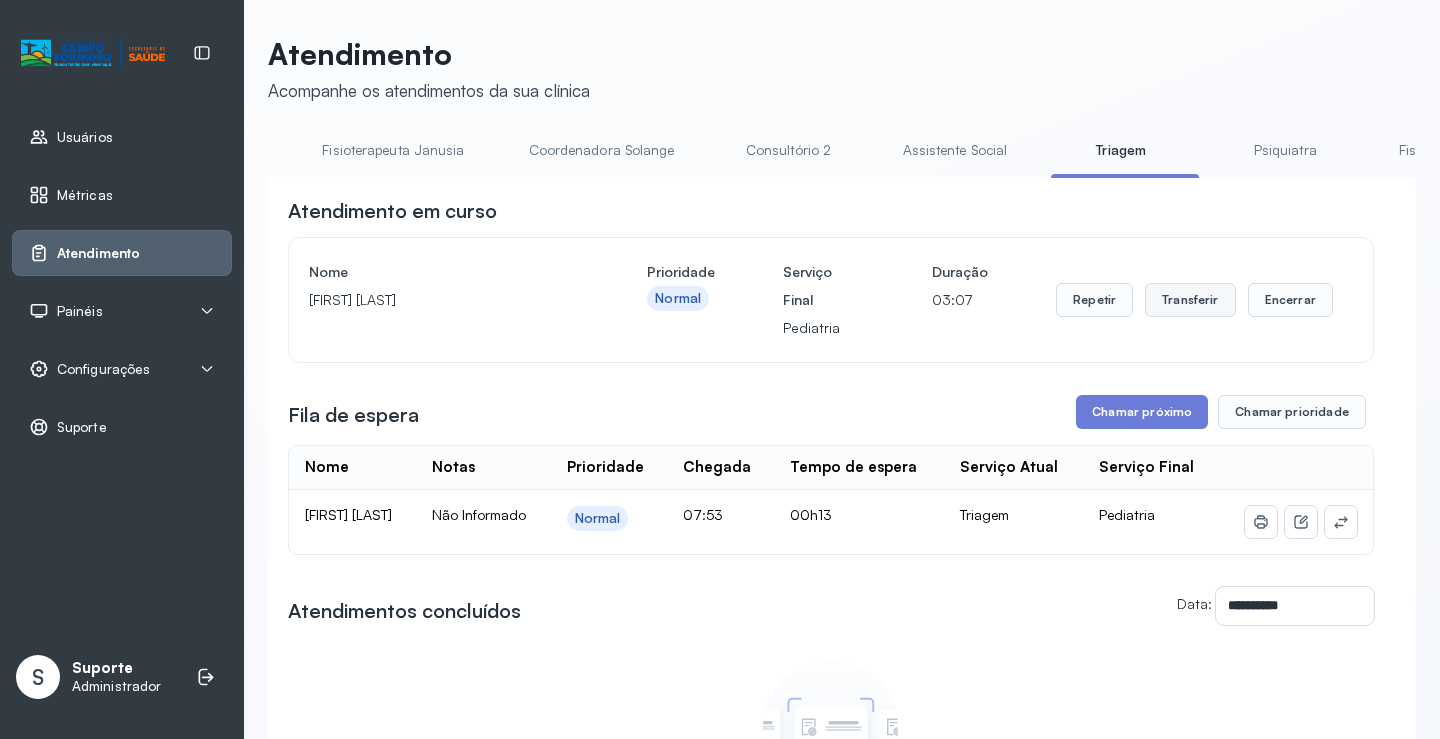 click on "Transferir" at bounding box center [1190, 300] 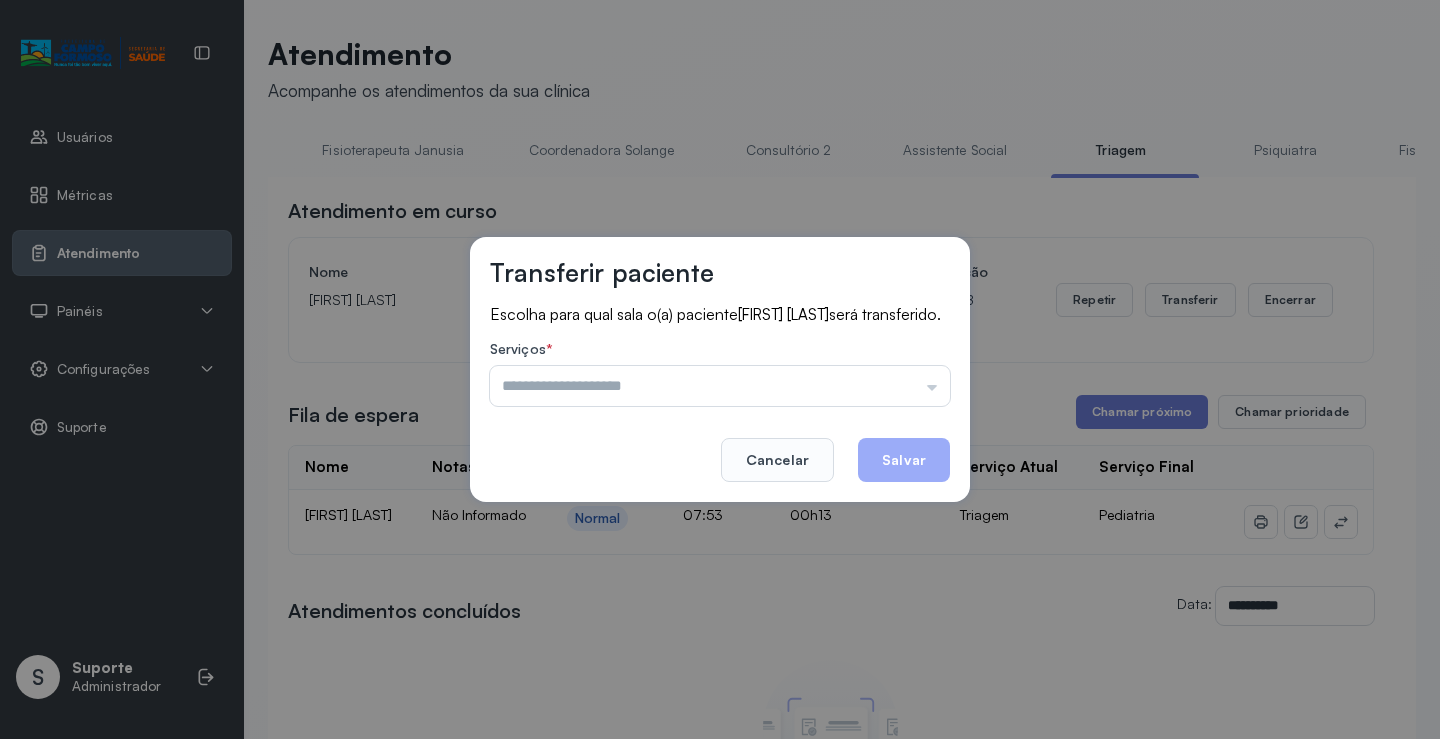 click at bounding box center (720, 386) 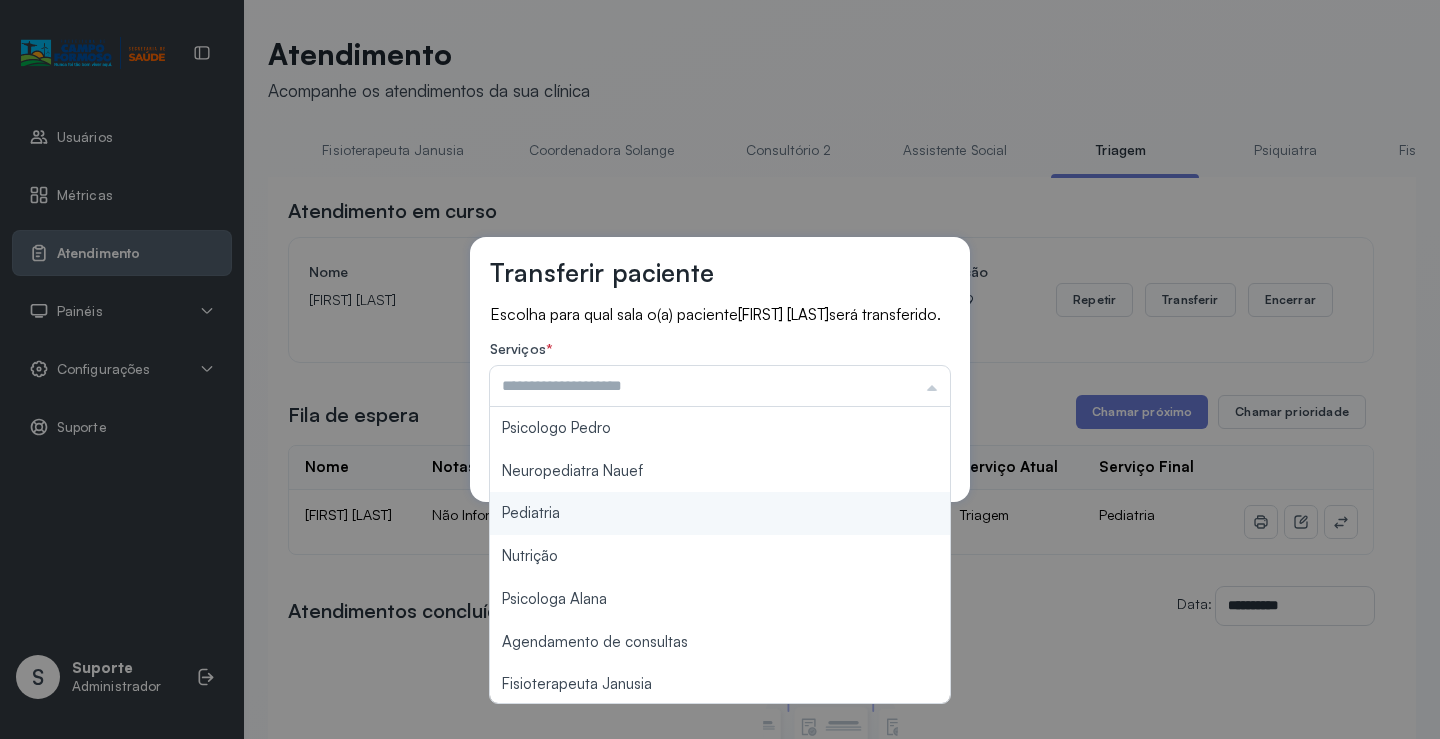 type on "*********" 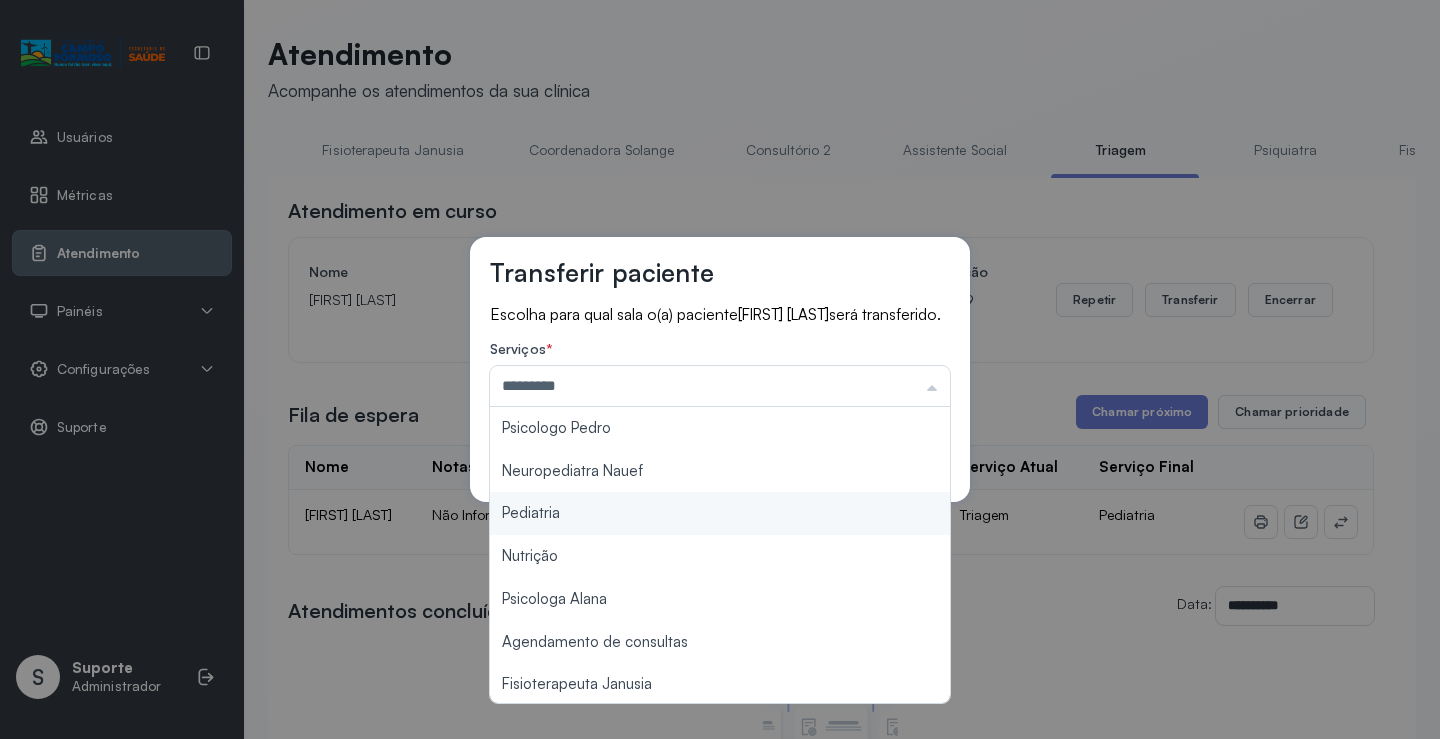 click on "Transferir paciente Escolha para qual sala o(a) paciente  [FIRST] [LAST]  será transferido.  Serviços  *  ********* Psicologo Pedro Neuropediatra Nauef Pediatria Nutrição Psicologa Alana Agendamento de consultas Fisioterapeuta Janusia Coordenadora Solange Consultório 2 Assistente Social Psiquiatra Fisioterapeuta Francyne Fisioterapeuta Morgana Neuropediatra João Cancelar Salvar" at bounding box center [720, 369] 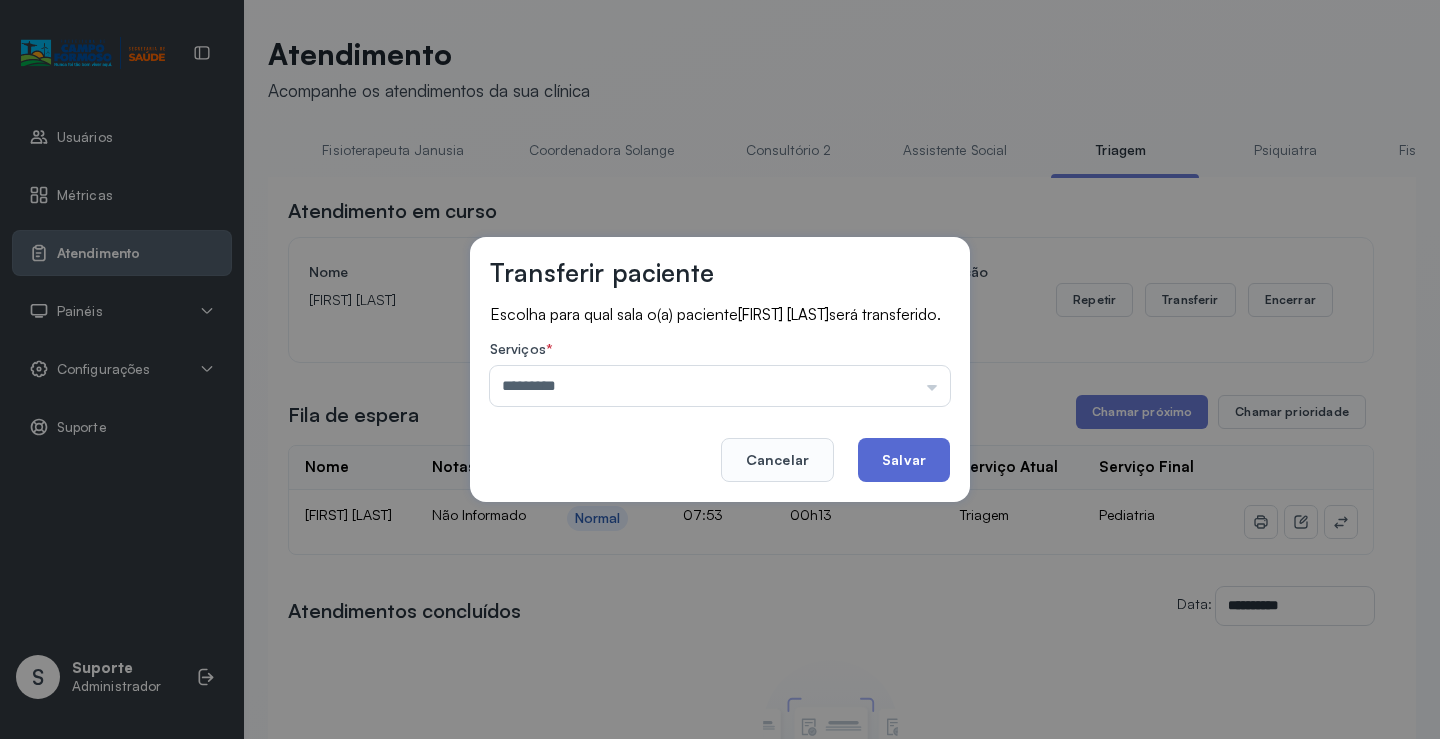 click on "Salvar" 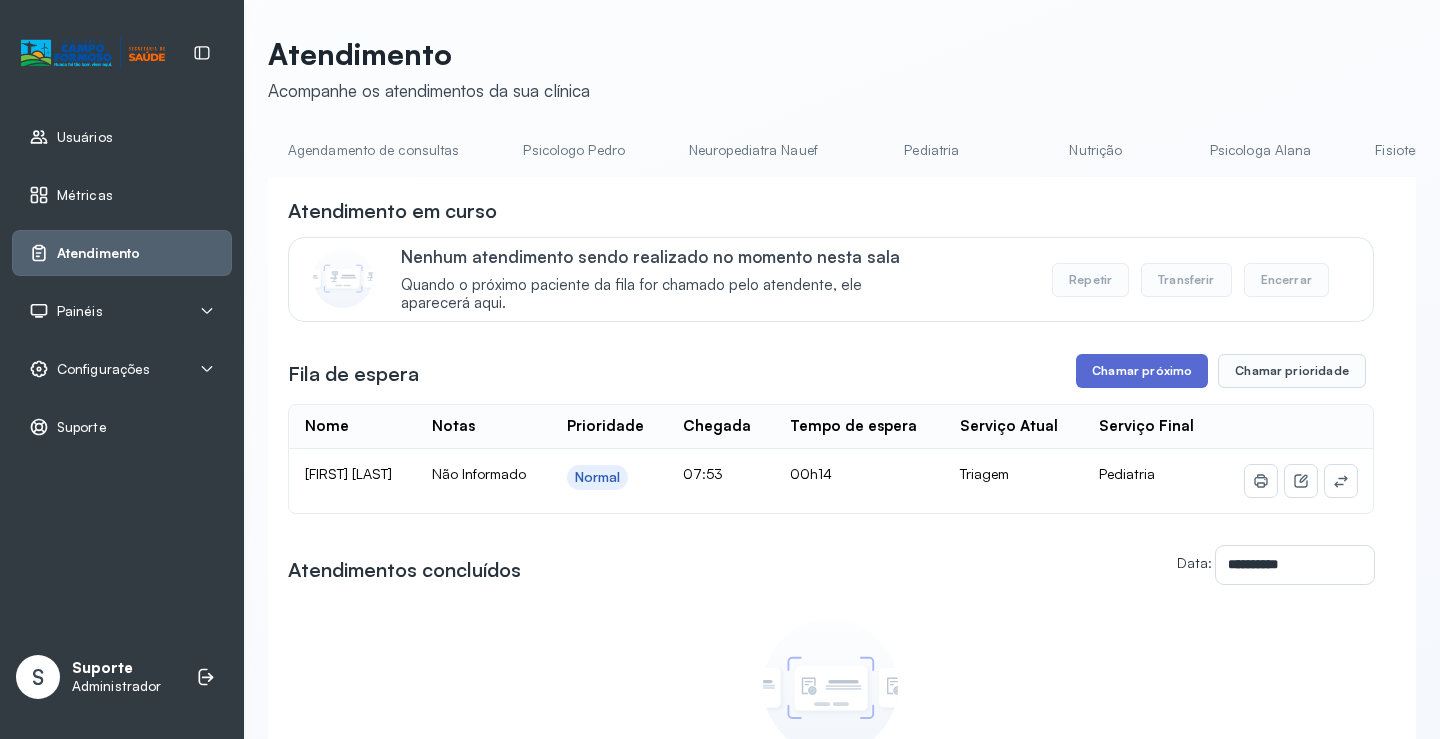 click on "Chamar próximo" at bounding box center [1142, 371] 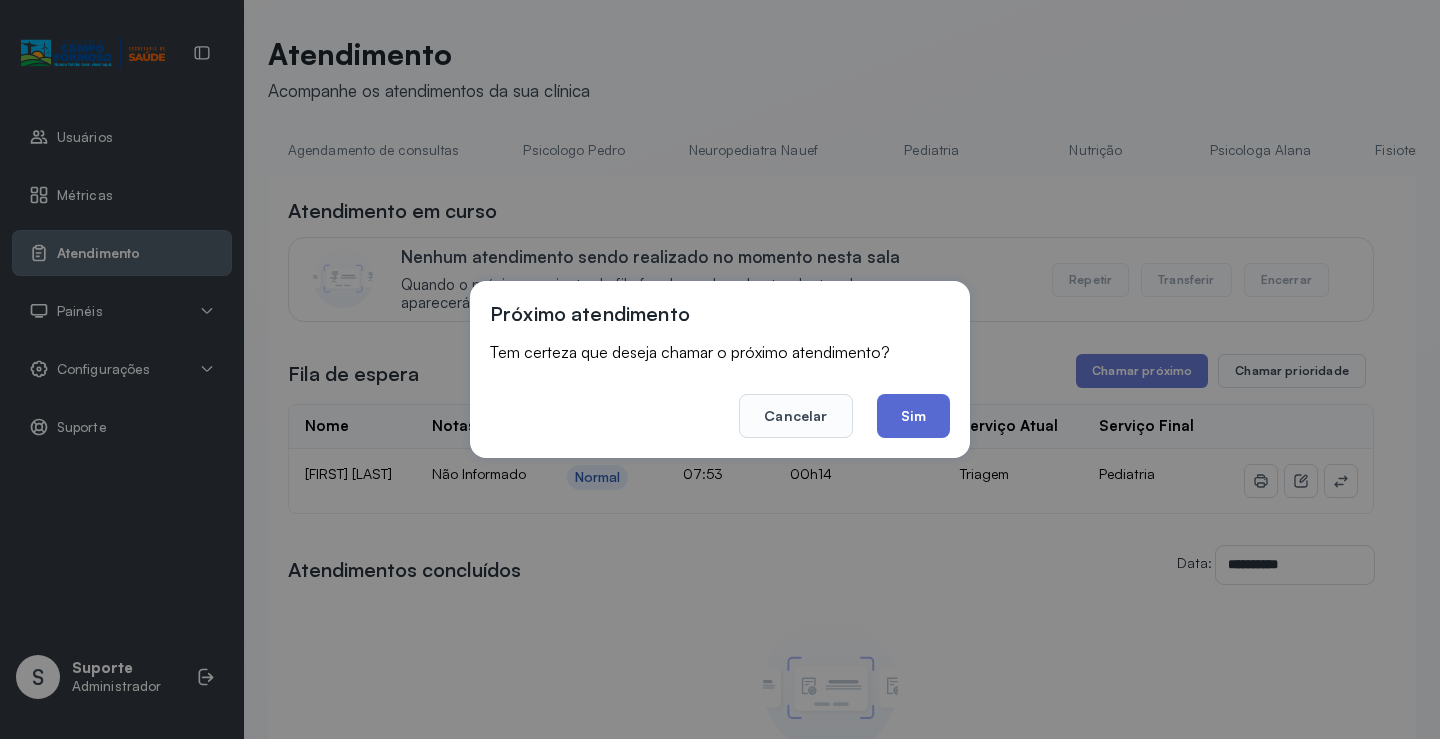 click on "Sim" 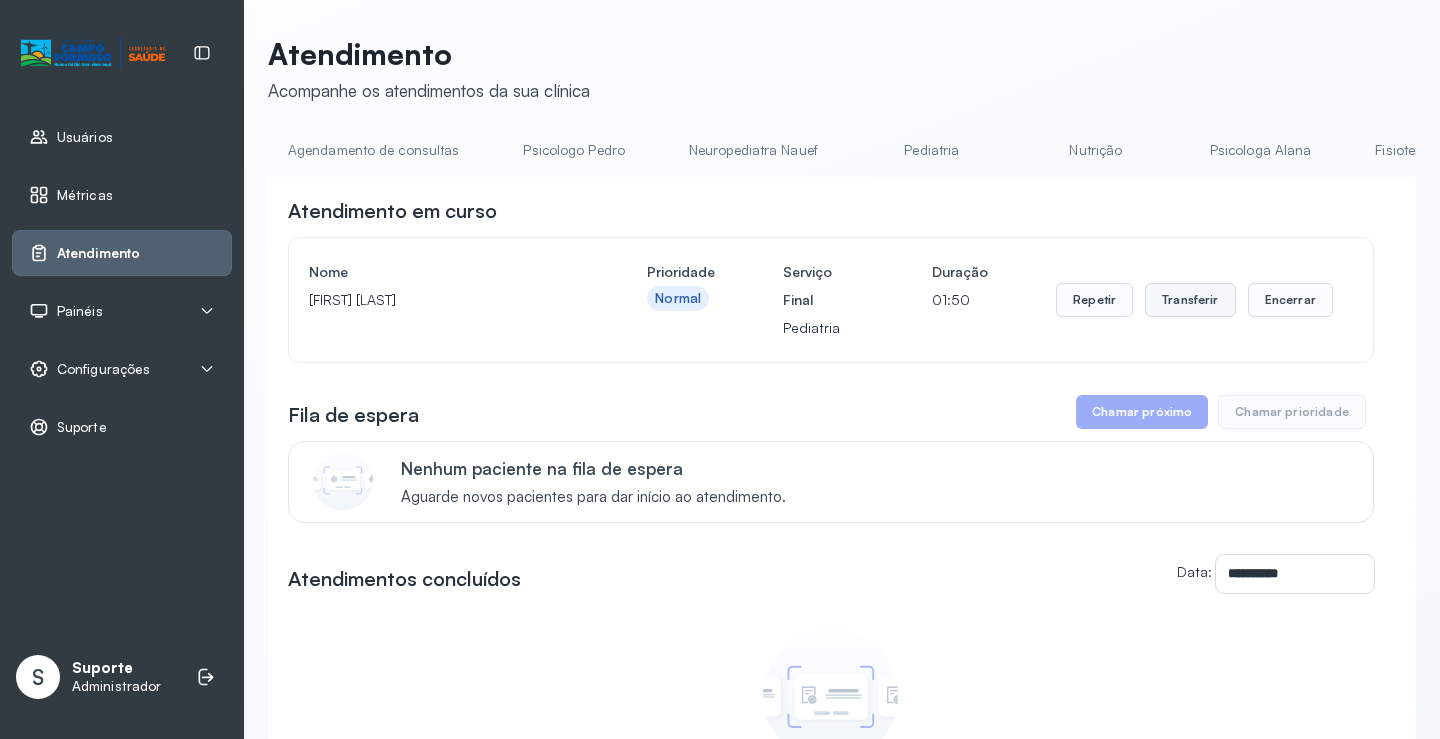 click on "Transferir" at bounding box center [1190, 300] 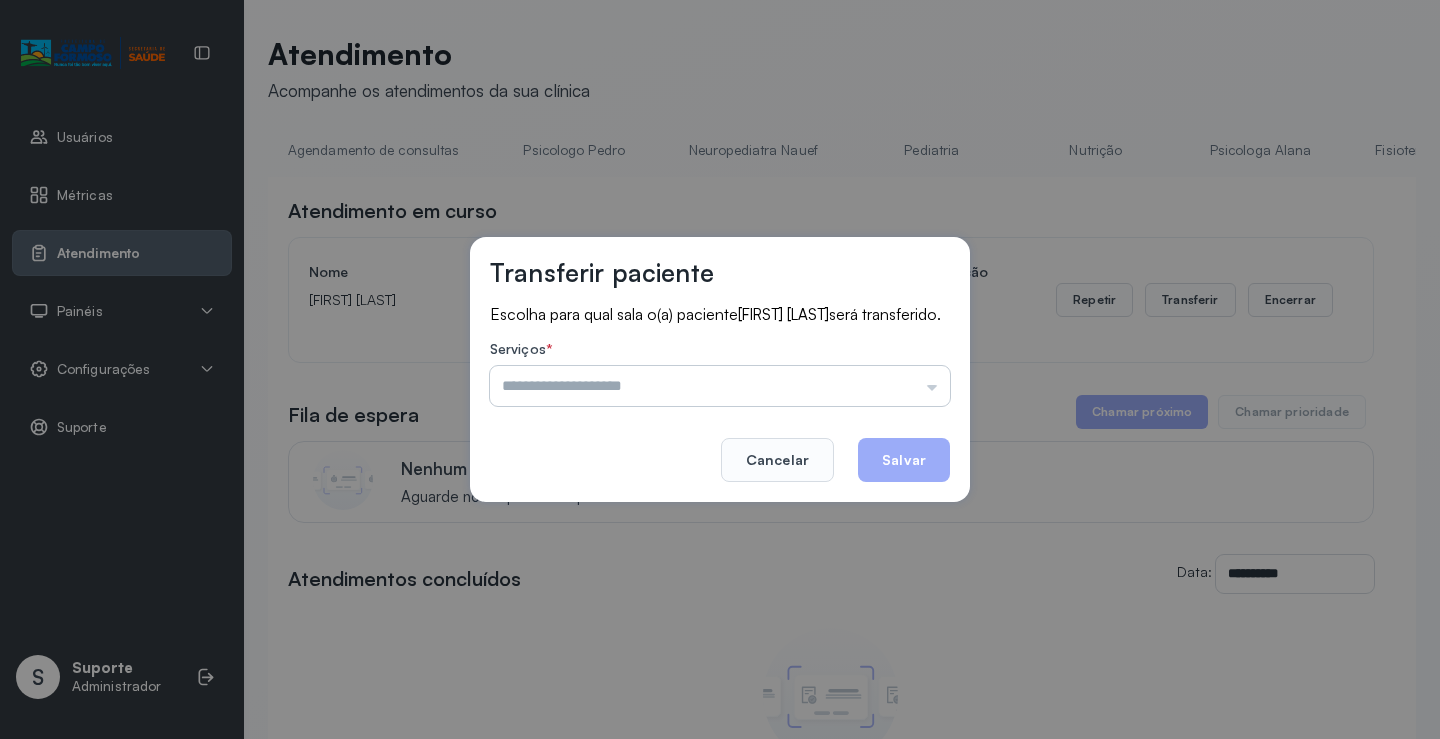 click at bounding box center [720, 386] 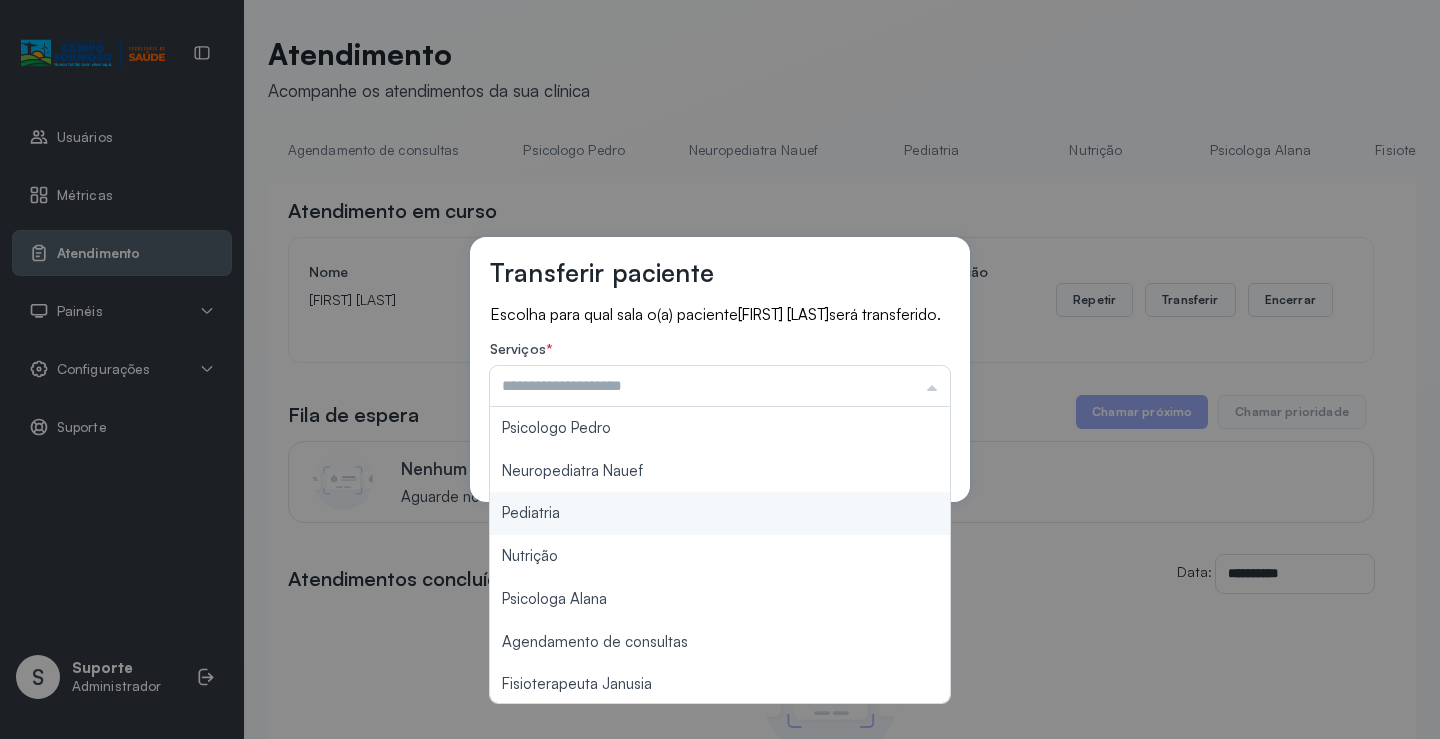 type on "*********" 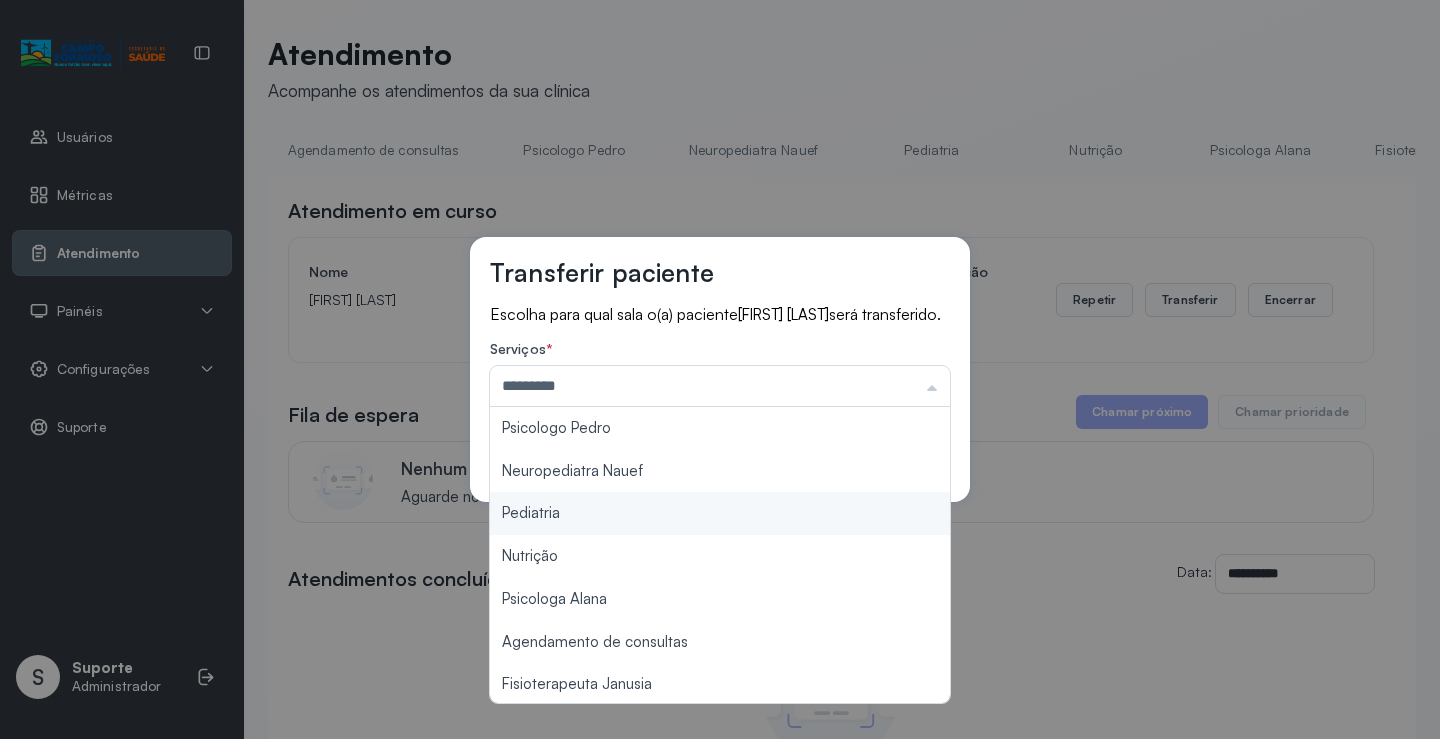 click on "Transferir paciente Escolha para qual sala o(a) paciente  [FIRST] [LAST]  será transferido.  Serviços  *  ********* Psicologo Pedro Neuropediatra Nauef Pediatria Nutrição Psicologa Alana Agendamento de consultas Fisioterapeuta Janusia Coordenadora Solange Consultório 2 Assistente Social Psiquiatra Fisioterapeuta Francyne Fisioterapeuta Morgana Neuropediatra João Cancelar Salvar" at bounding box center [720, 369] 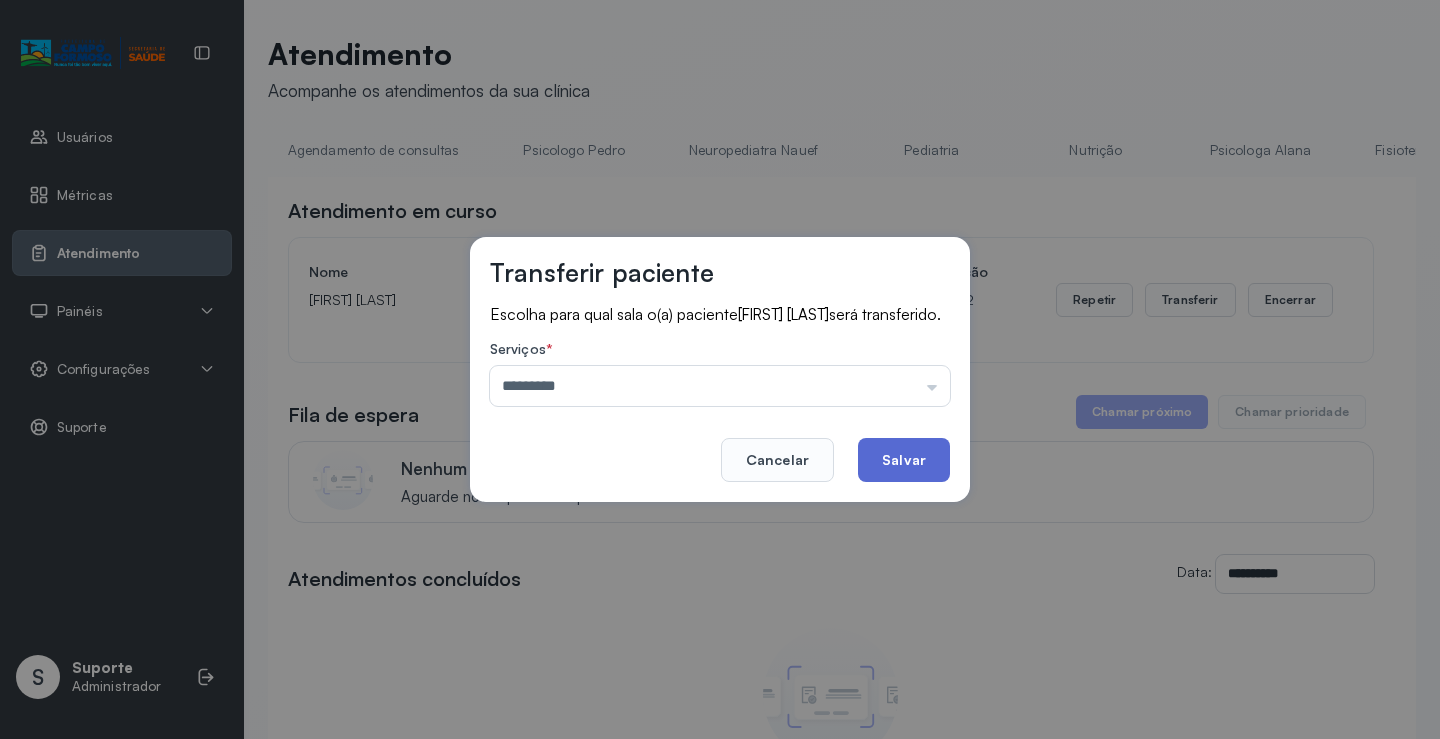 click on "Salvar" 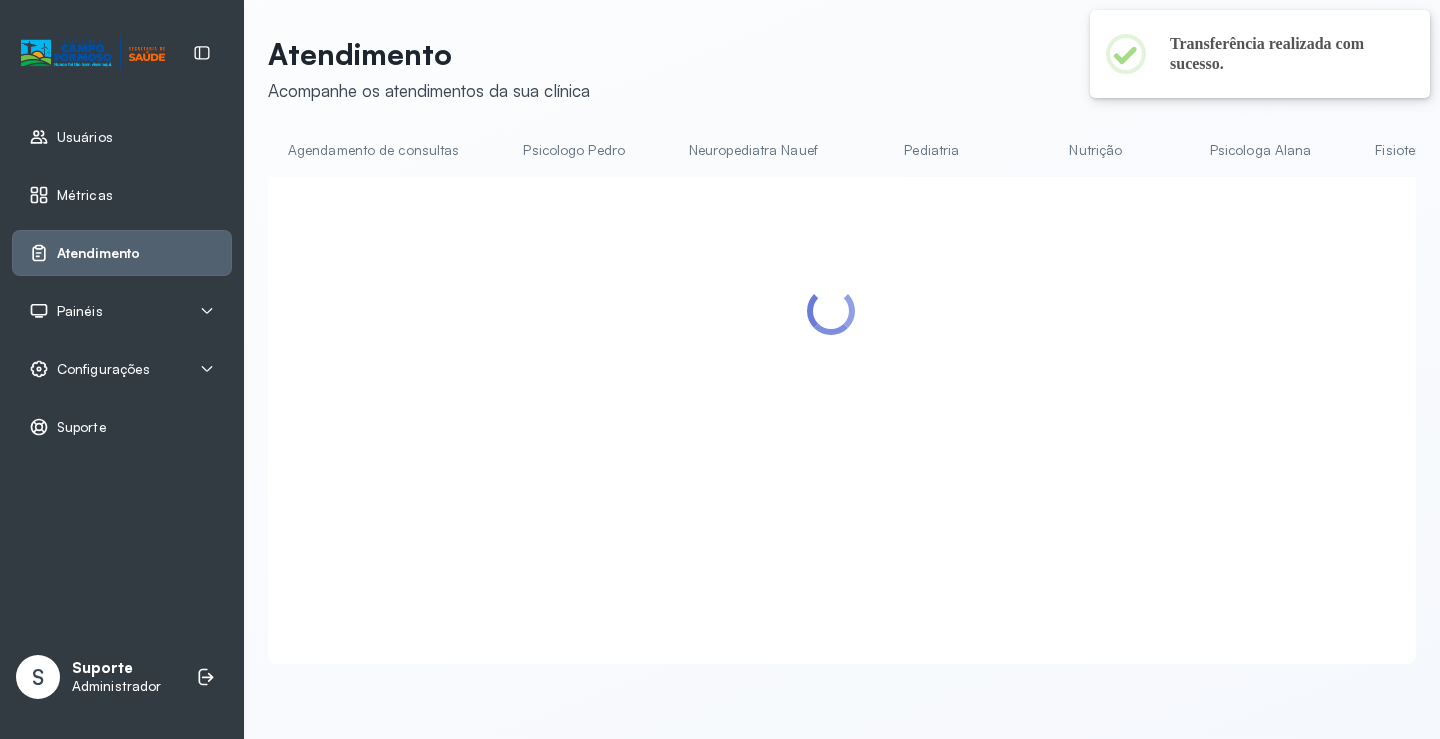 drag, startPoint x: 761, startPoint y: 191, endPoint x: 812, endPoint y: 194, distance: 51.088158 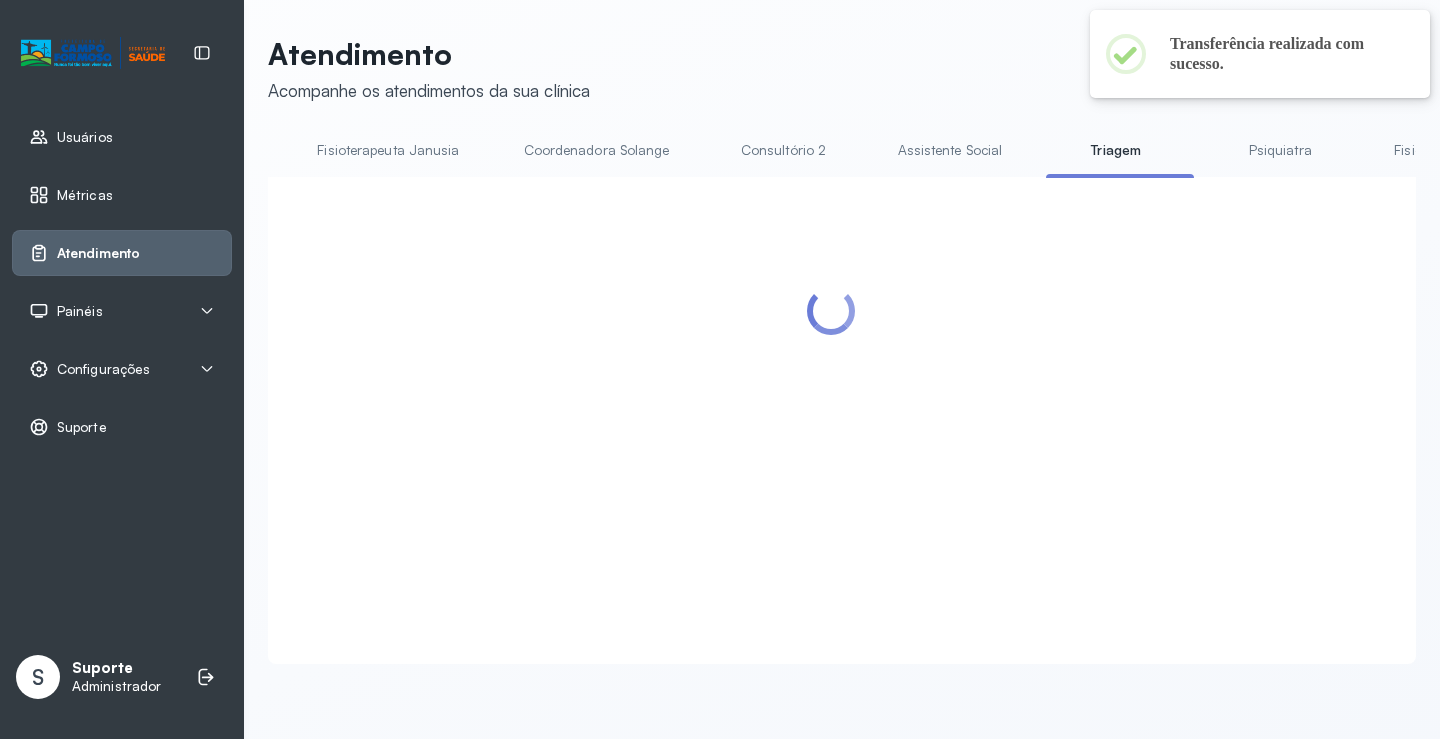 scroll, scrollTop: 0, scrollLeft: 1065, axis: horizontal 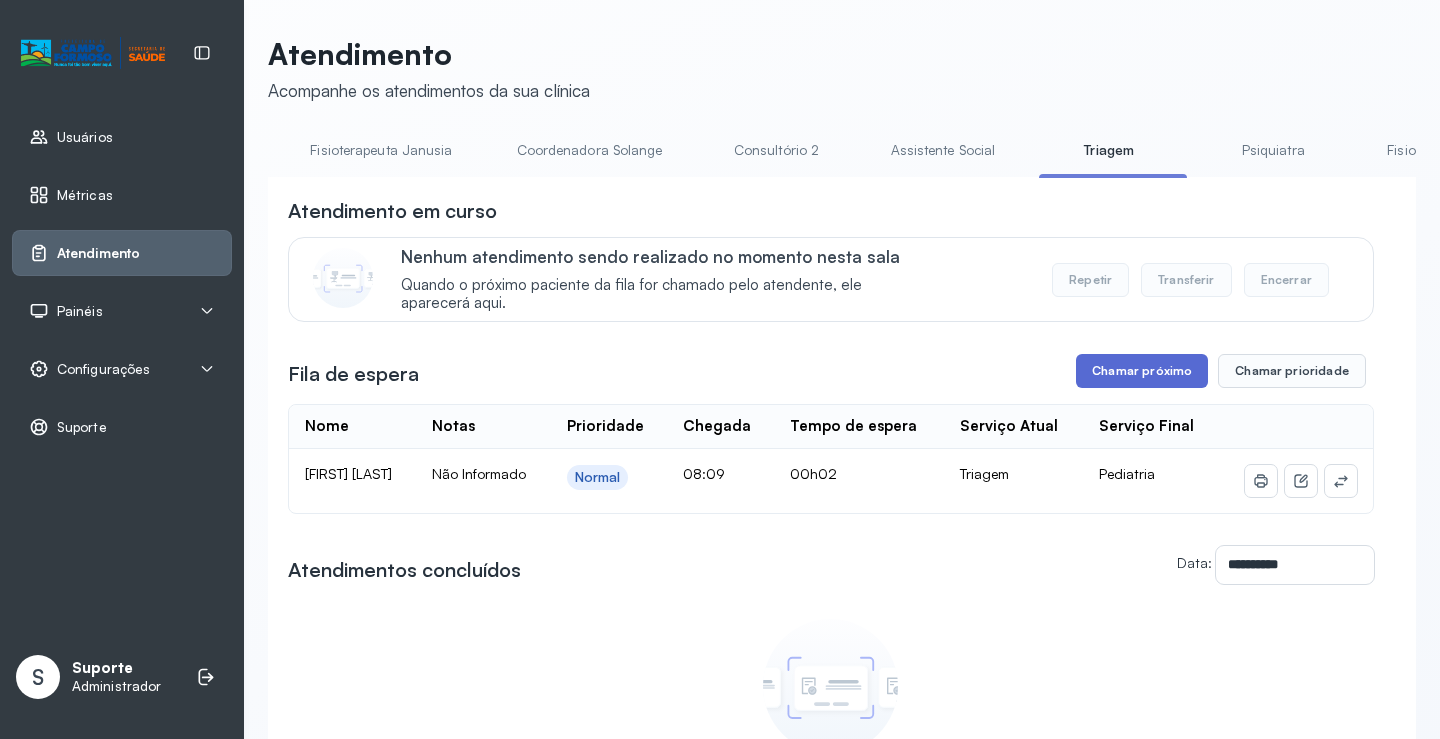 click on "Chamar próximo" at bounding box center [1142, 371] 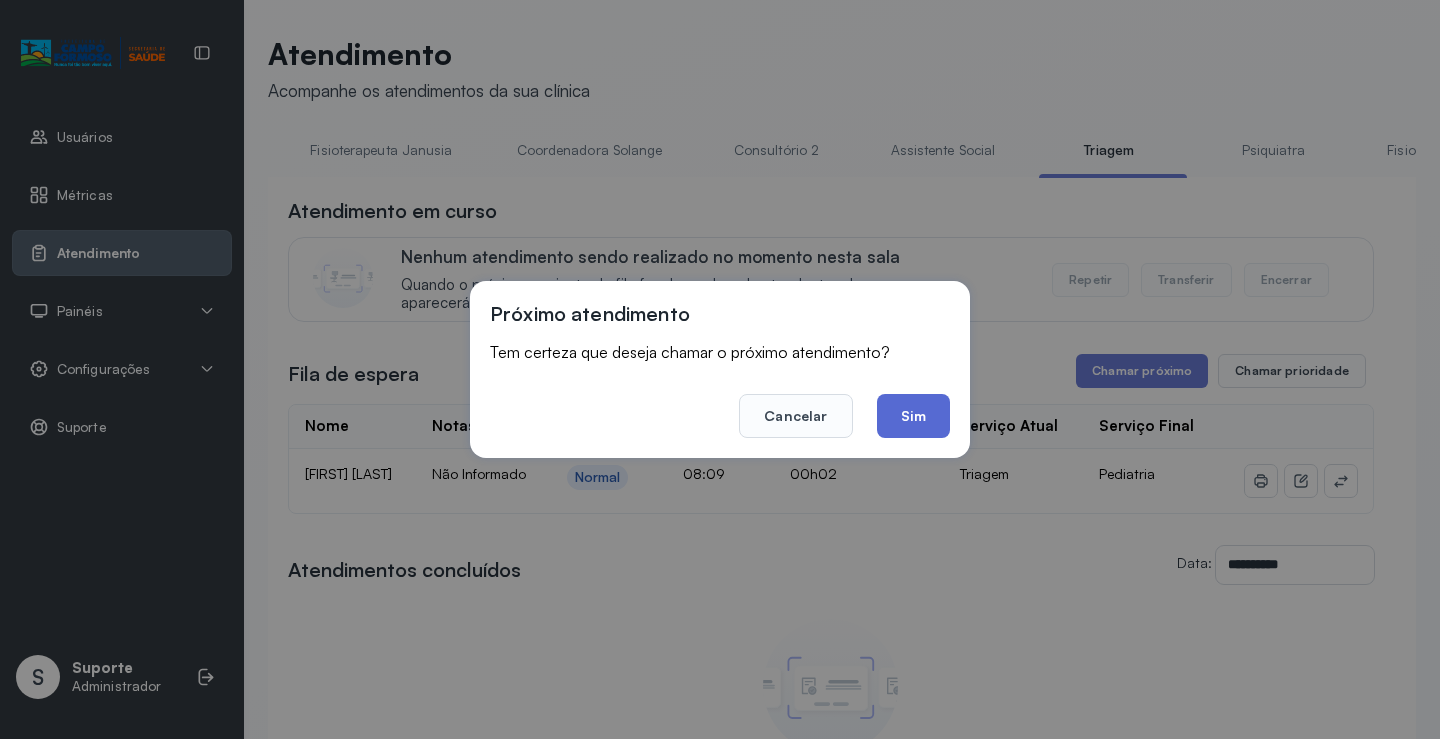 click on "Sim" 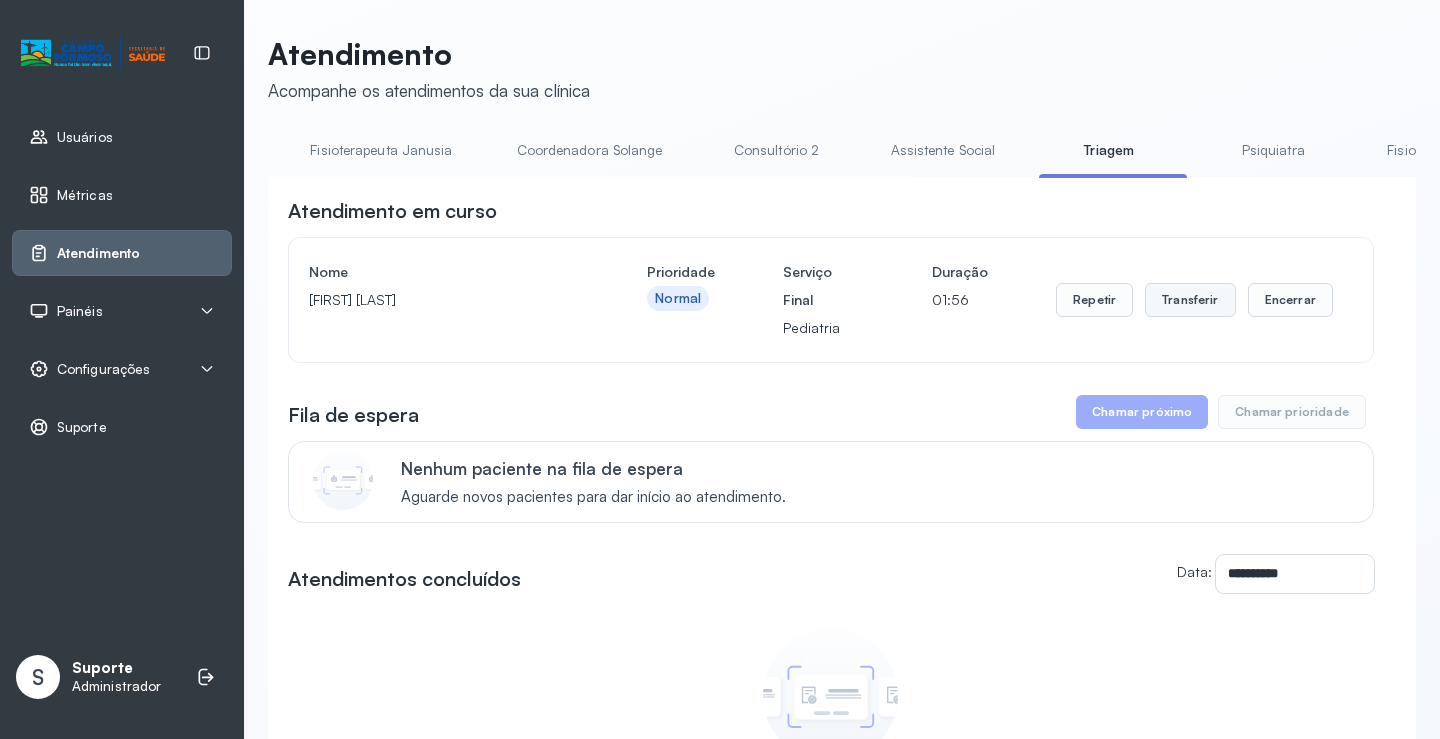 click on "Transferir" at bounding box center [1190, 300] 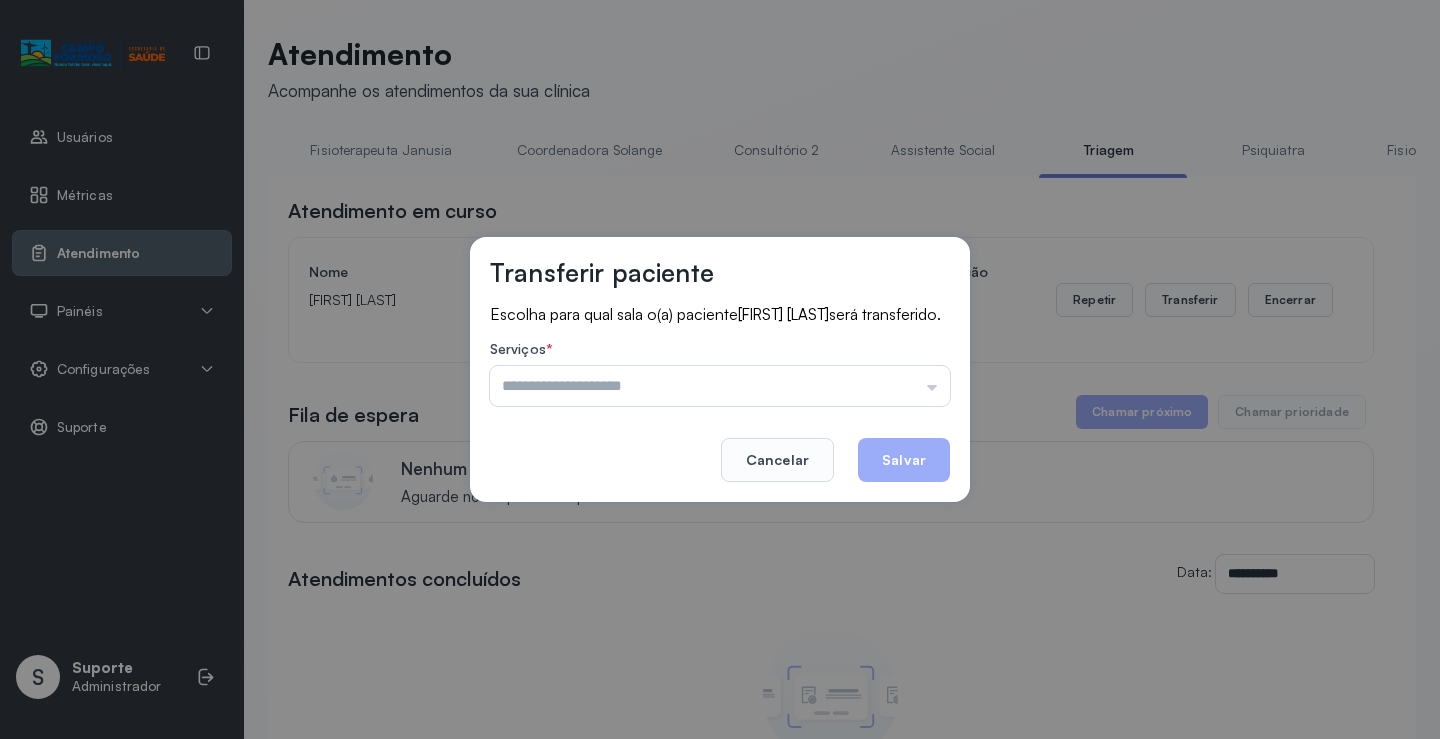 click at bounding box center [720, 386] 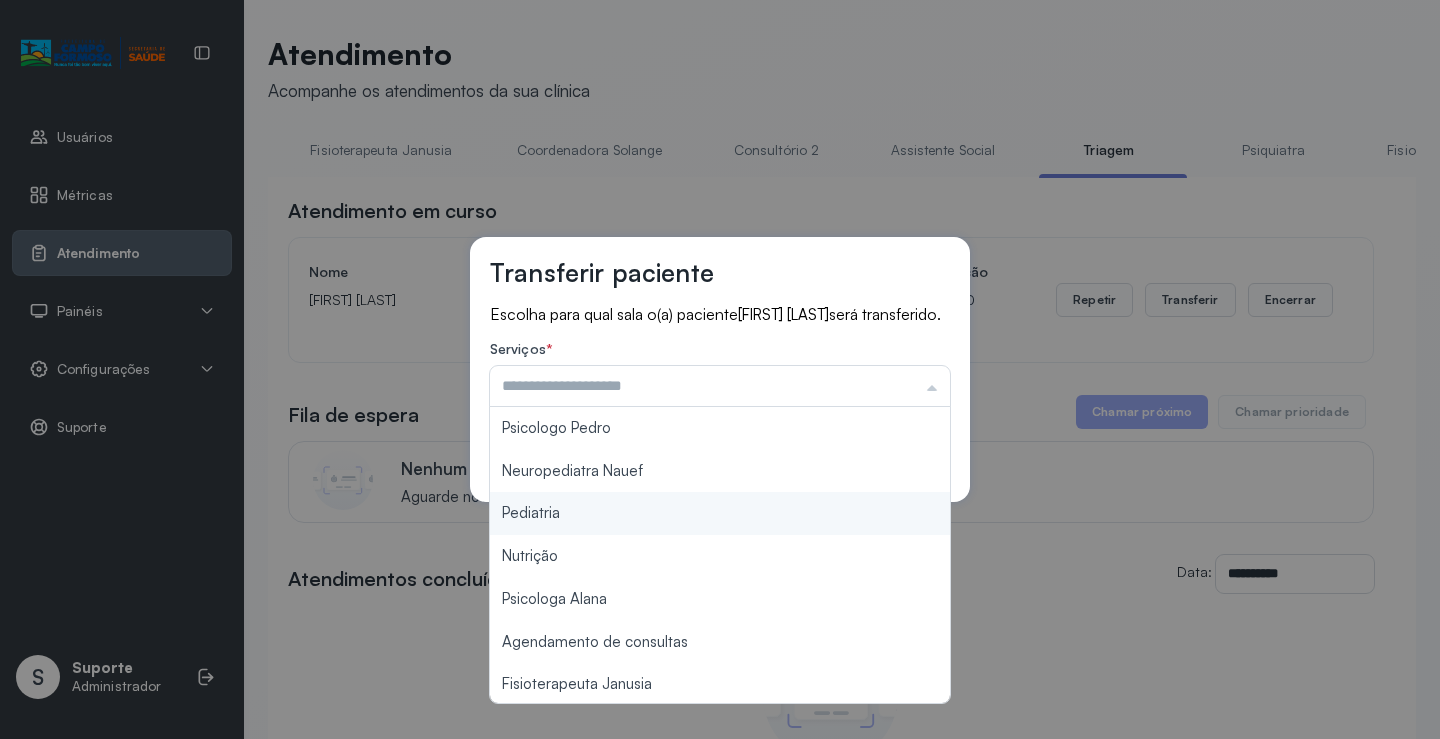 type on "*********" 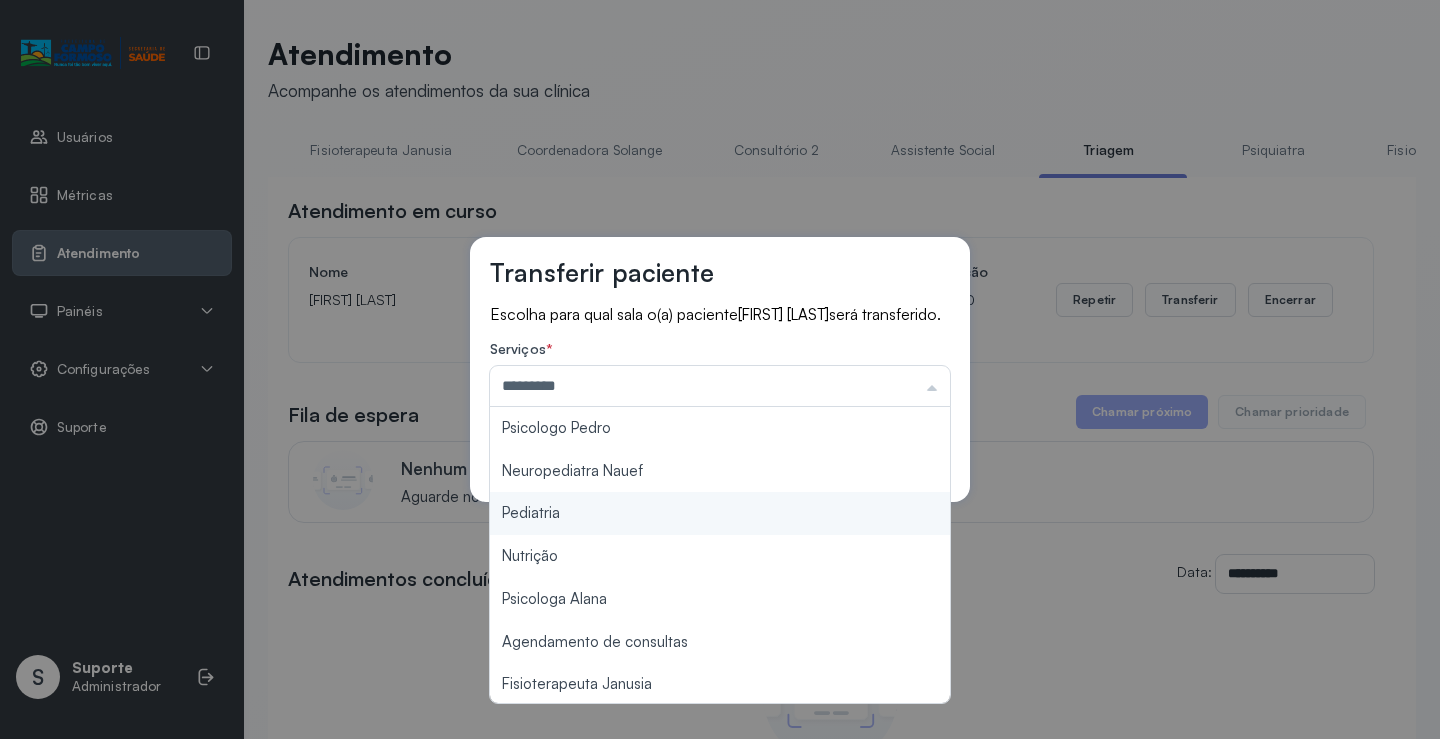 click on "Transferir paciente Escolha para qual sala o(a) paciente  [FIRST] [LAST]  será transferido.  Serviços  *  ********* Psicologo Pedro Neuropediatra Nauef Pediatria Nutrição Psicologa Alana Agendamento de consultas Fisioterapeuta Janusia Coordenadora Solange Consultório 2 Assistente Social Psiquiatra Fisioterapeuta Francyne Fisioterapeuta Morgana Neuropediatra João Cancelar Salvar" at bounding box center (720, 369) 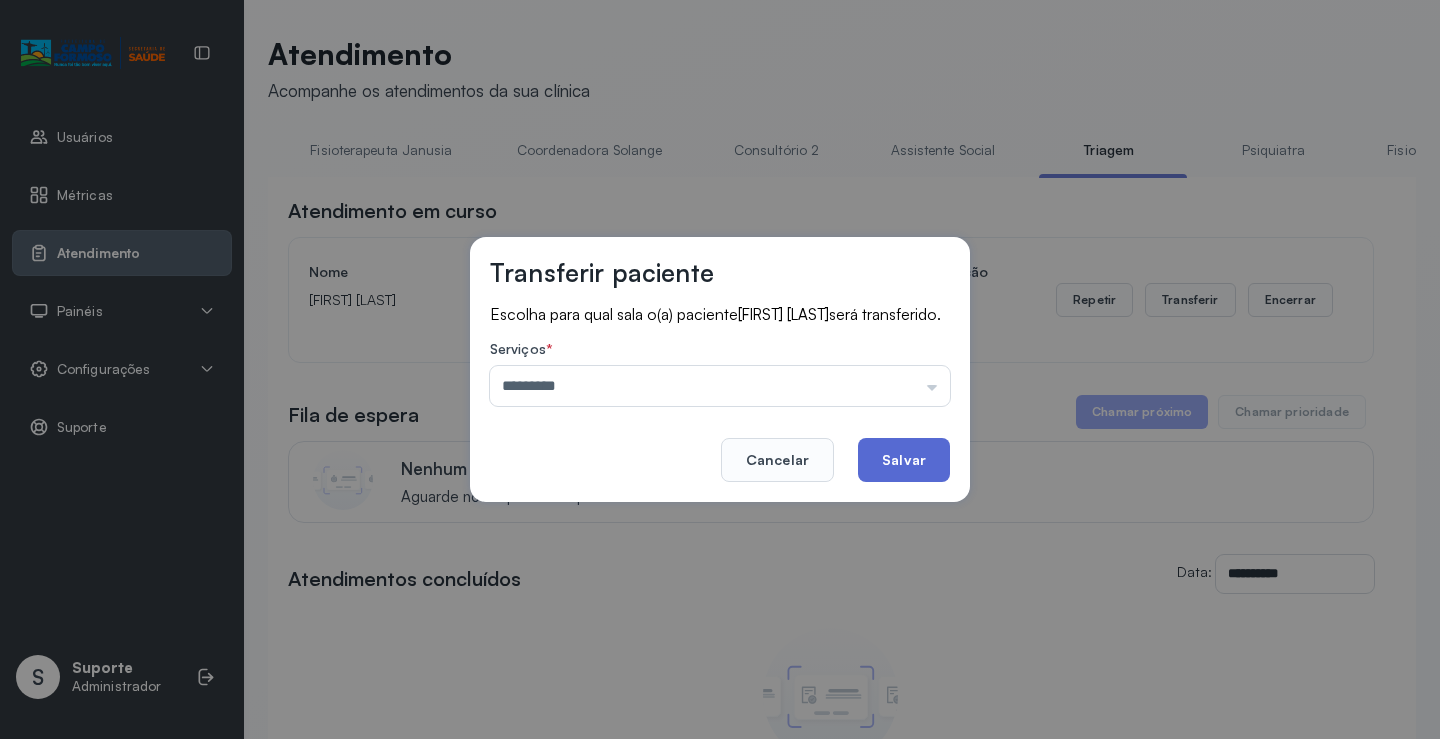 click on "Salvar" 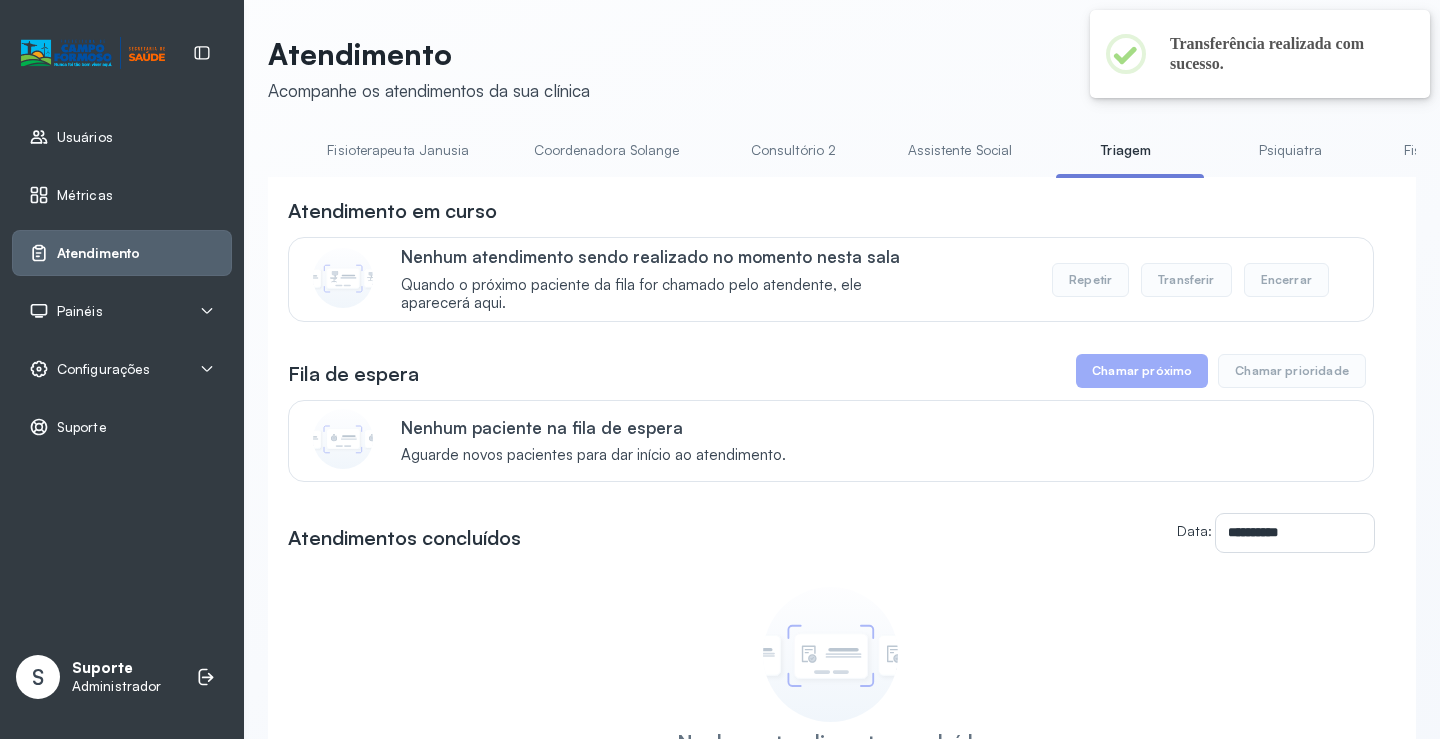 scroll, scrollTop: 0, scrollLeft: 1051, axis: horizontal 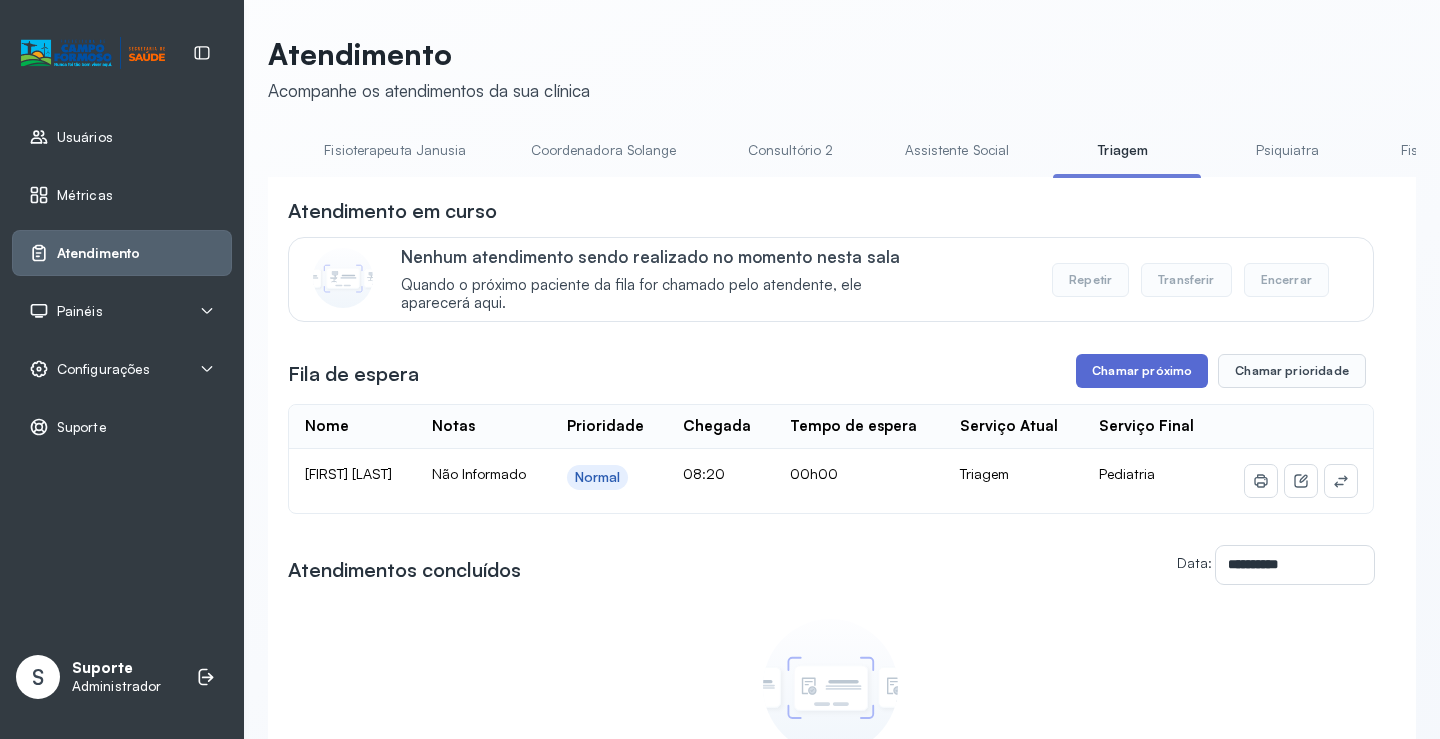 click on "Chamar próximo" at bounding box center [1142, 371] 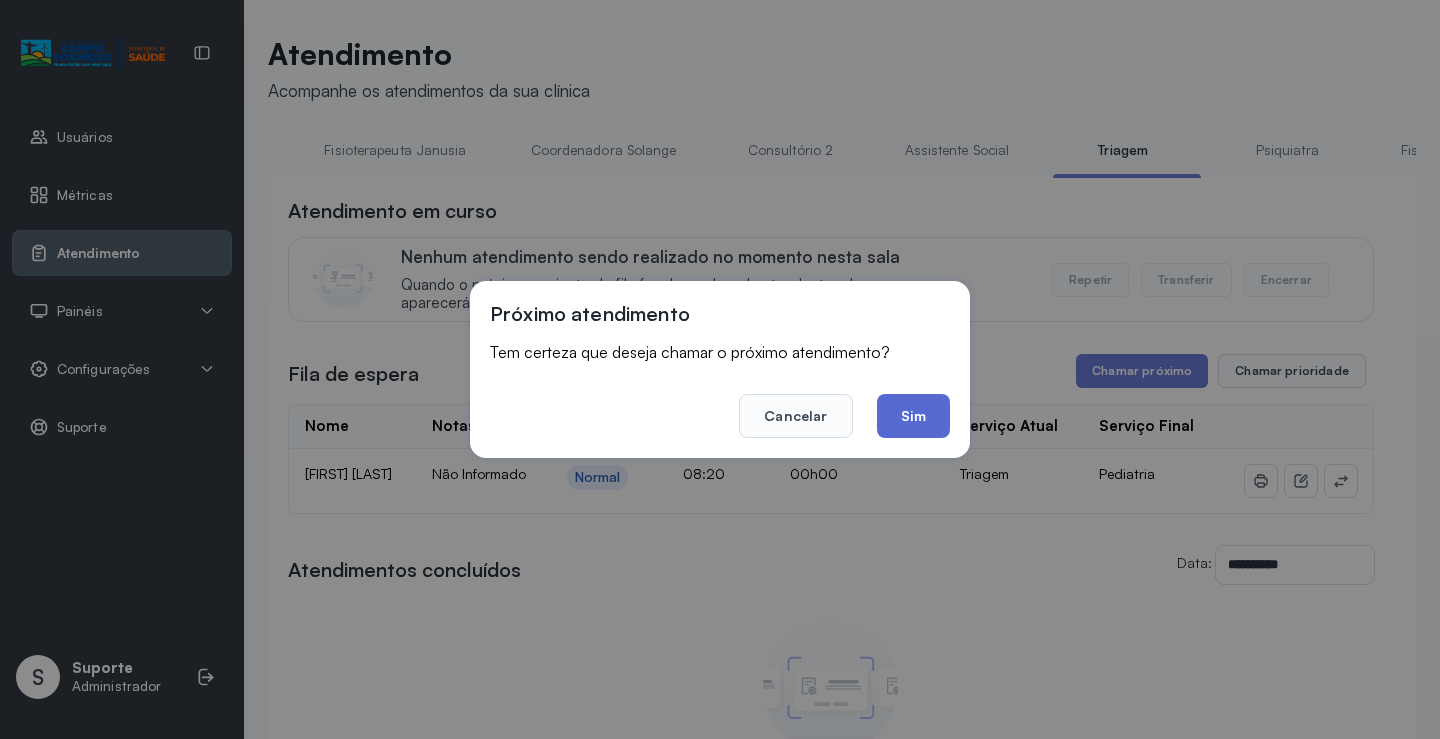 click on "Sim" 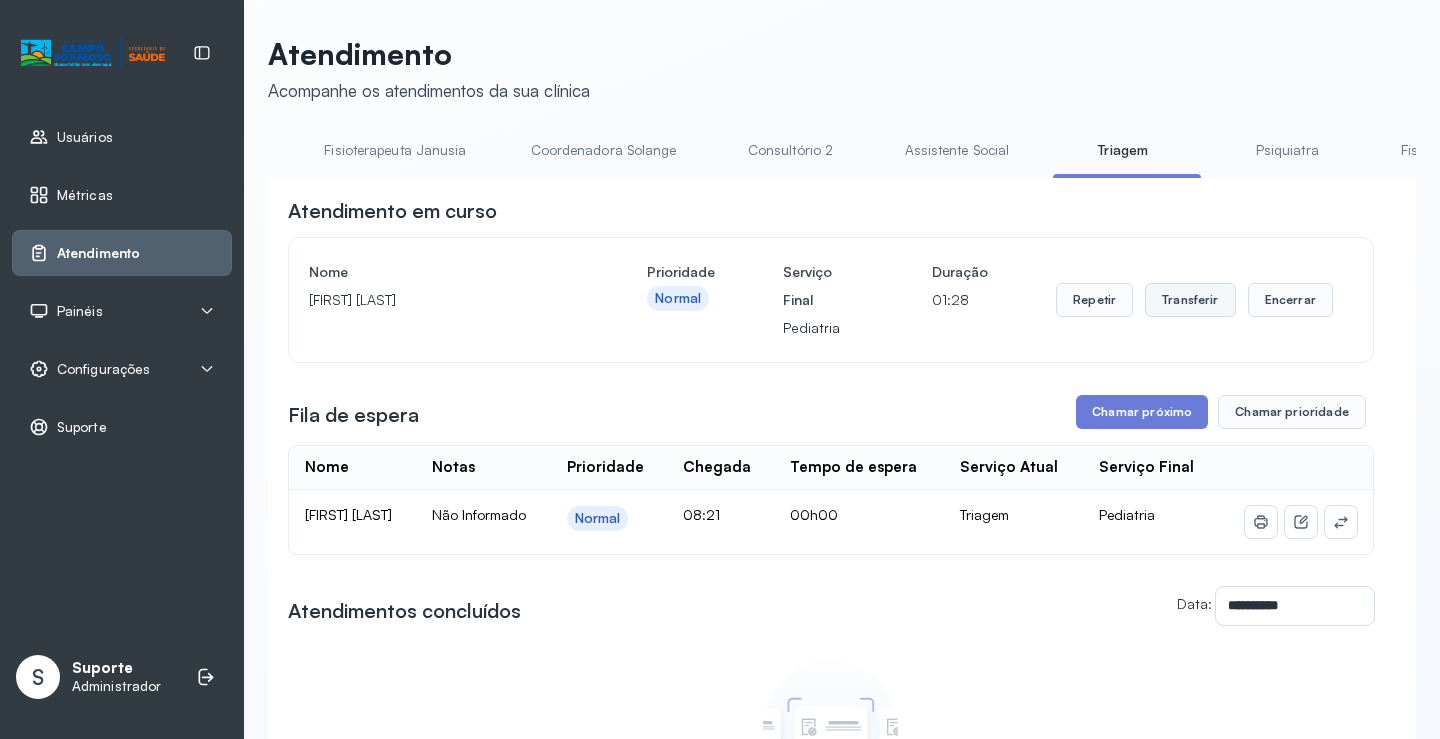 click on "Transferir" at bounding box center [1190, 300] 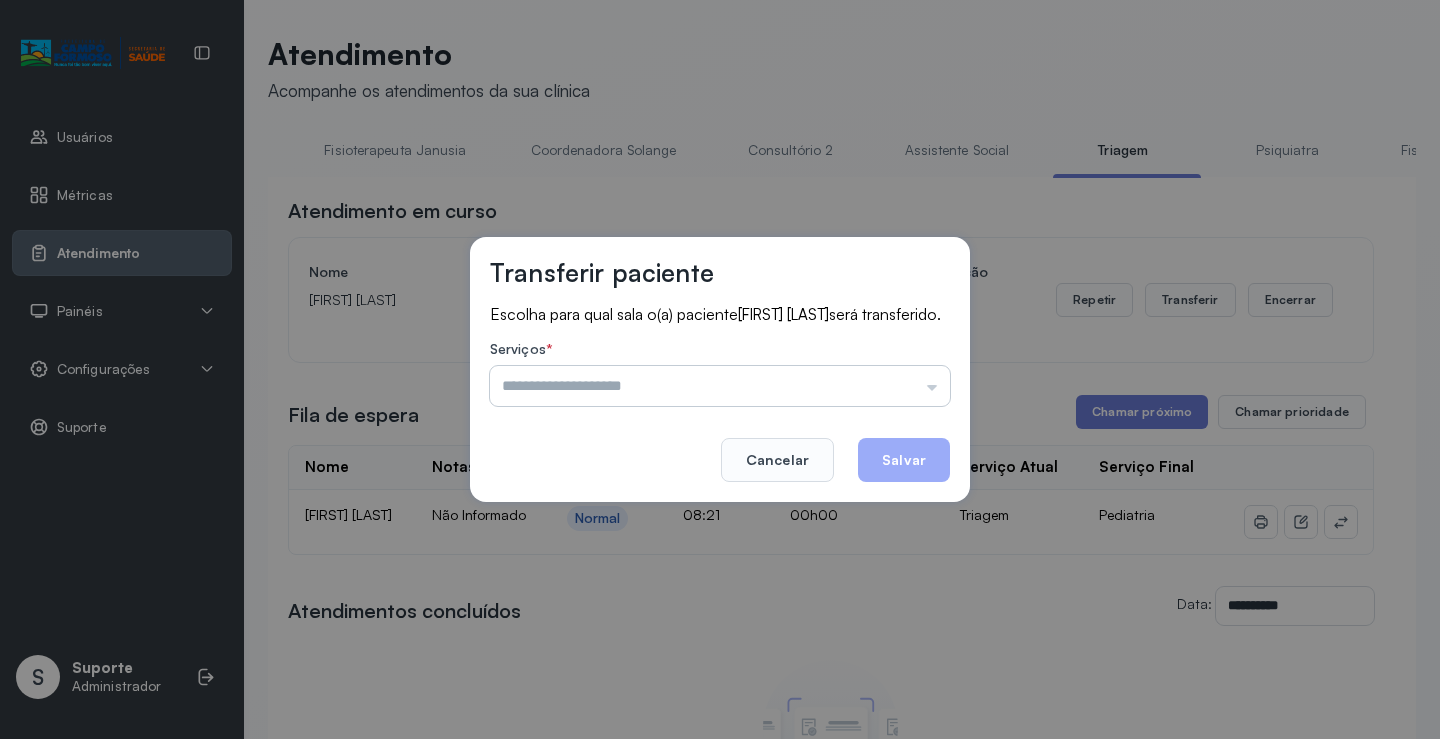 click at bounding box center (720, 386) 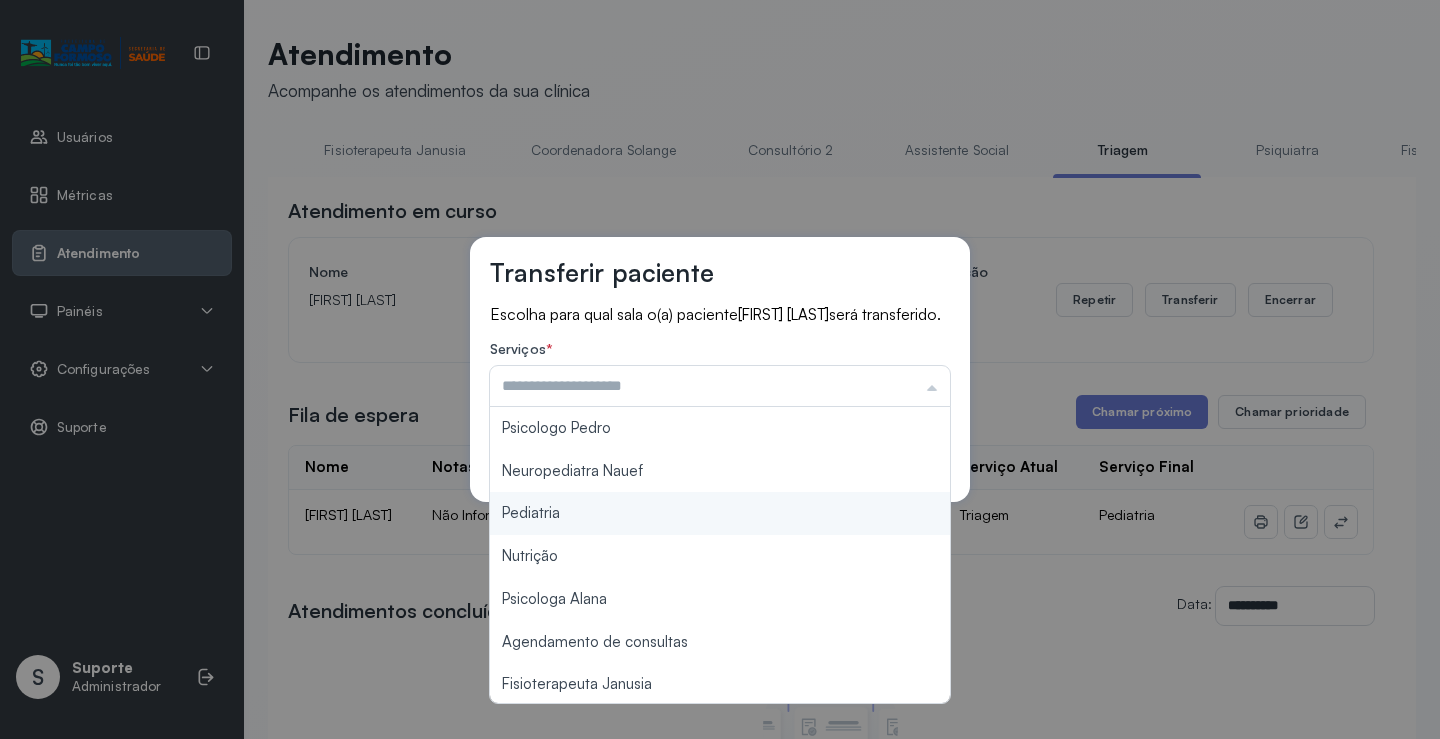 type on "*********" 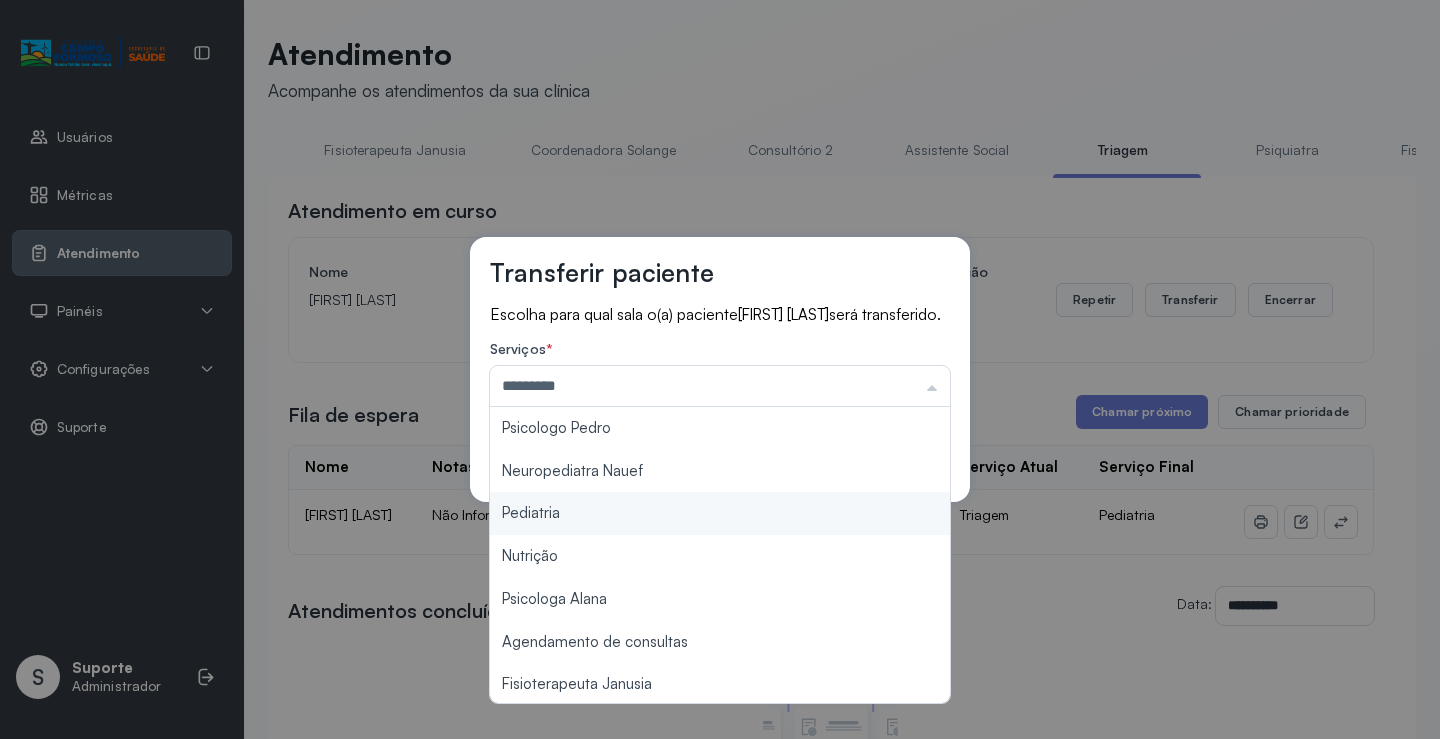 click on "Transferir paciente Escolha para qual sala o(a) paciente  [FIRST] [LAST]  será transferido.  Serviços  *  ********* Psicologo Pedro Neuropediatra Nauef Pediatria Nutrição Psicologa Alana Agendamento de consultas Fisioterapeuta Janusia Coordenadora Solange Consultório 2 Assistente Social Psiquiatra Fisioterapeuta Francyne Fisioterapeuta Morgana Neuropediatra João Cancelar Salvar" at bounding box center (720, 369) 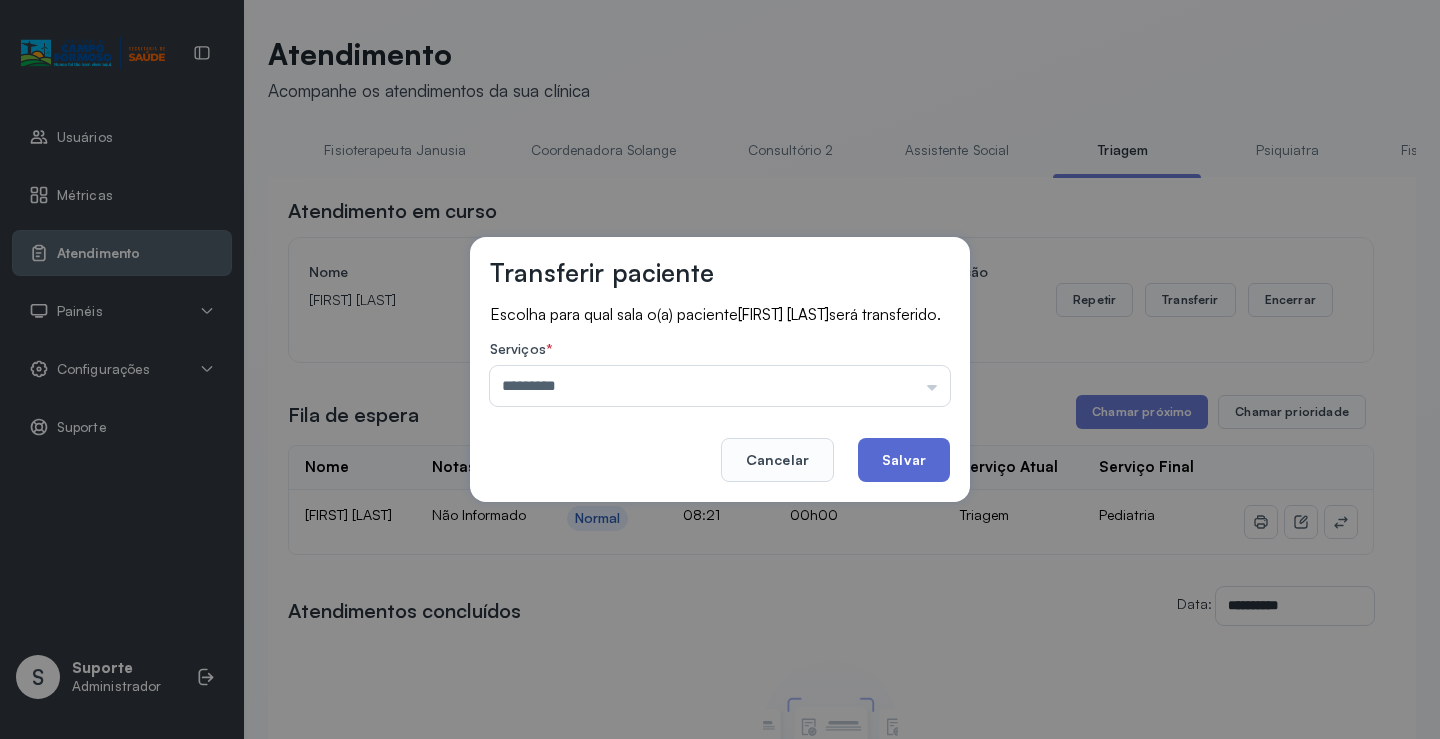 click on "Salvar" 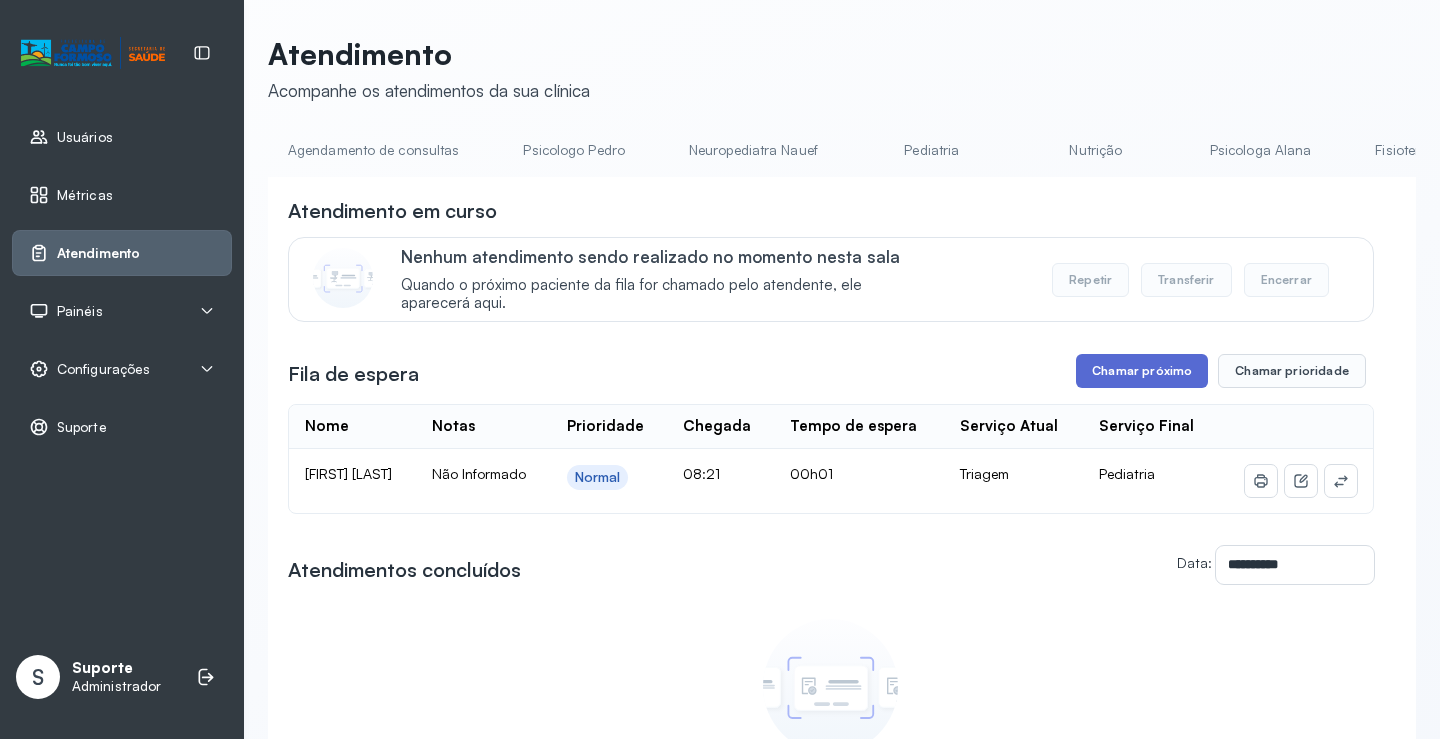 click on "Chamar próximo" at bounding box center [1142, 371] 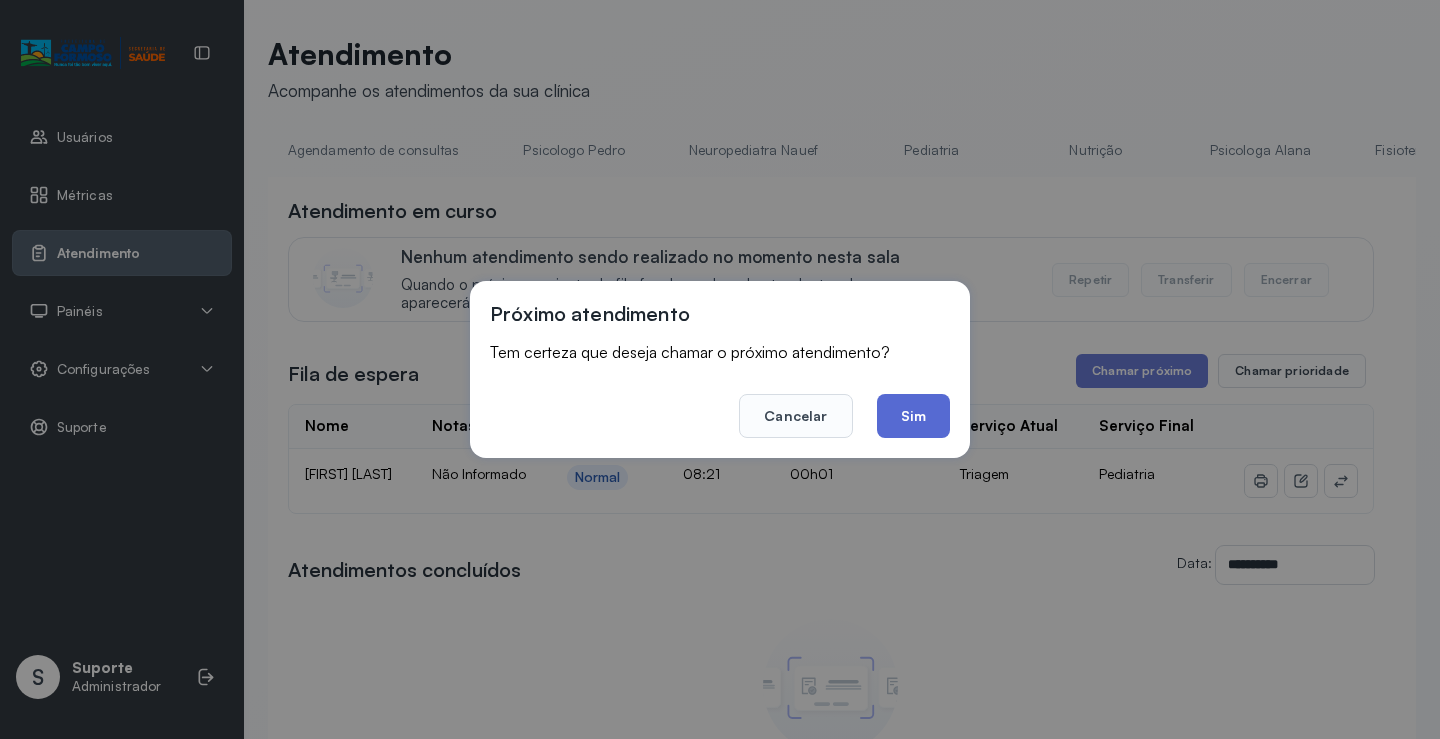 click on "Sim" 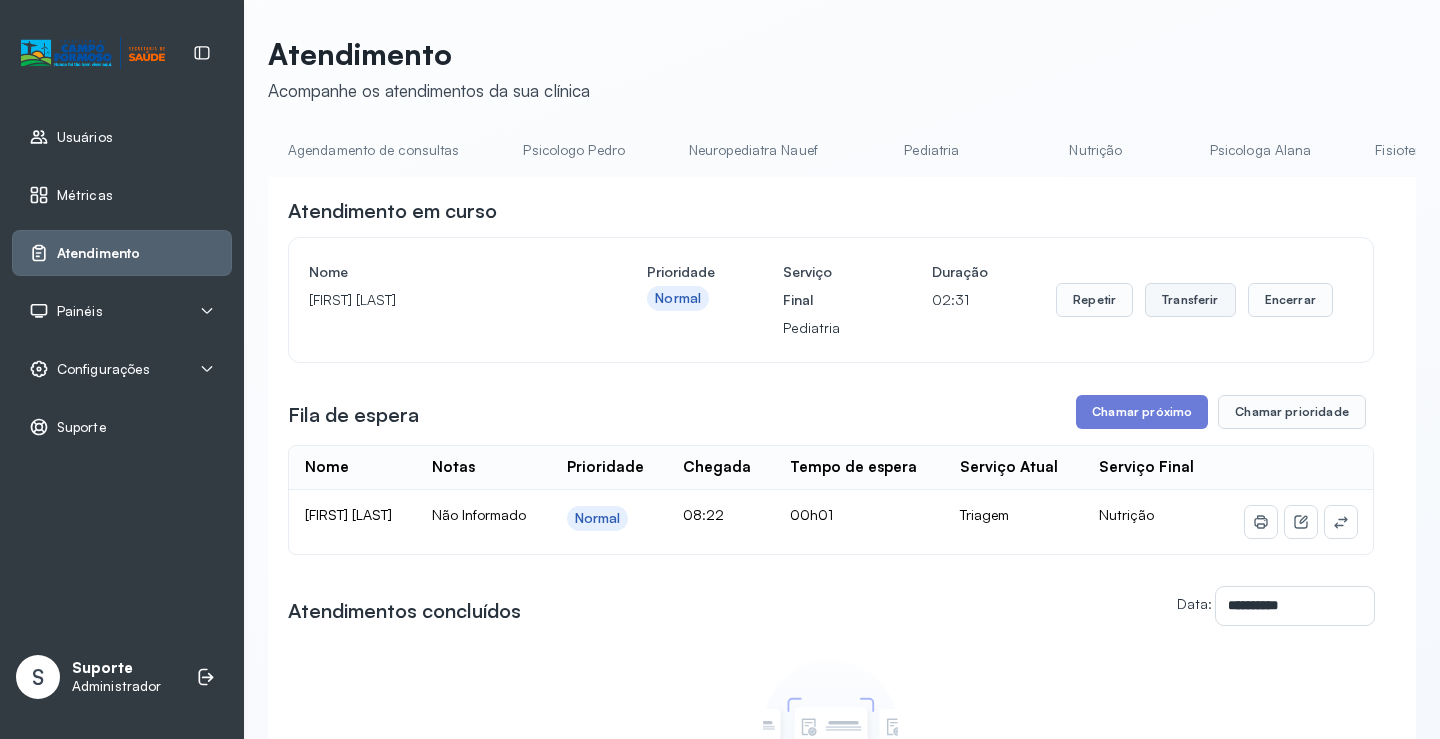 click on "Transferir" at bounding box center (1190, 300) 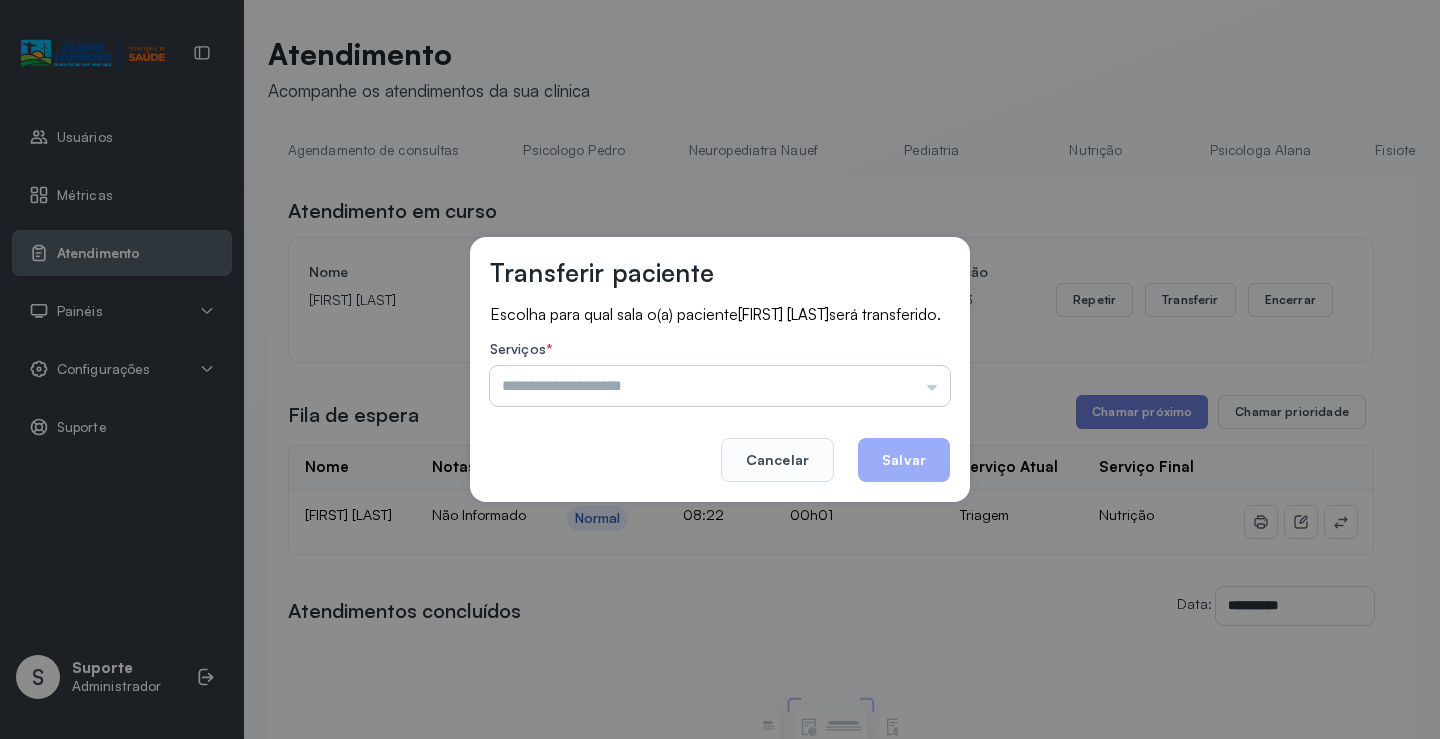 click at bounding box center (720, 386) 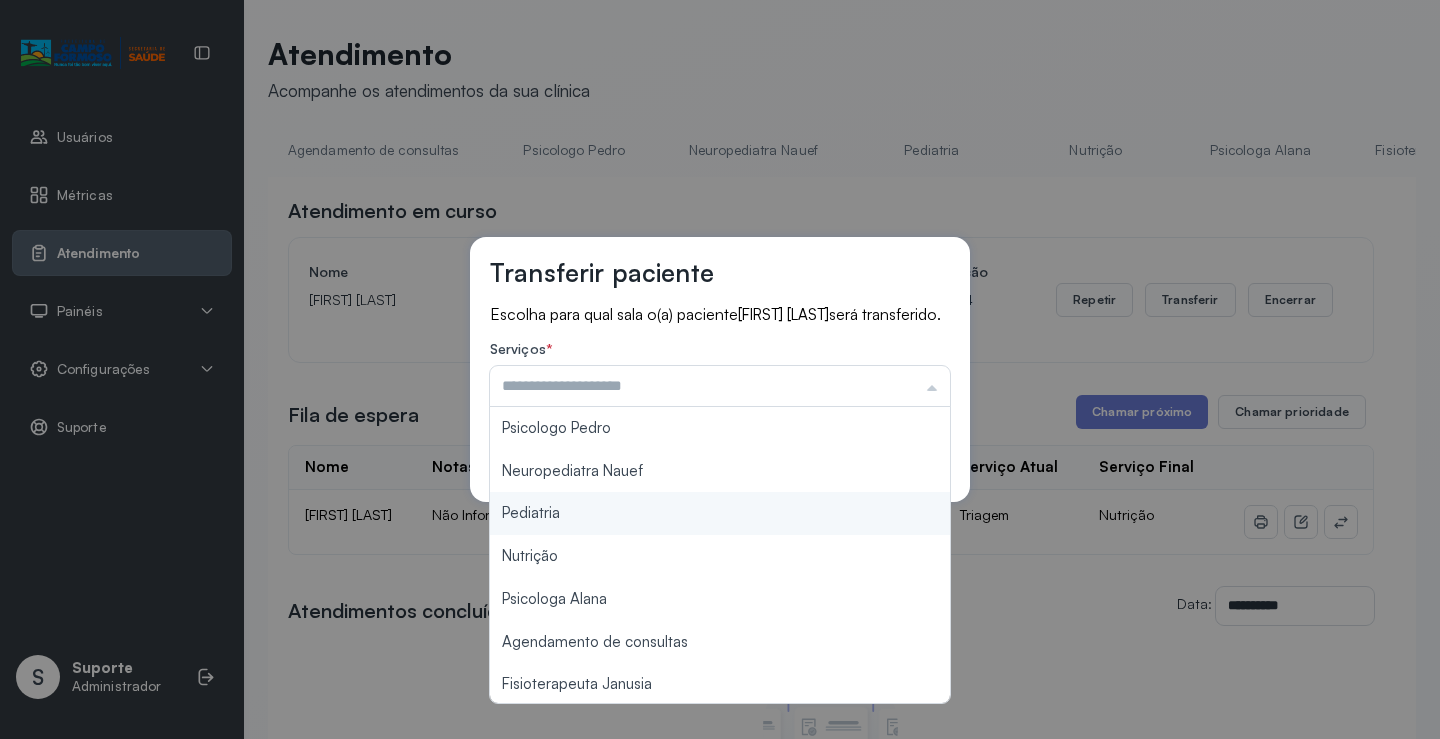 type on "*********" 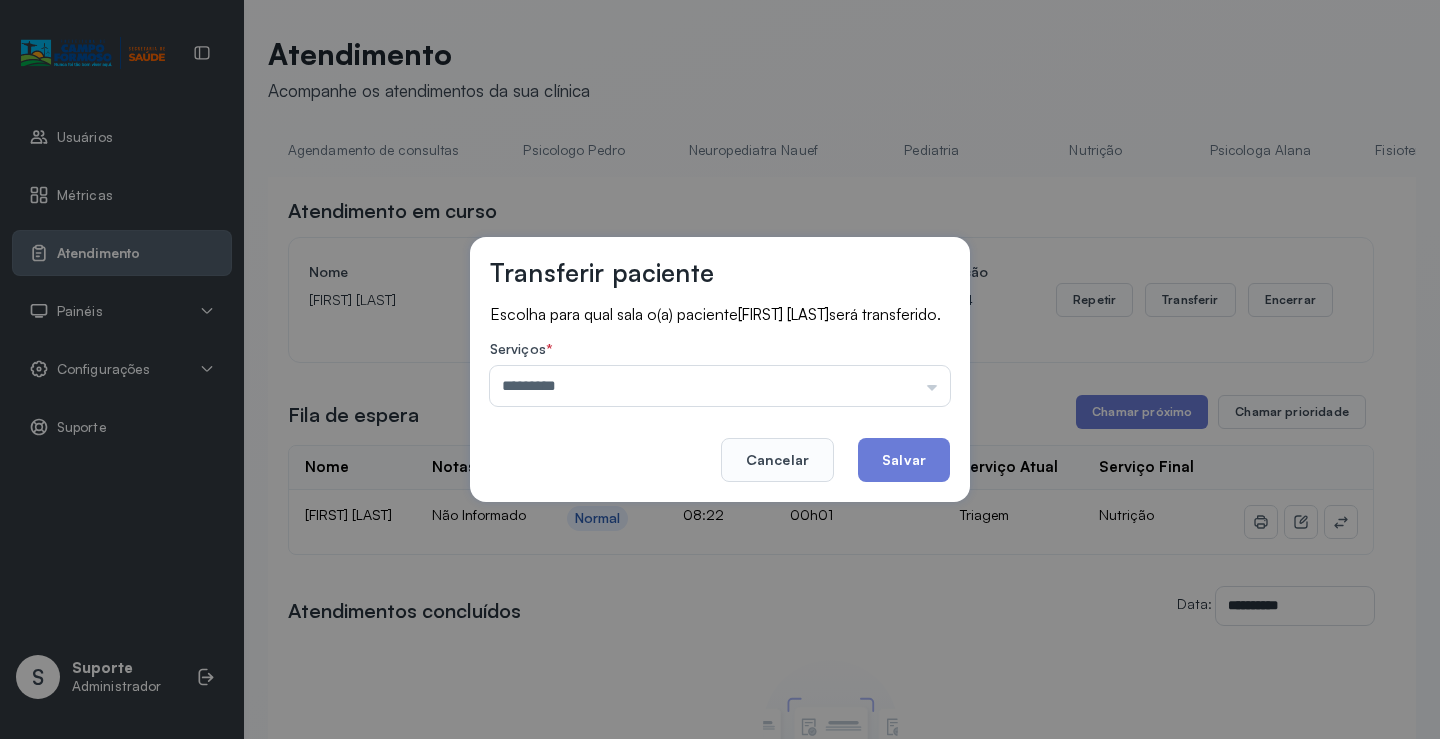 drag, startPoint x: 606, startPoint y: 520, endPoint x: 678, endPoint y: 513, distance: 72.33948 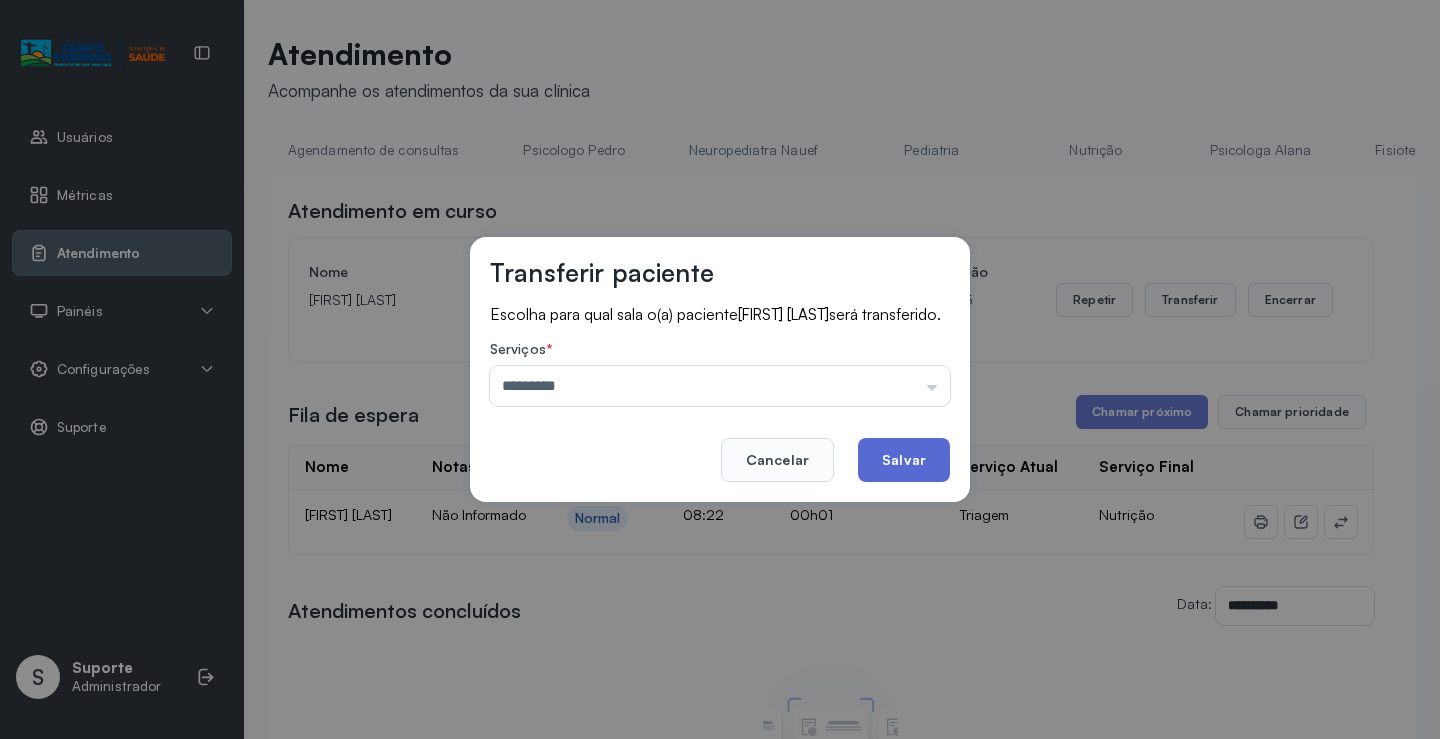 click on "Salvar" 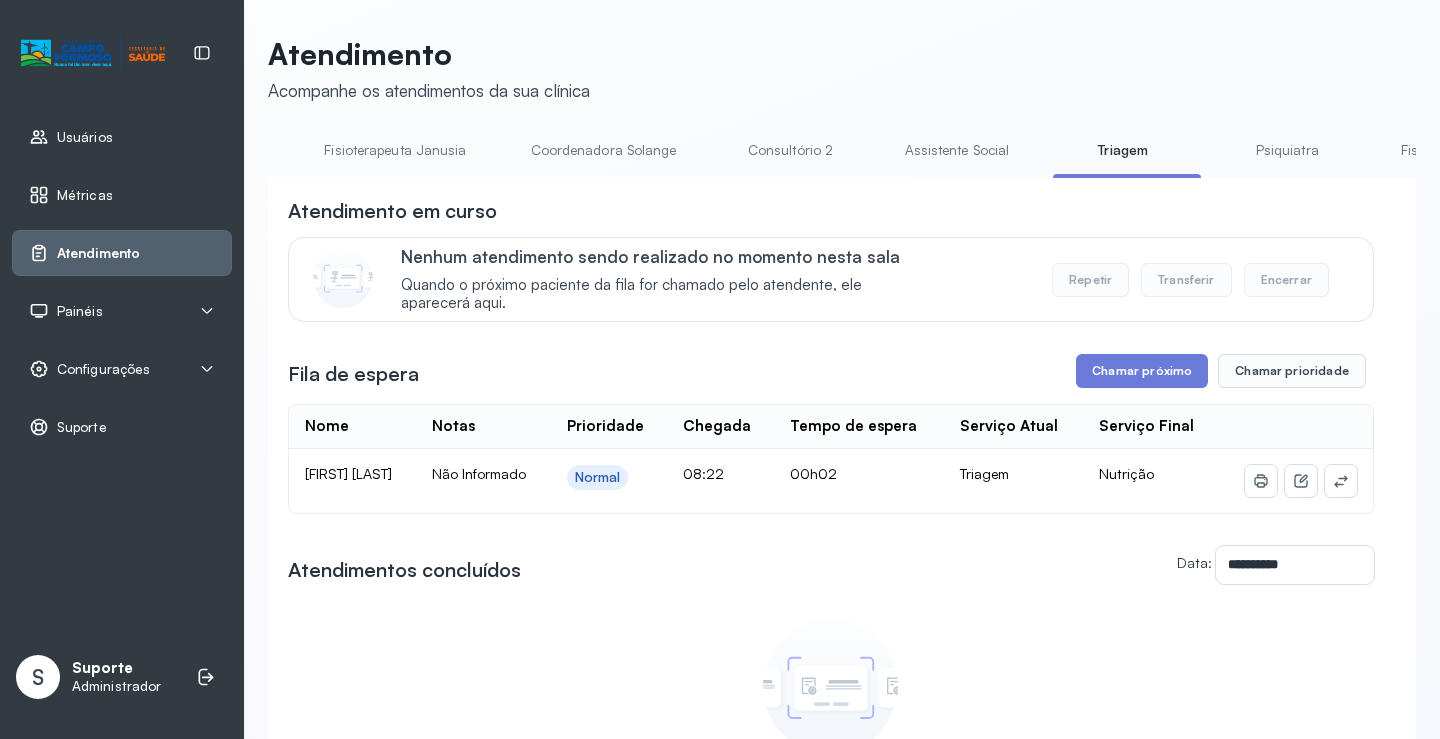 scroll, scrollTop: 0, scrollLeft: 1056, axis: horizontal 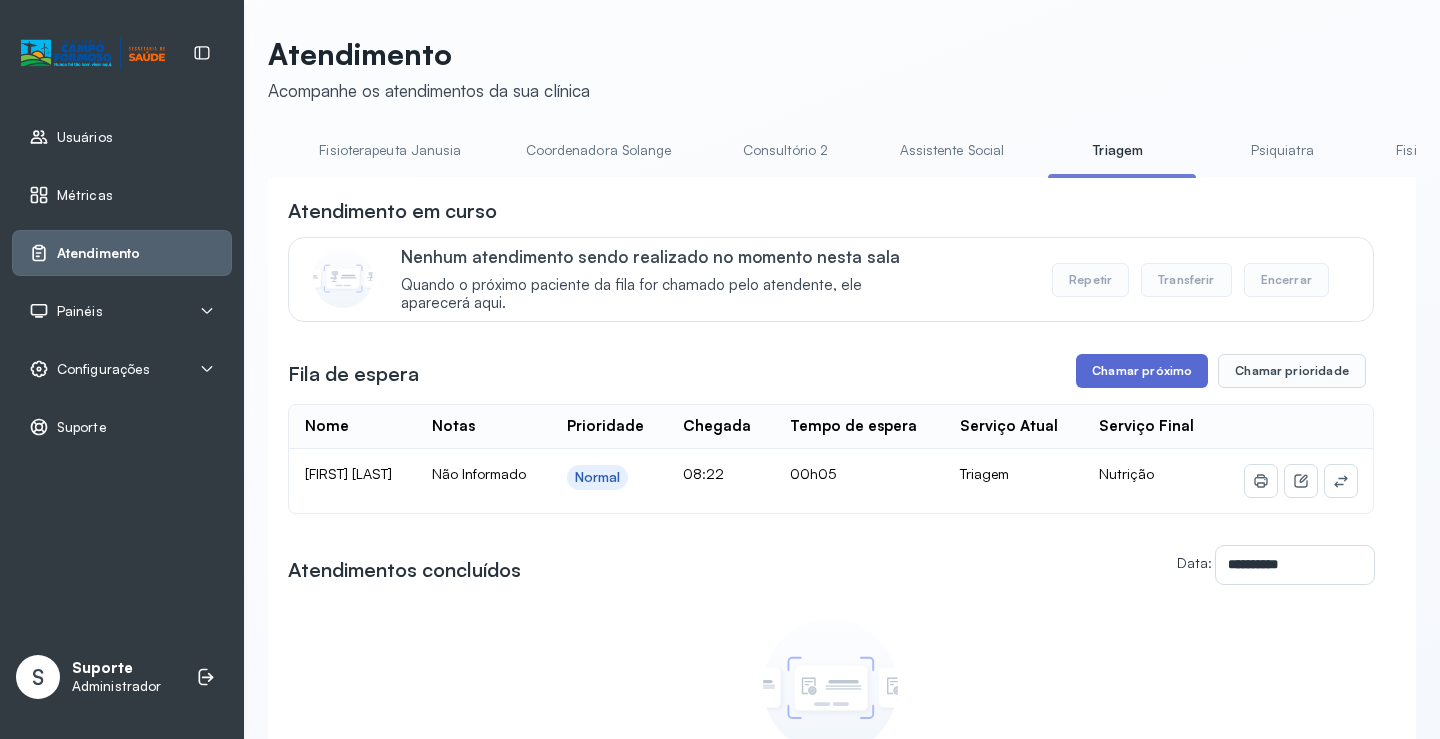 click on "Chamar próximo" at bounding box center [1142, 371] 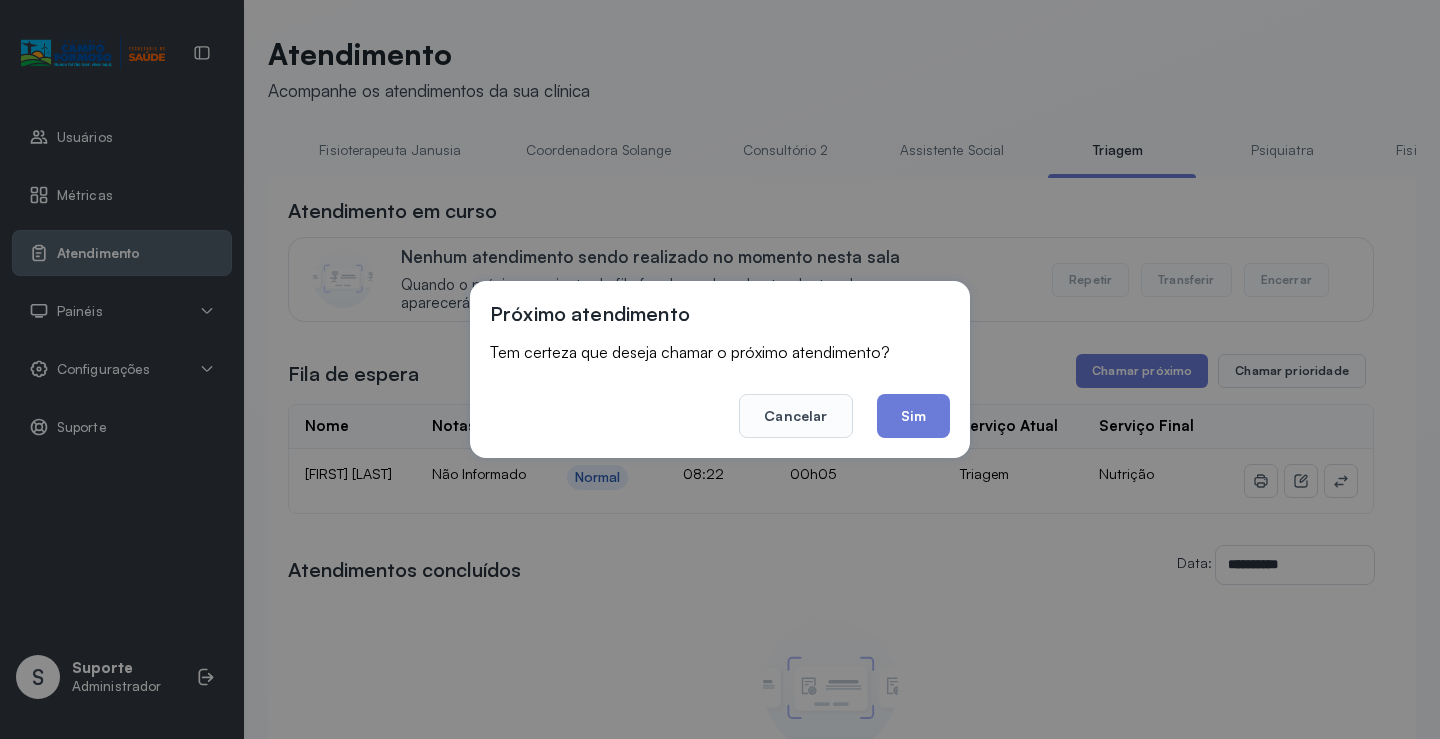 click on "Sim" 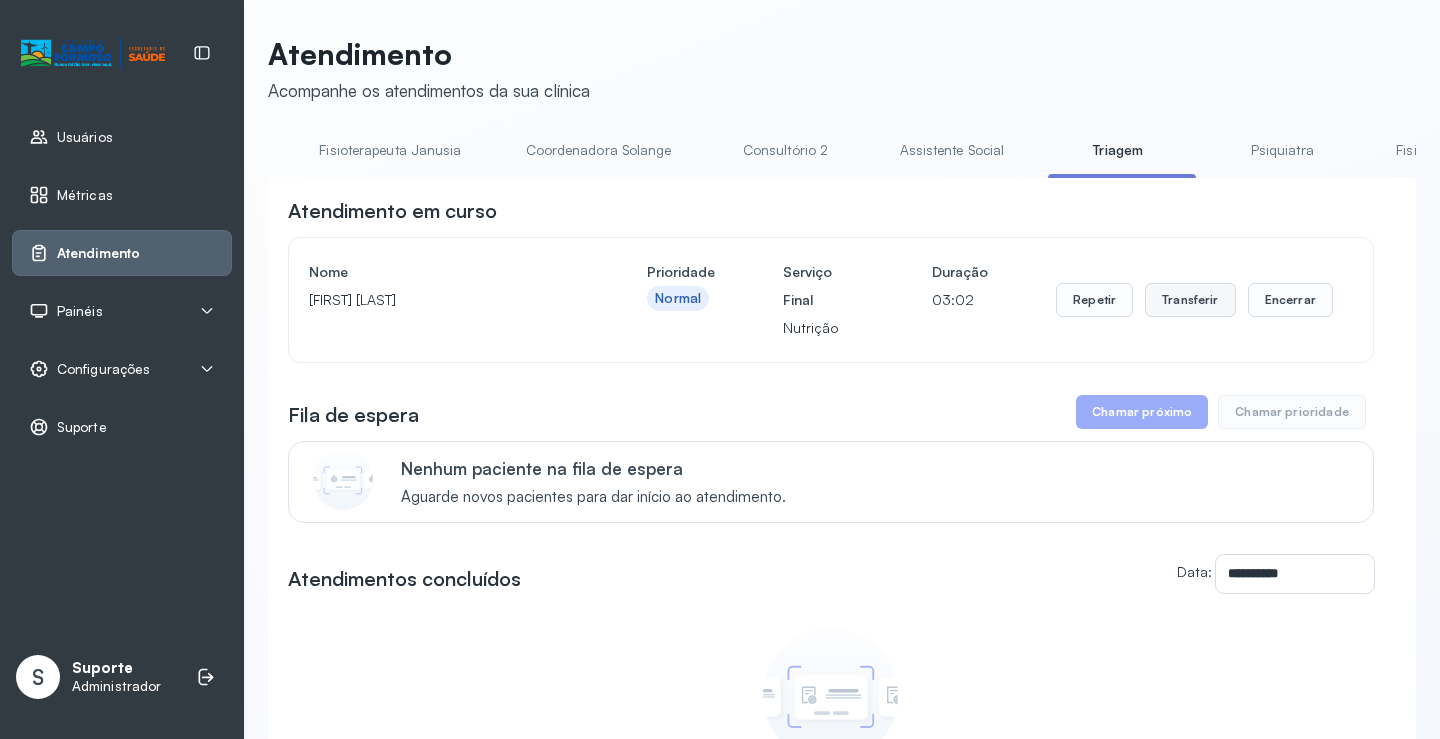 click on "Transferir" at bounding box center (1190, 300) 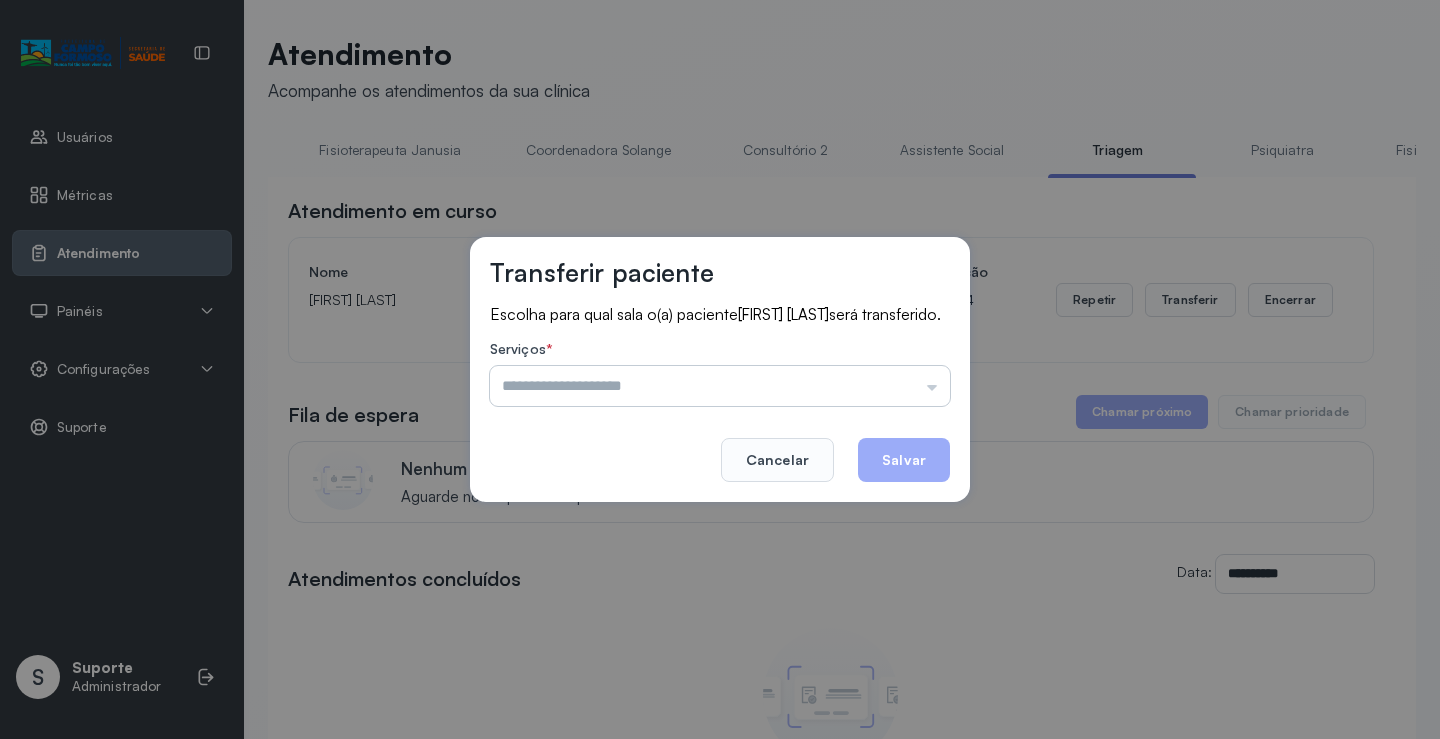 click at bounding box center (720, 386) 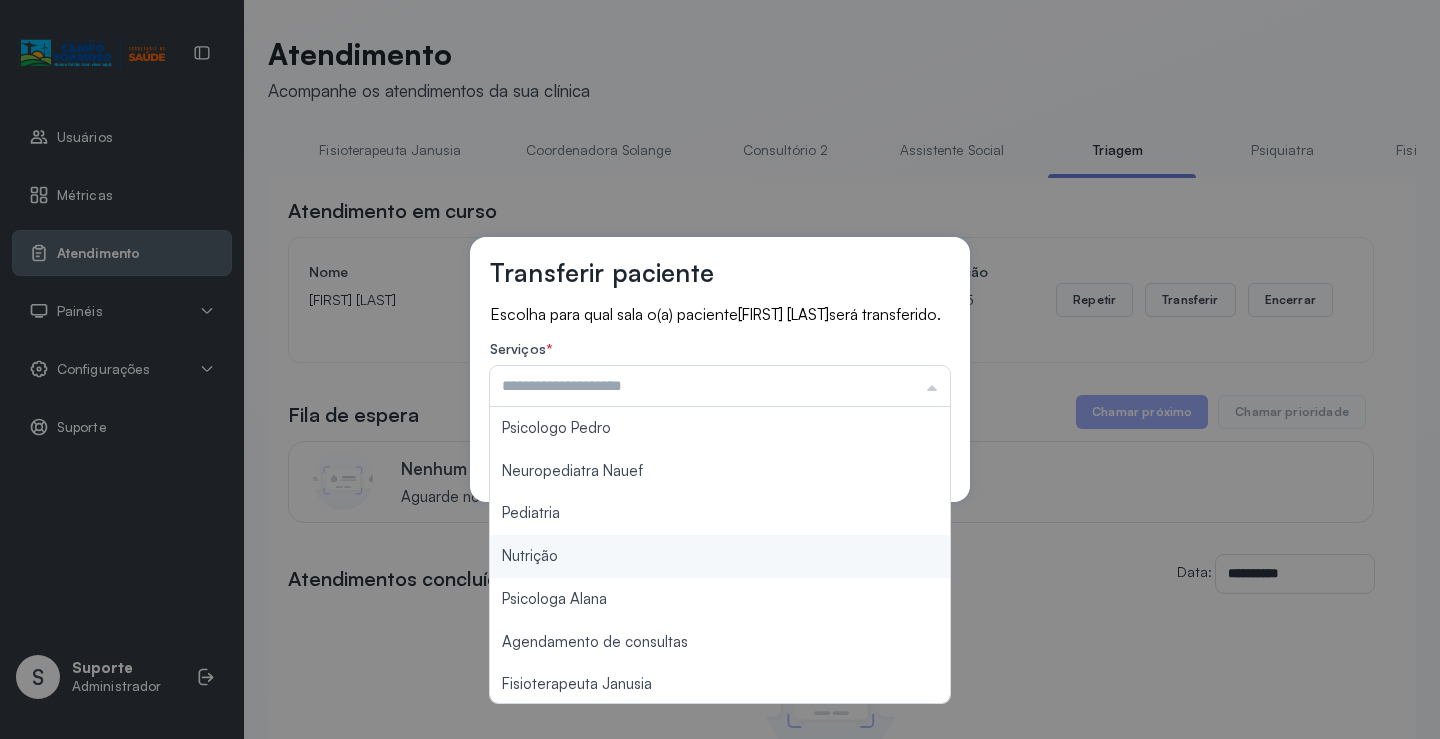 type on "********" 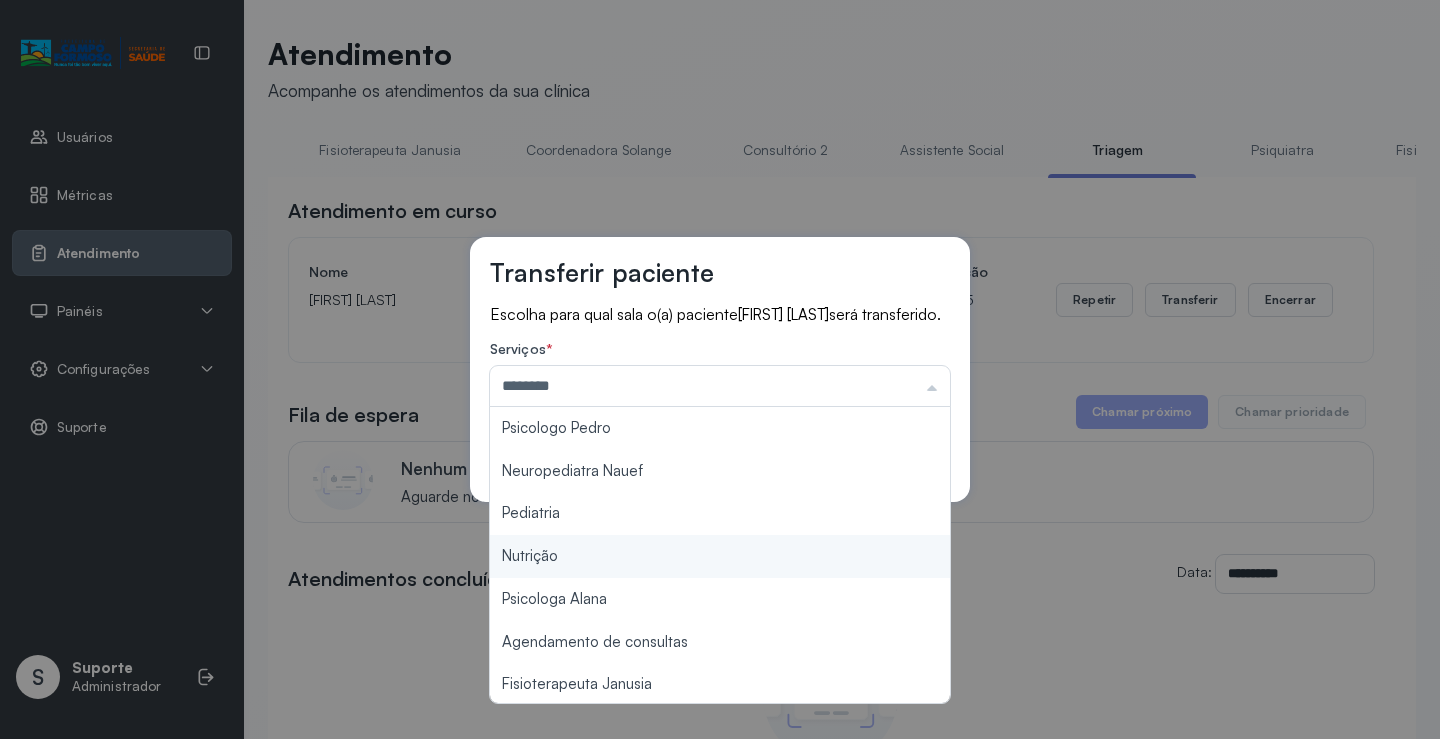 click on "Transferir paciente Escolha para qual sala o(a) paciente  [FIRST] [LAST]  será transferido.  Serviços  *  ******** Psicologo Pedro Neuropediatra Nauef Pediatria Nutrição Psicologa Alana Agendamento de consultas Fisioterapeuta Janusia Coordenadora Solange Consultório 2 Assistente Social Psiquiatra Fisioterapeuta Francyne Fisioterapeuta Morgana Neuropediatra João Cancelar Salvar" at bounding box center (720, 369) 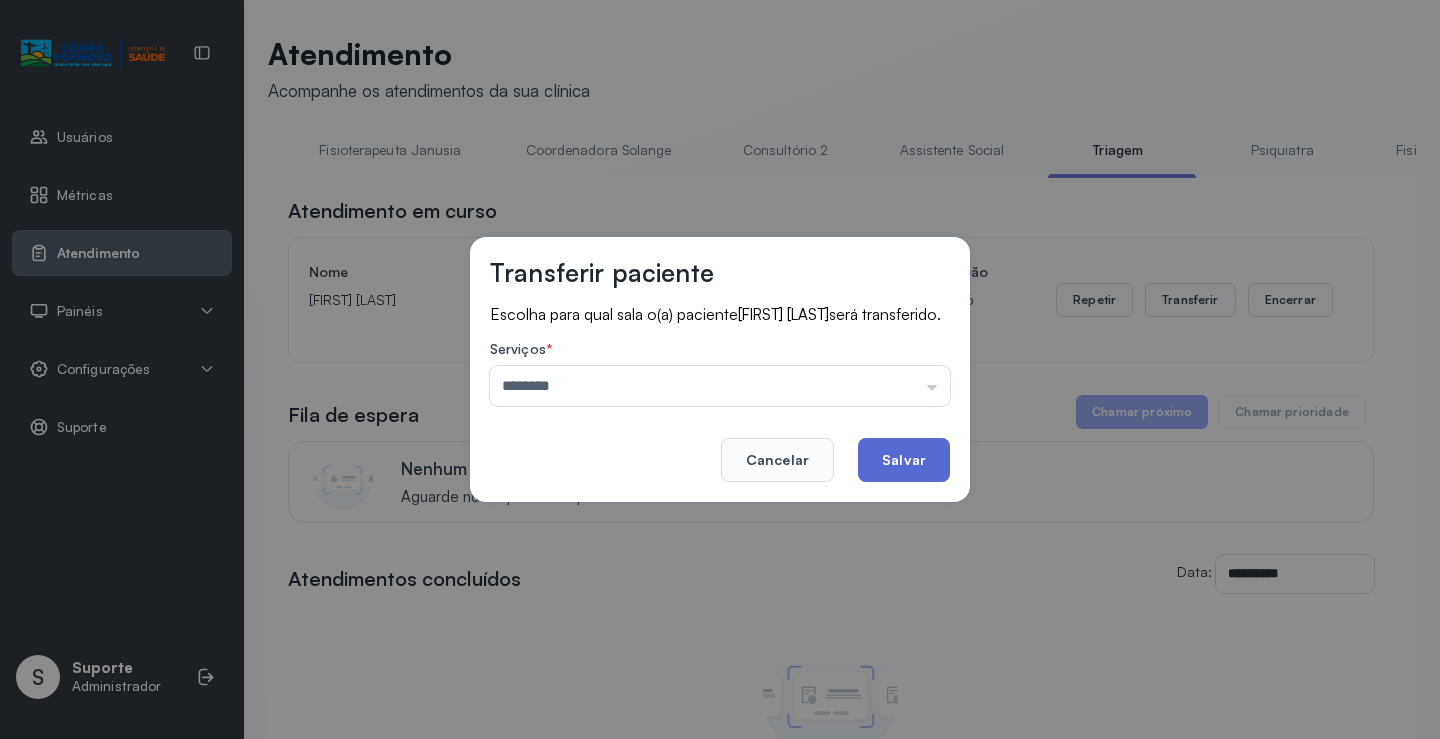 click on "Salvar" 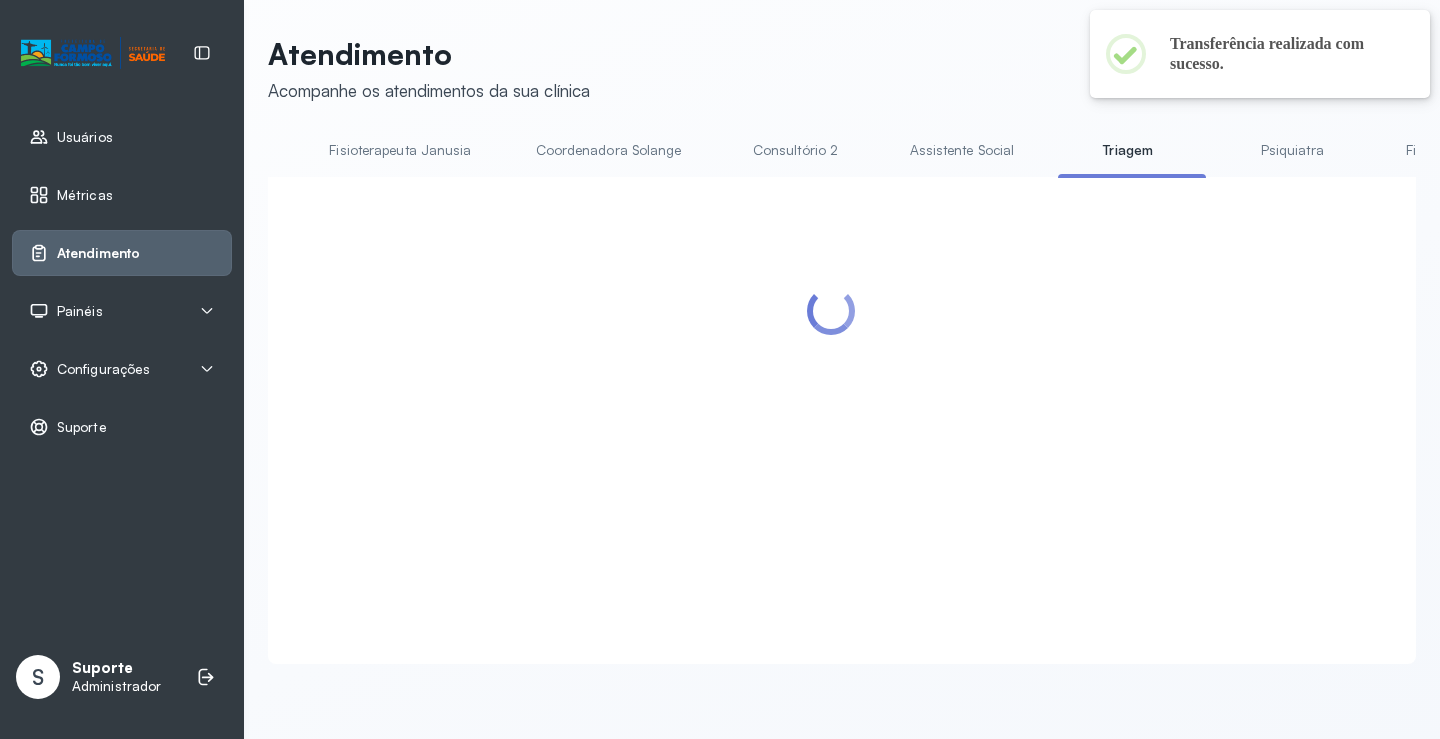 scroll, scrollTop: 0, scrollLeft: 1049, axis: horizontal 